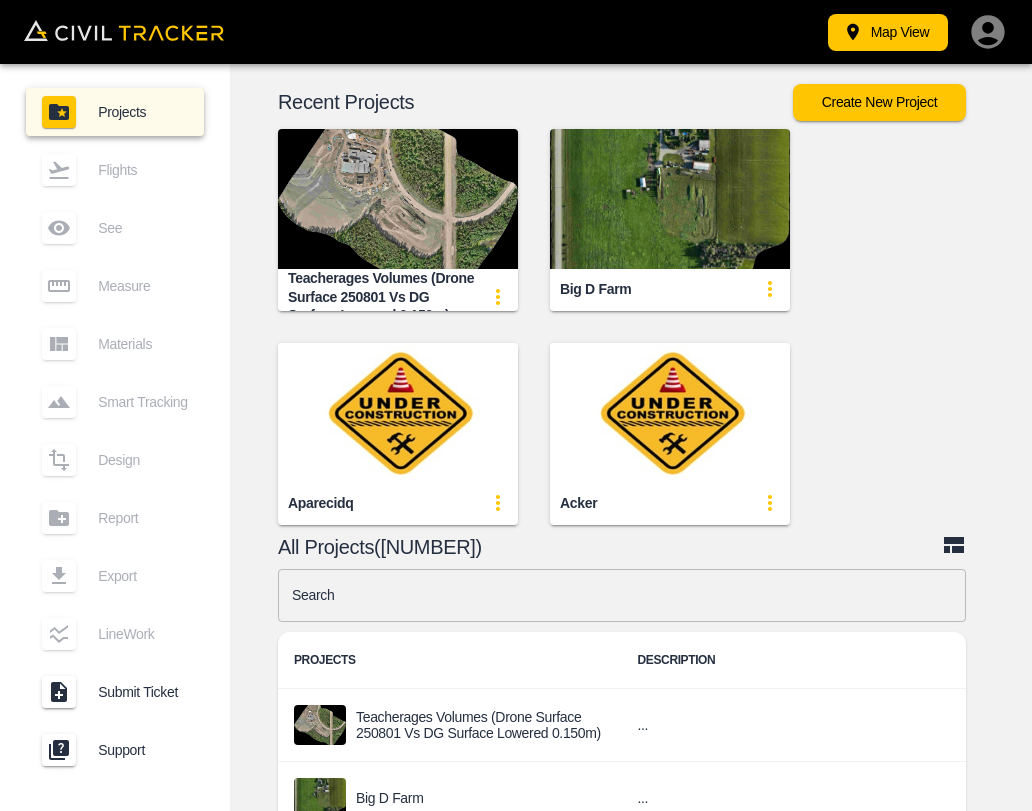 scroll, scrollTop: 0, scrollLeft: 0, axis: both 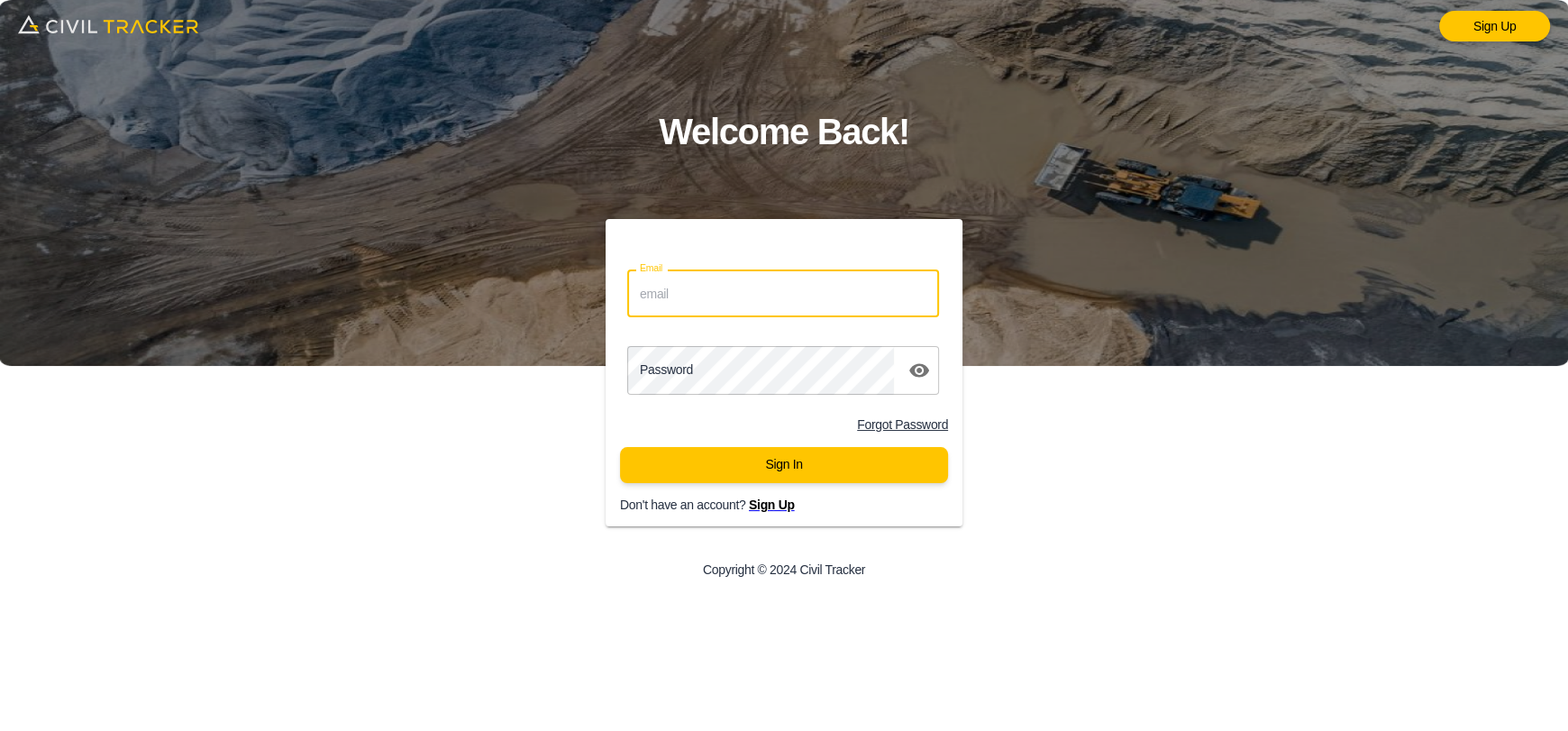 drag, startPoint x: 695, startPoint y: 295, endPoint x: 714, endPoint y: 306, distance: 21.954498 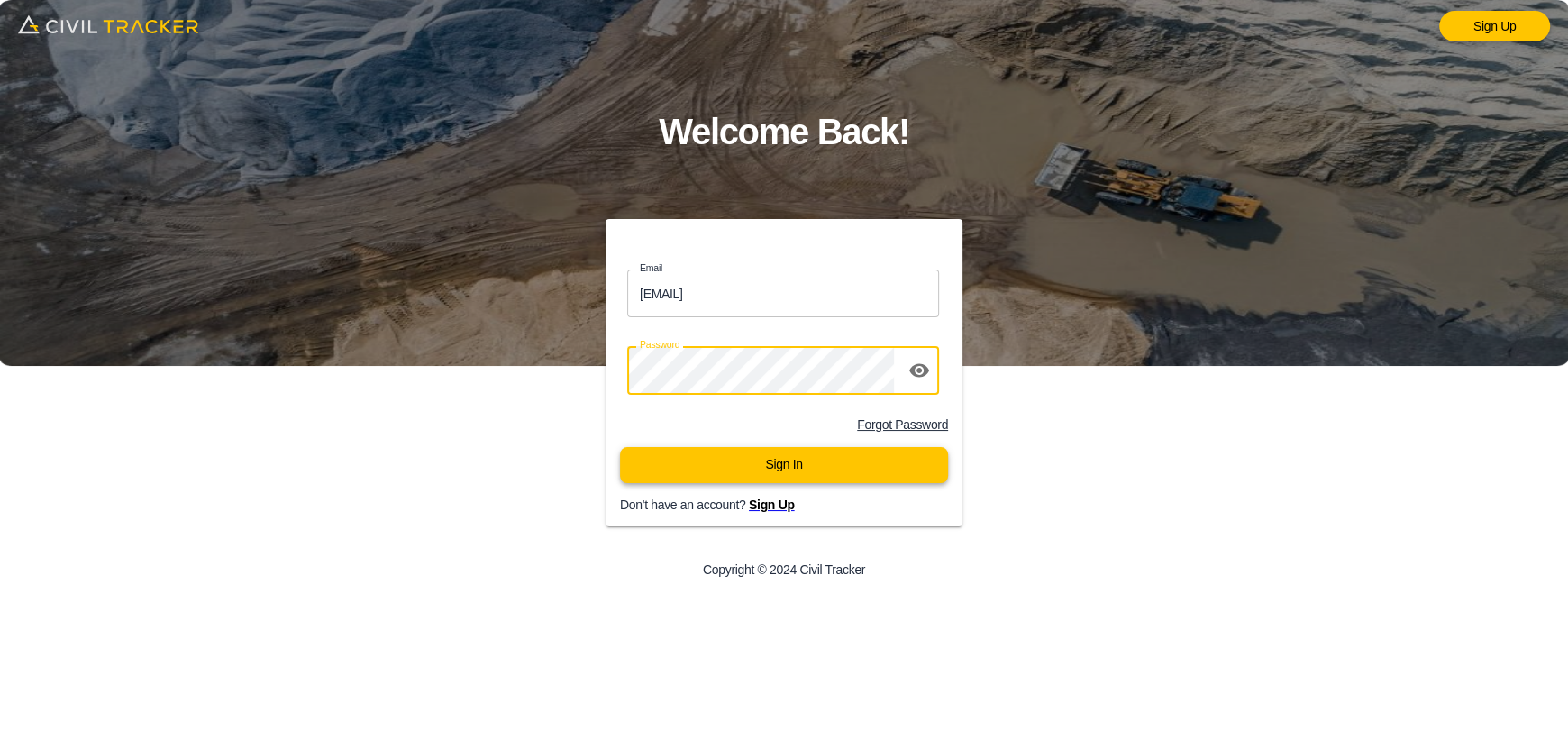 click on "Sign In" at bounding box center (784, 465) 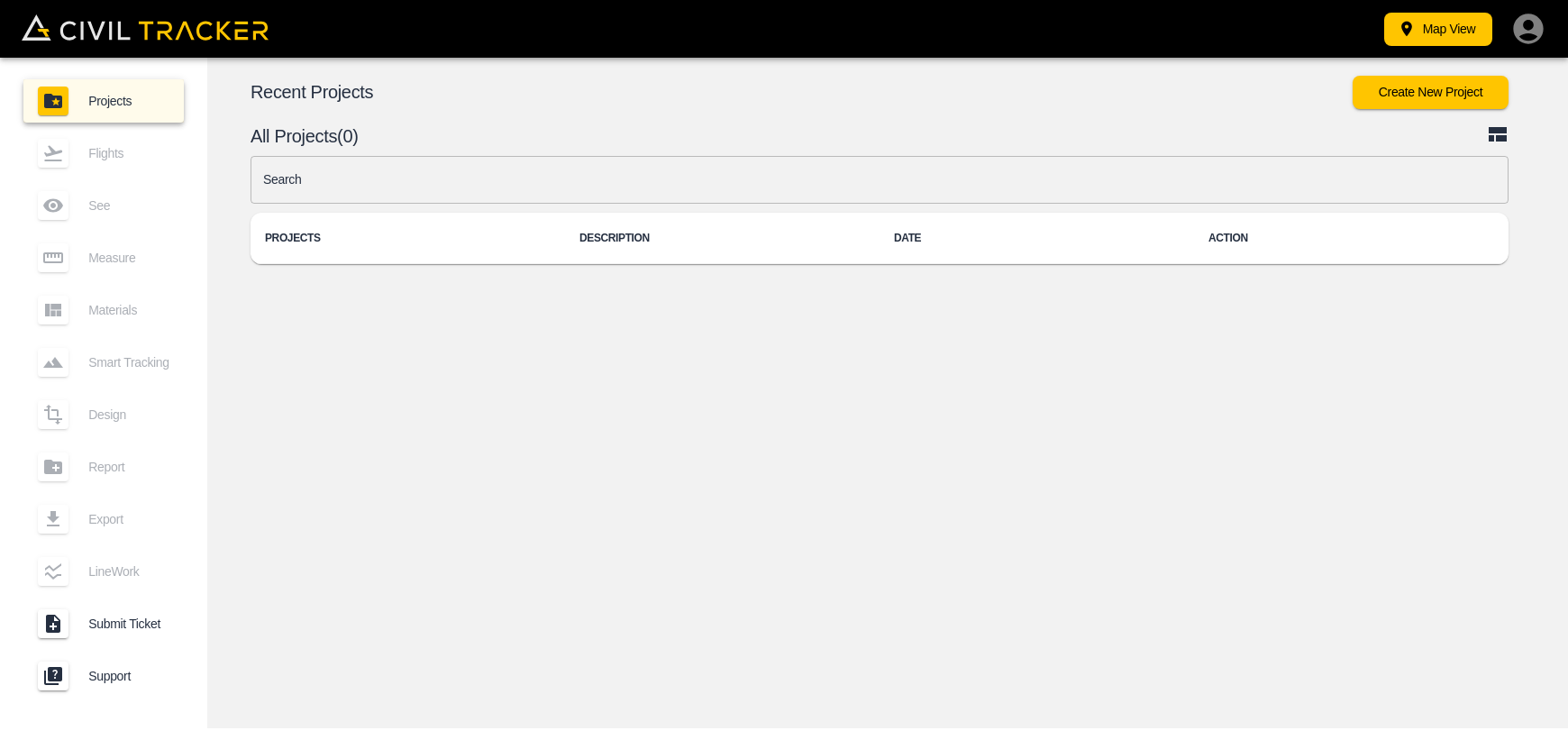 scroll, scrollTop: 0, scrollLeft: 0, axis: both 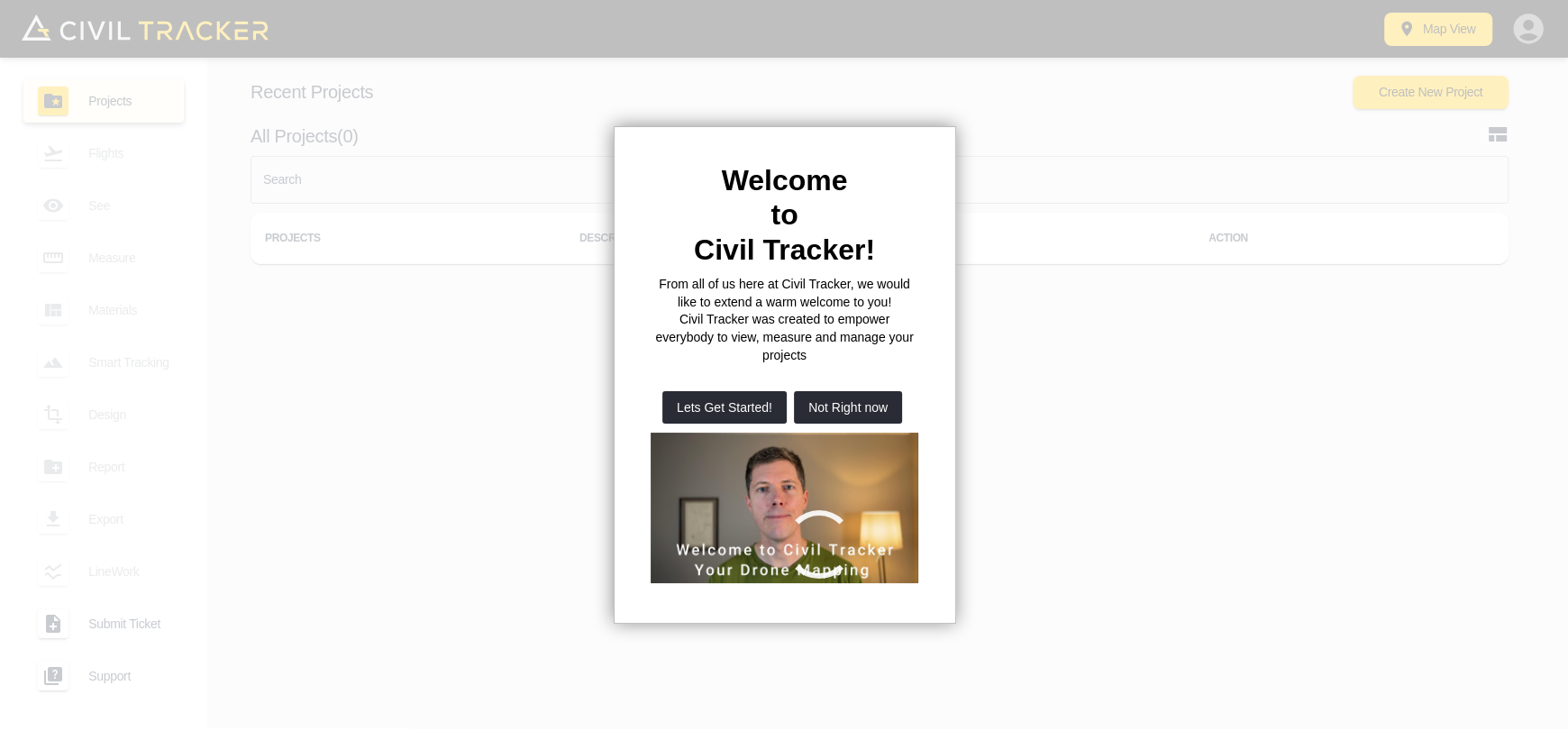 click on "Not Right now" at bounding box center [848, 407] 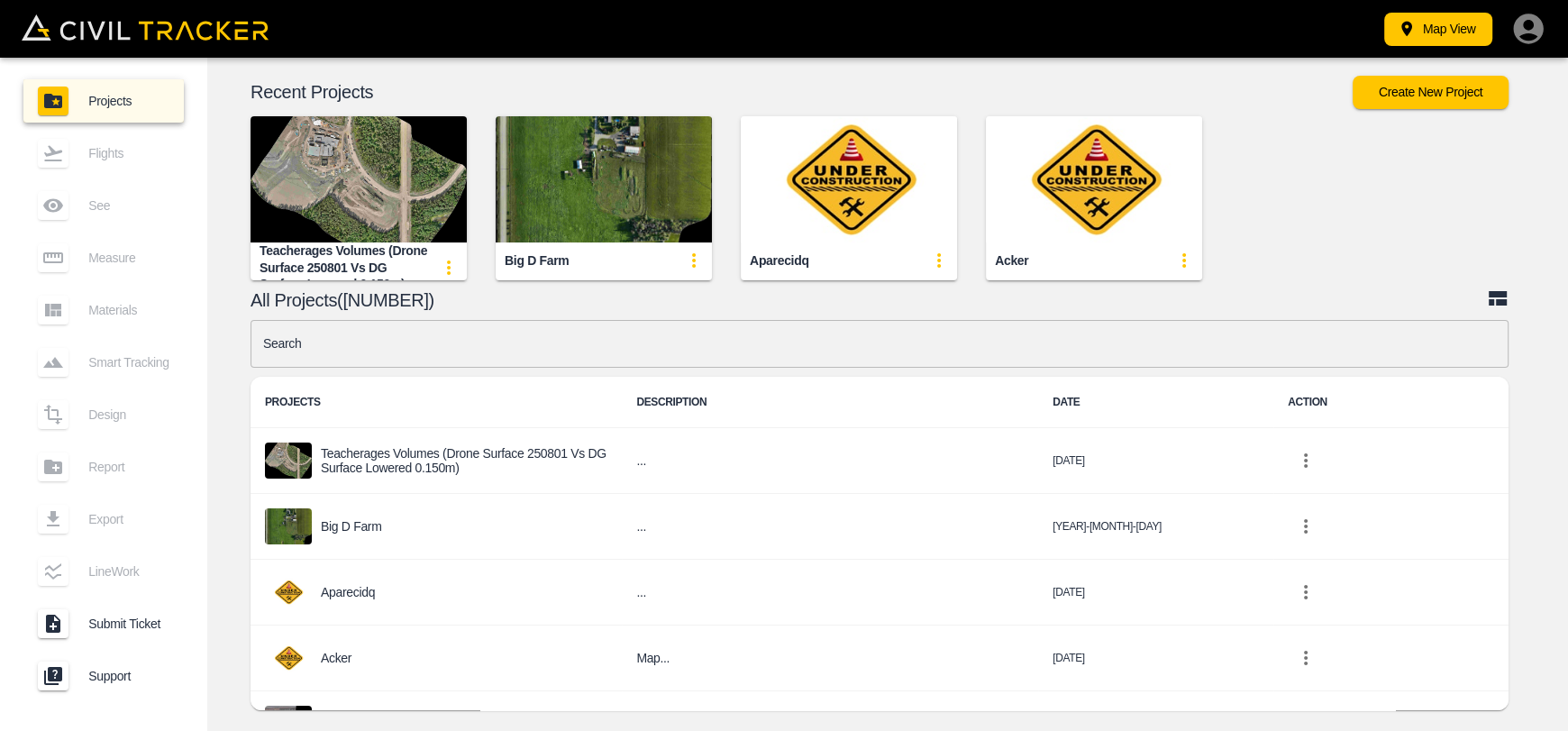 click at bounding box center [359, 179] 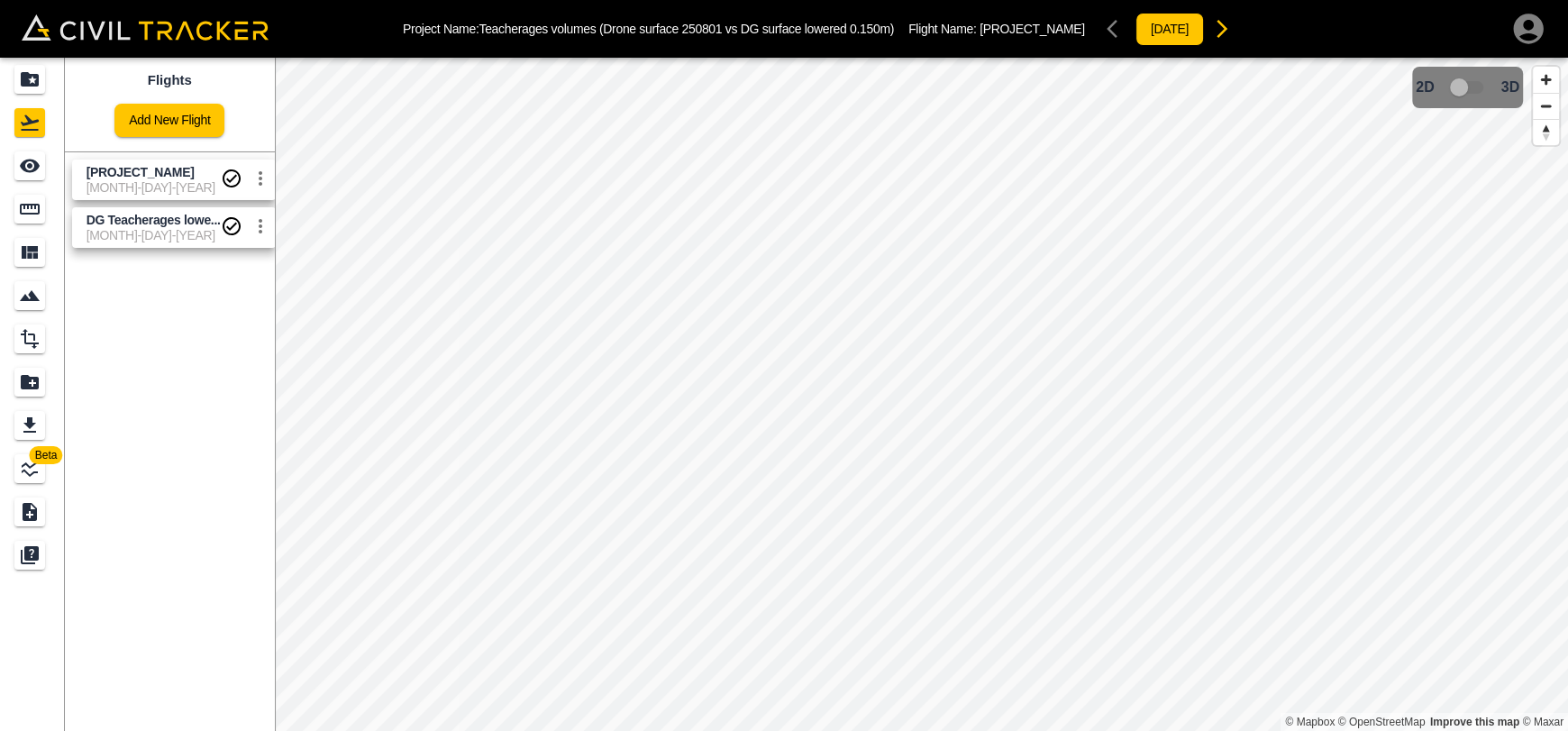 click on "8-7-2025" at bounding box center [153, 187] 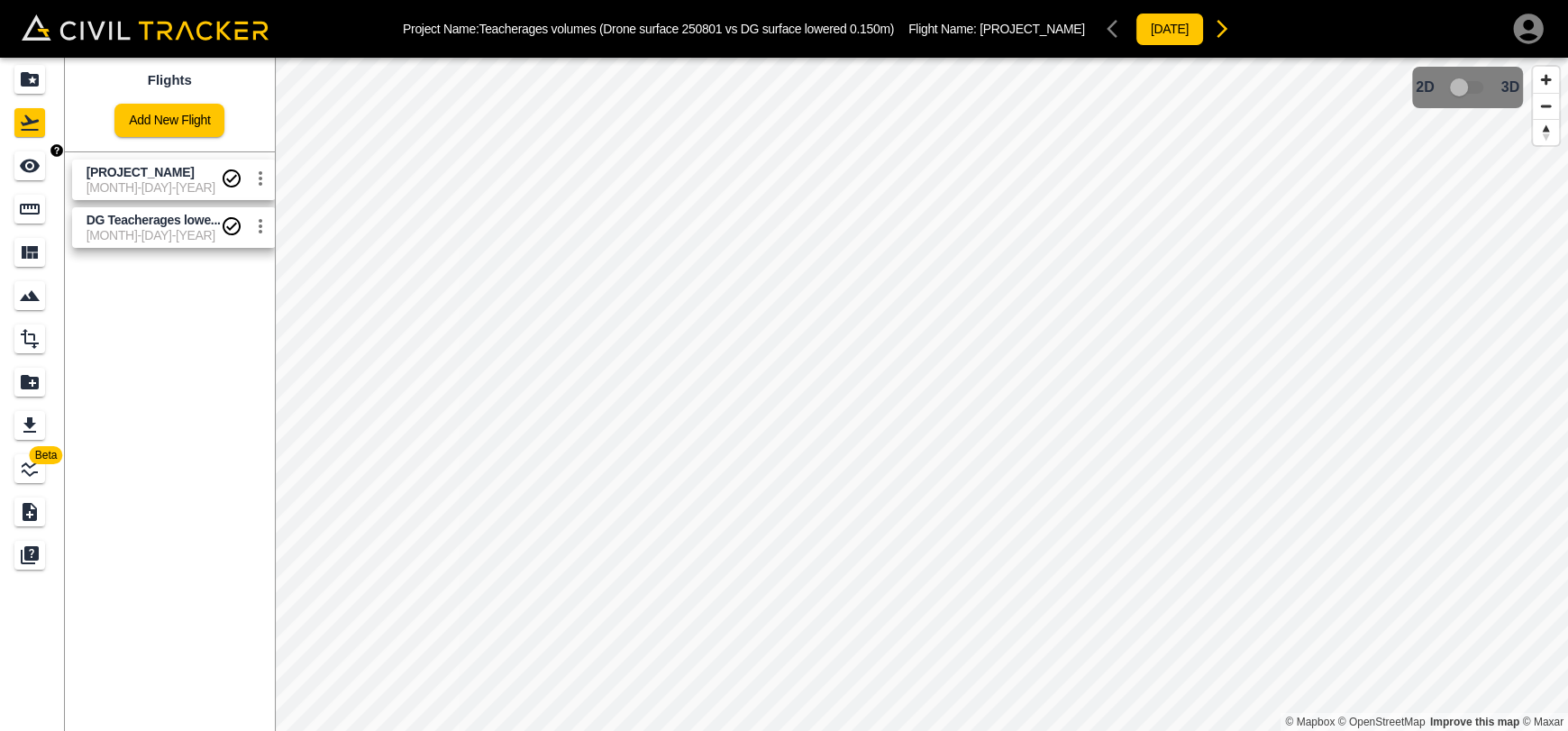 click 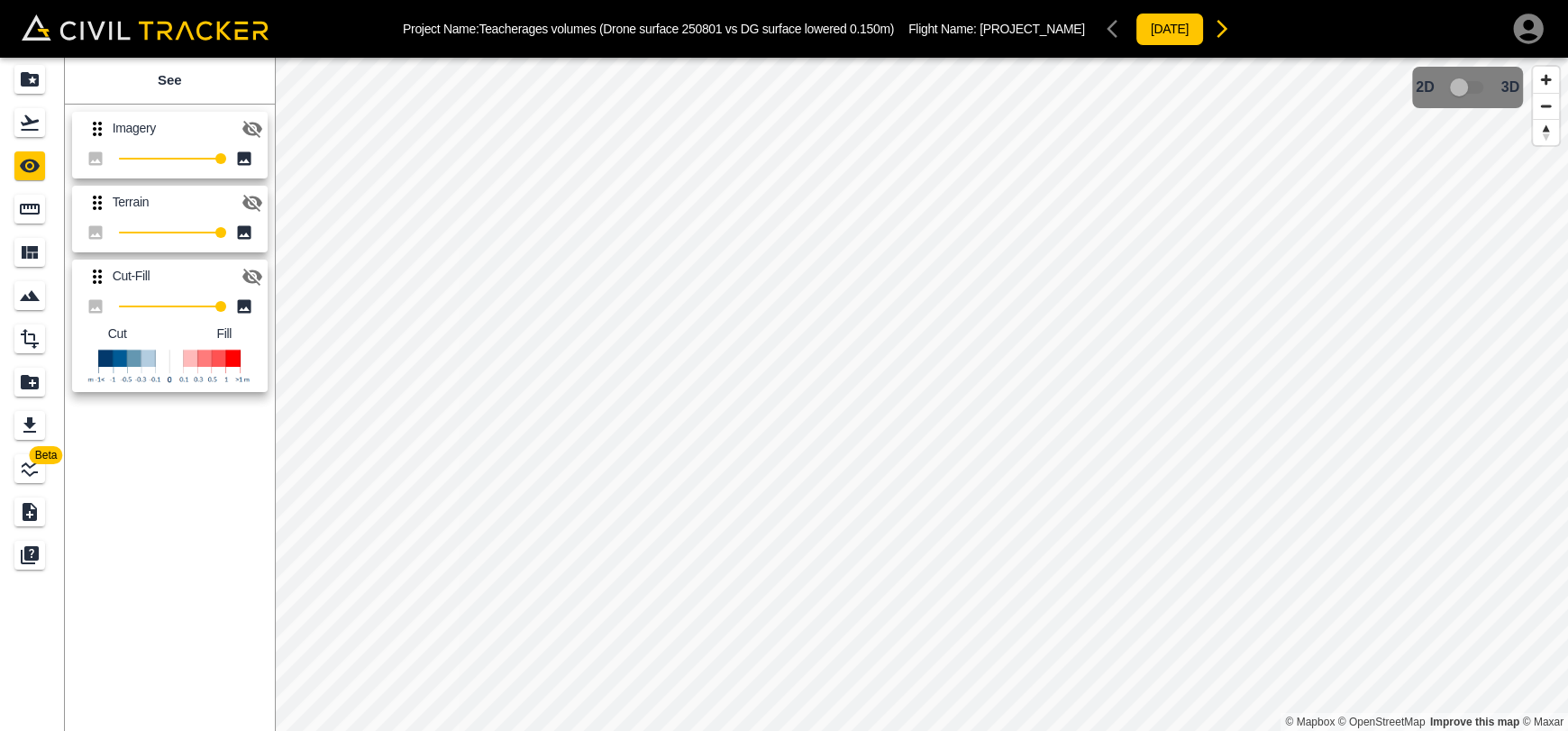 click 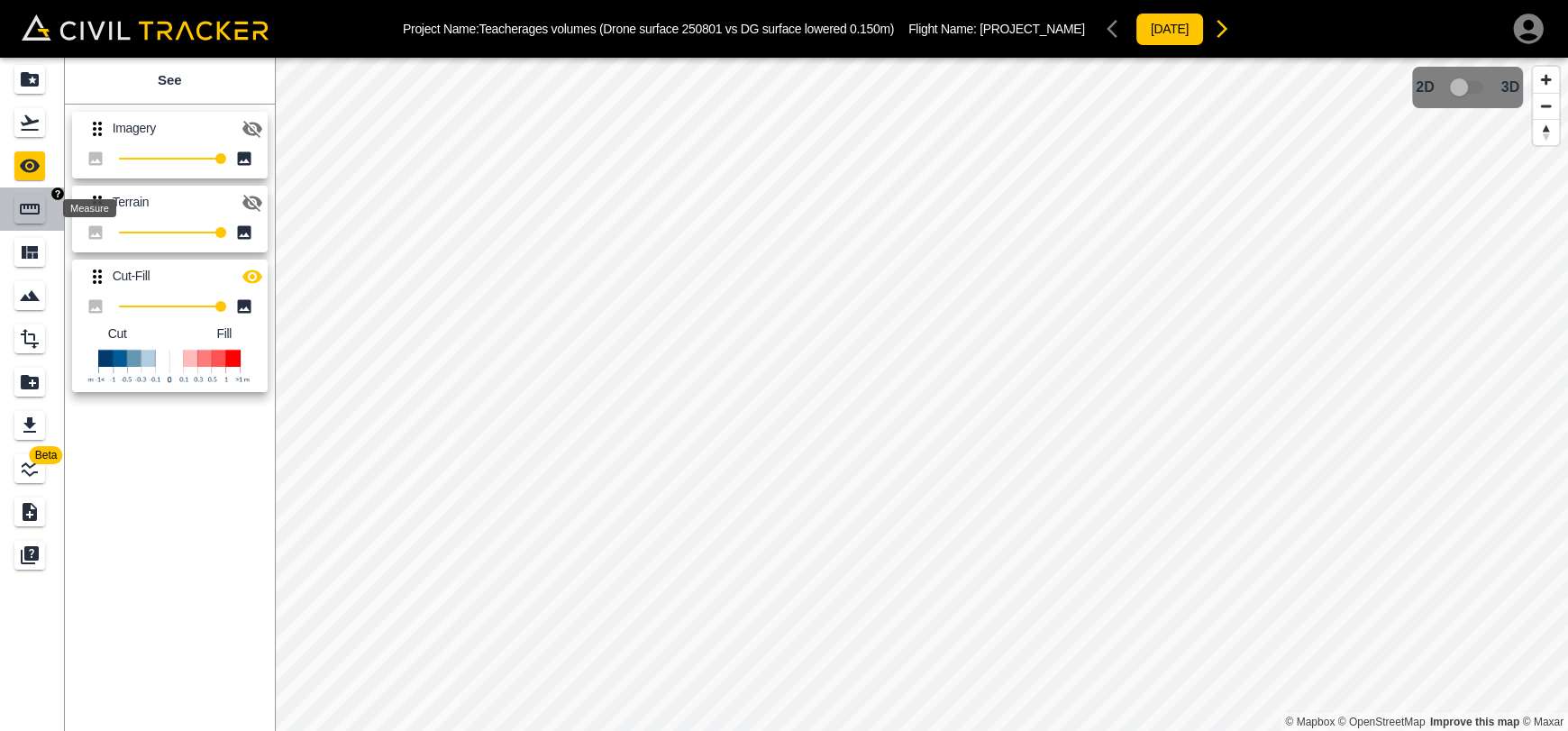 click at bounding box center [30, 209] 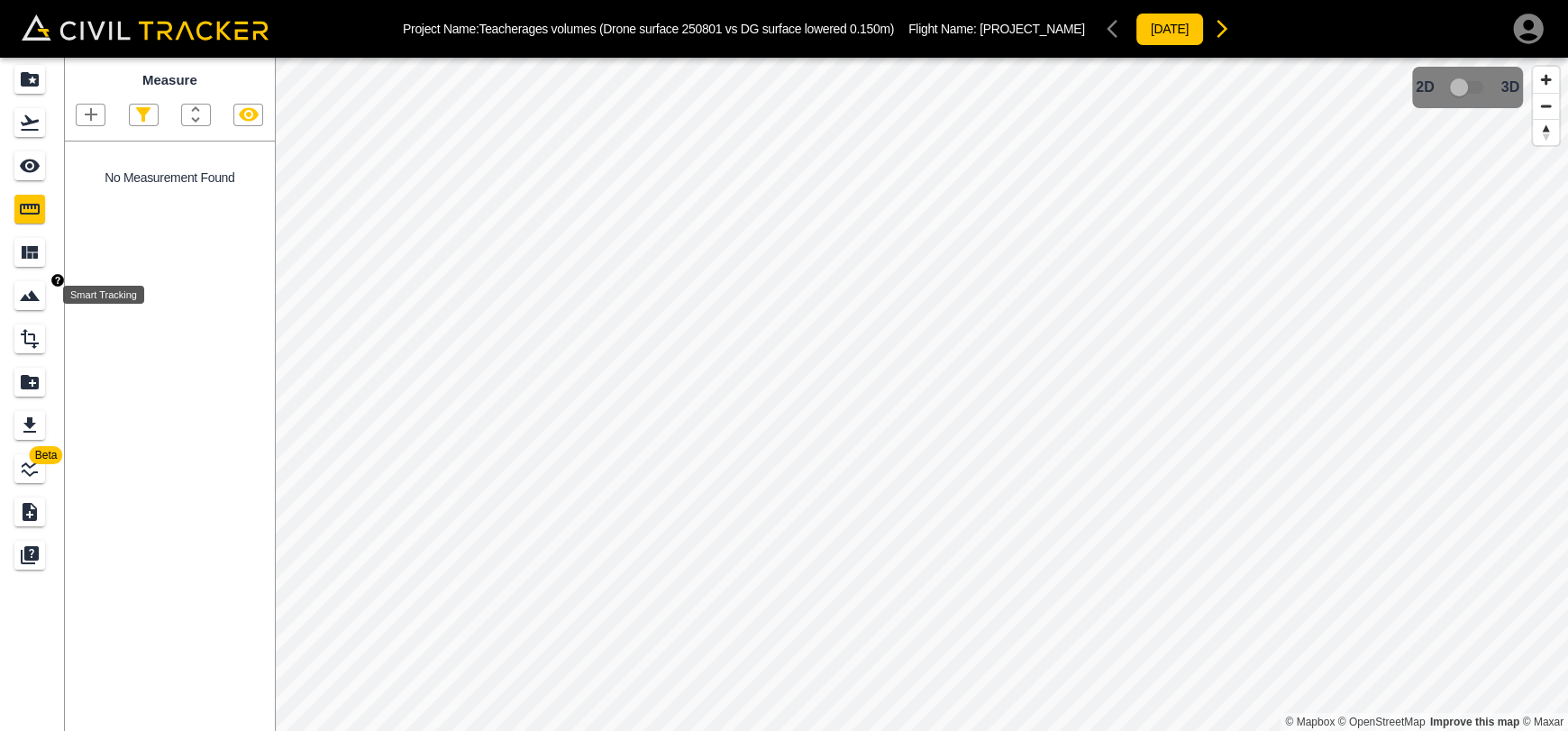 click 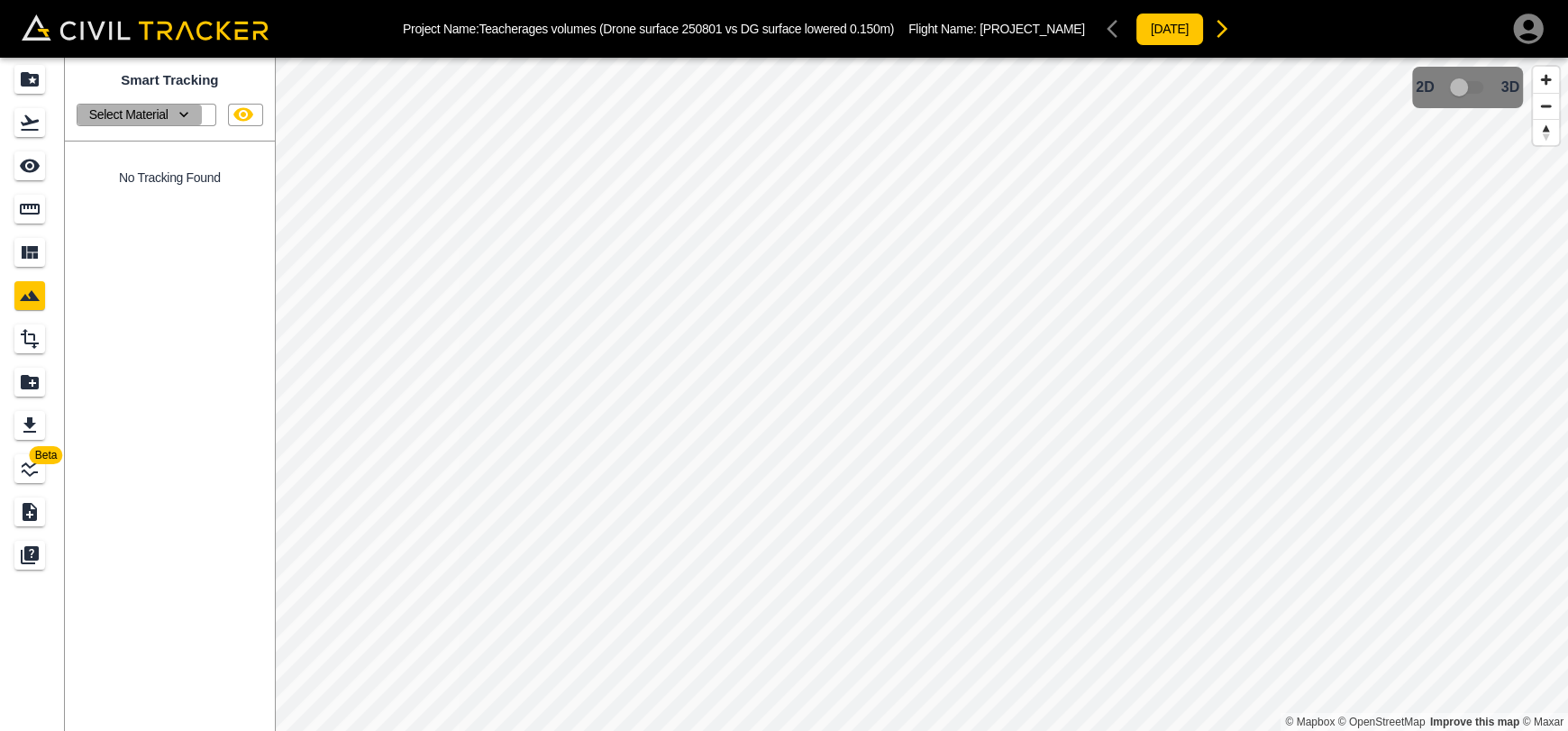 click 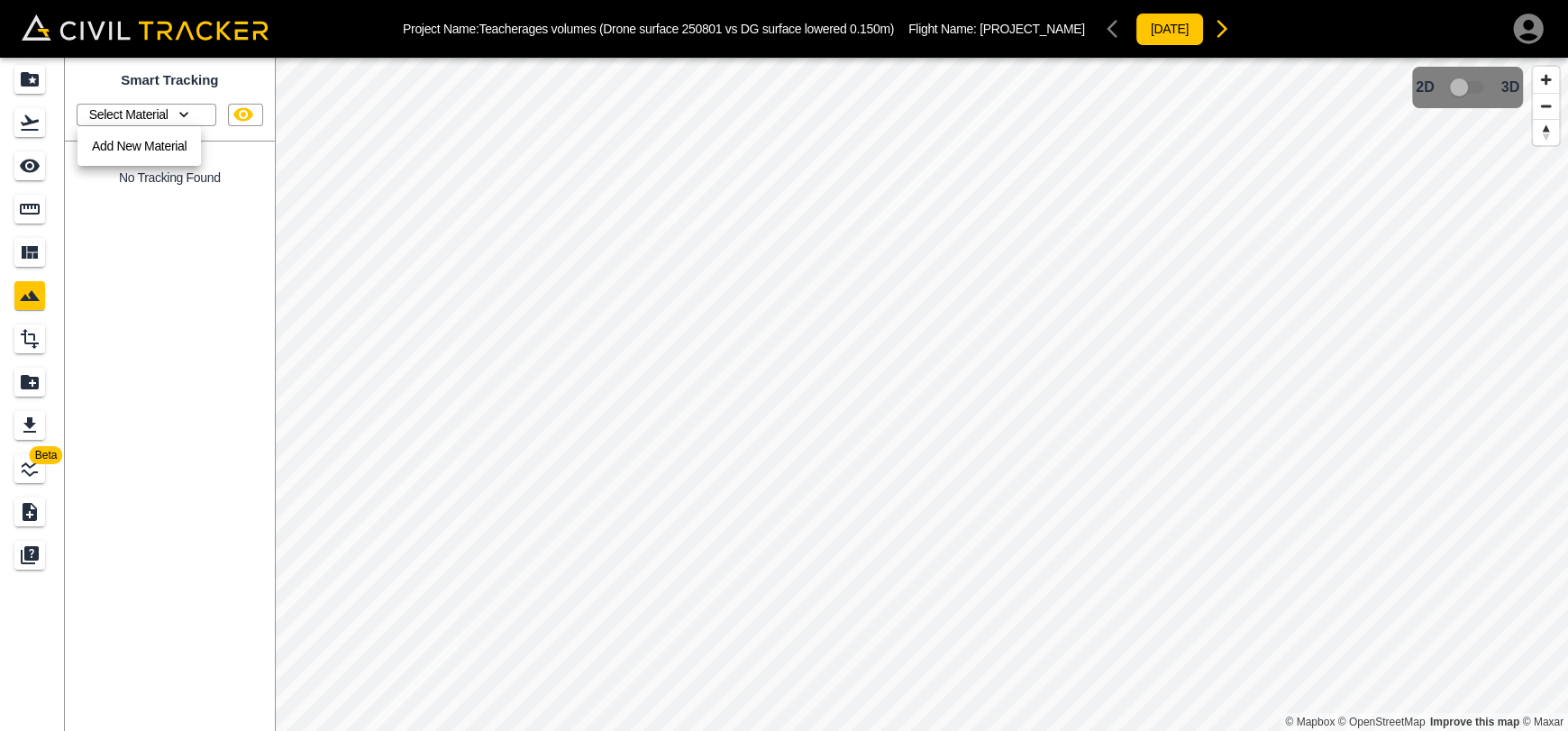 click on "Add New Material" at bounding box center [139, 146] 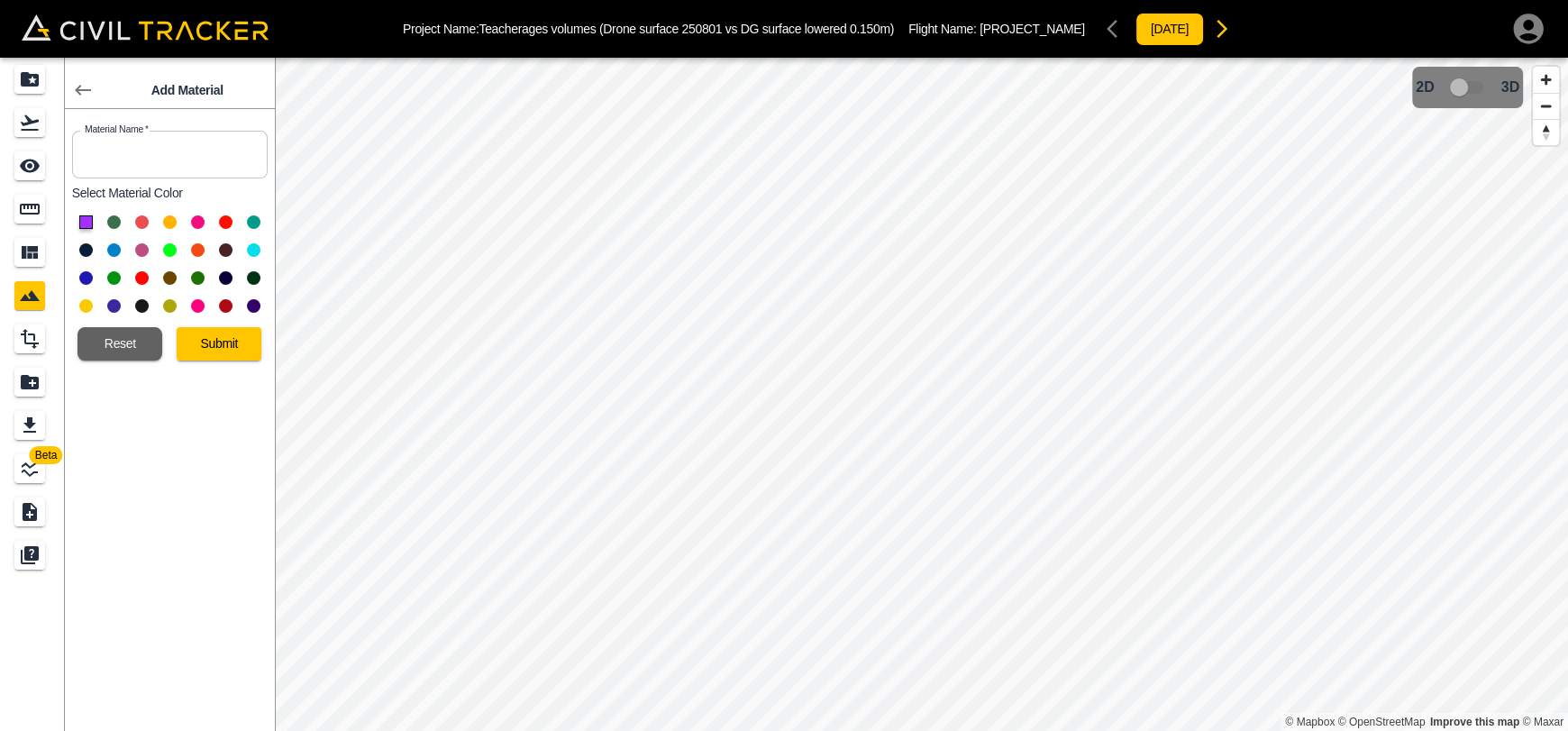 click at bounding box center [169, 154] 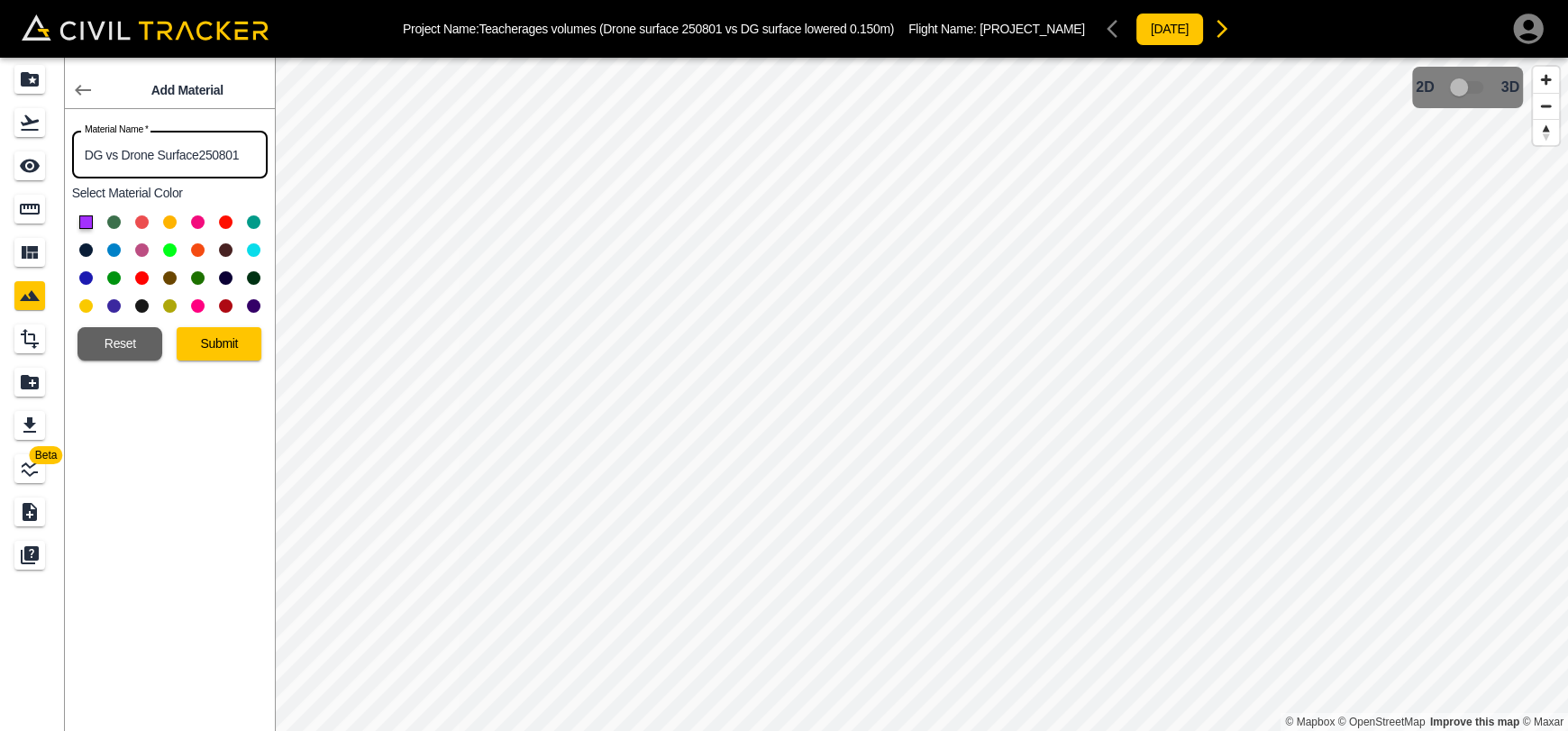 type on "DG vs Drone Surface250801" 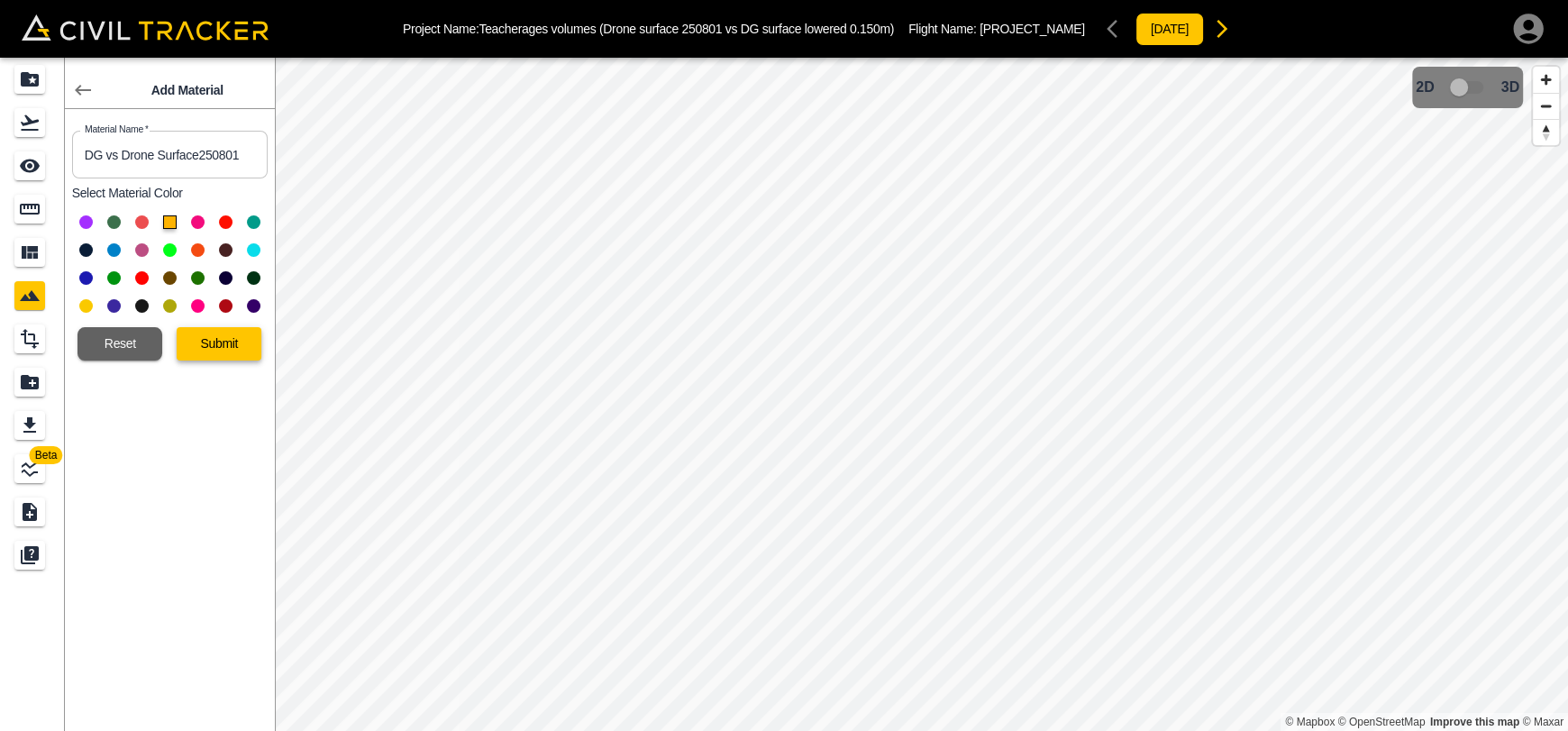 click on "Submit" at bounding box center [219, 343] 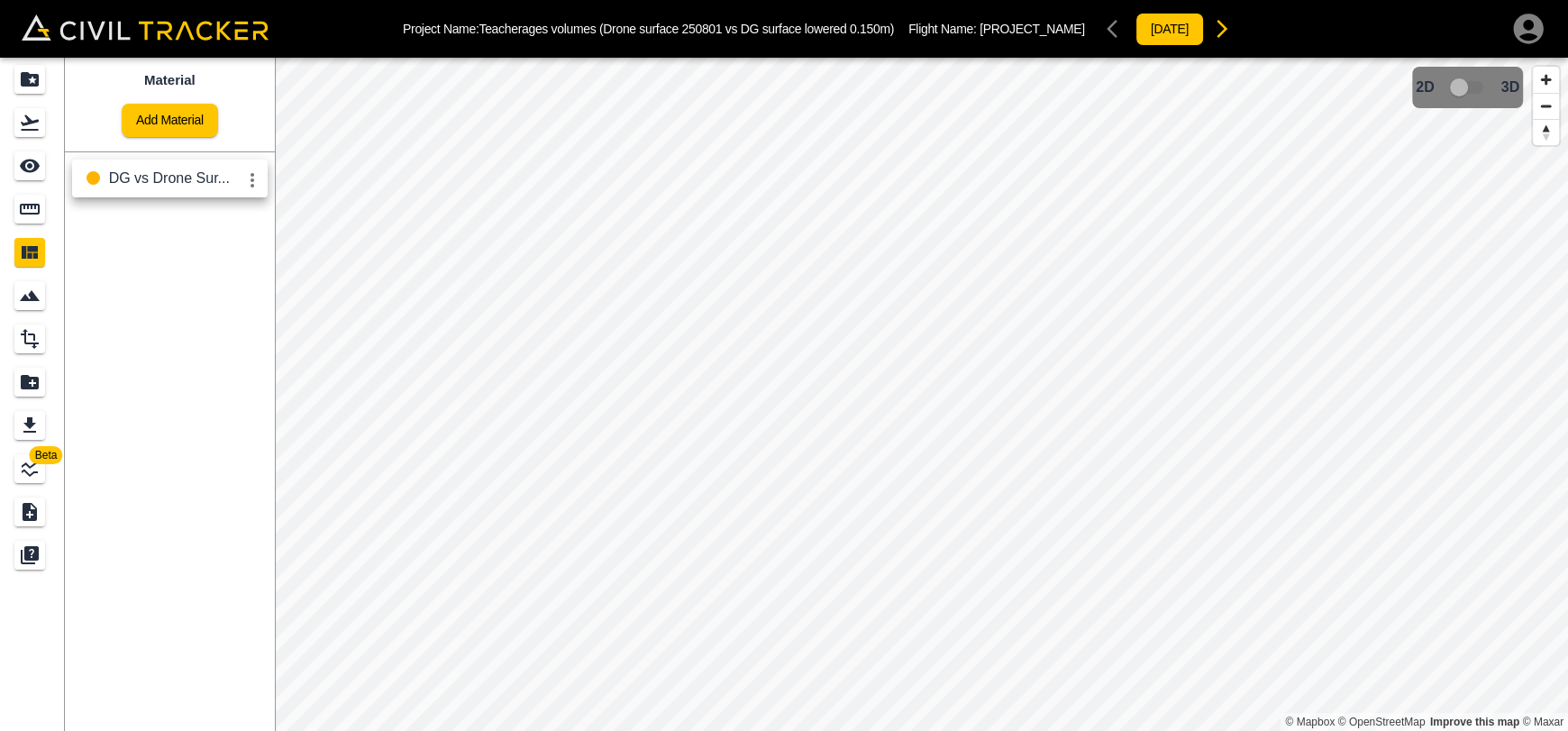 click 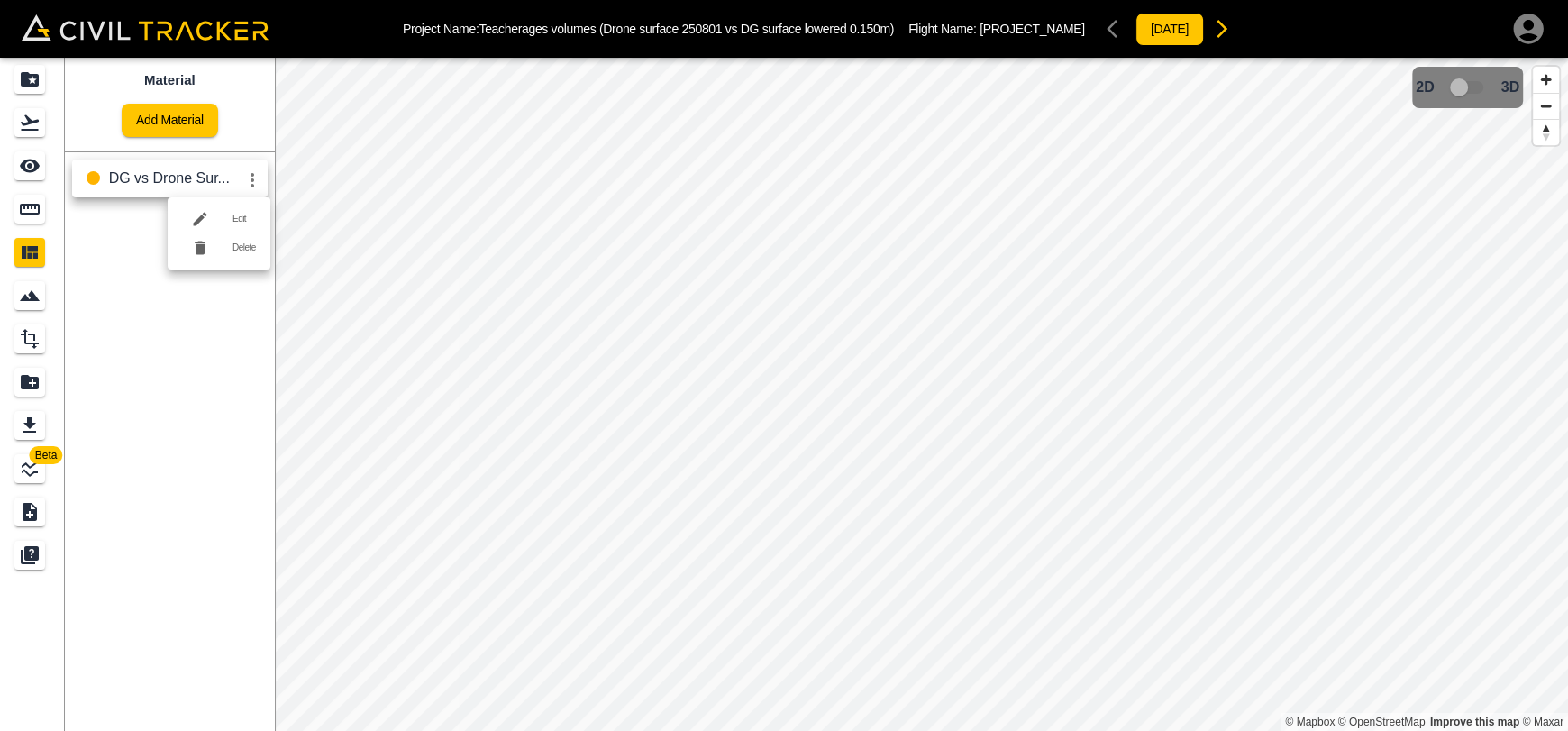 click at bounding box center [784, 365] 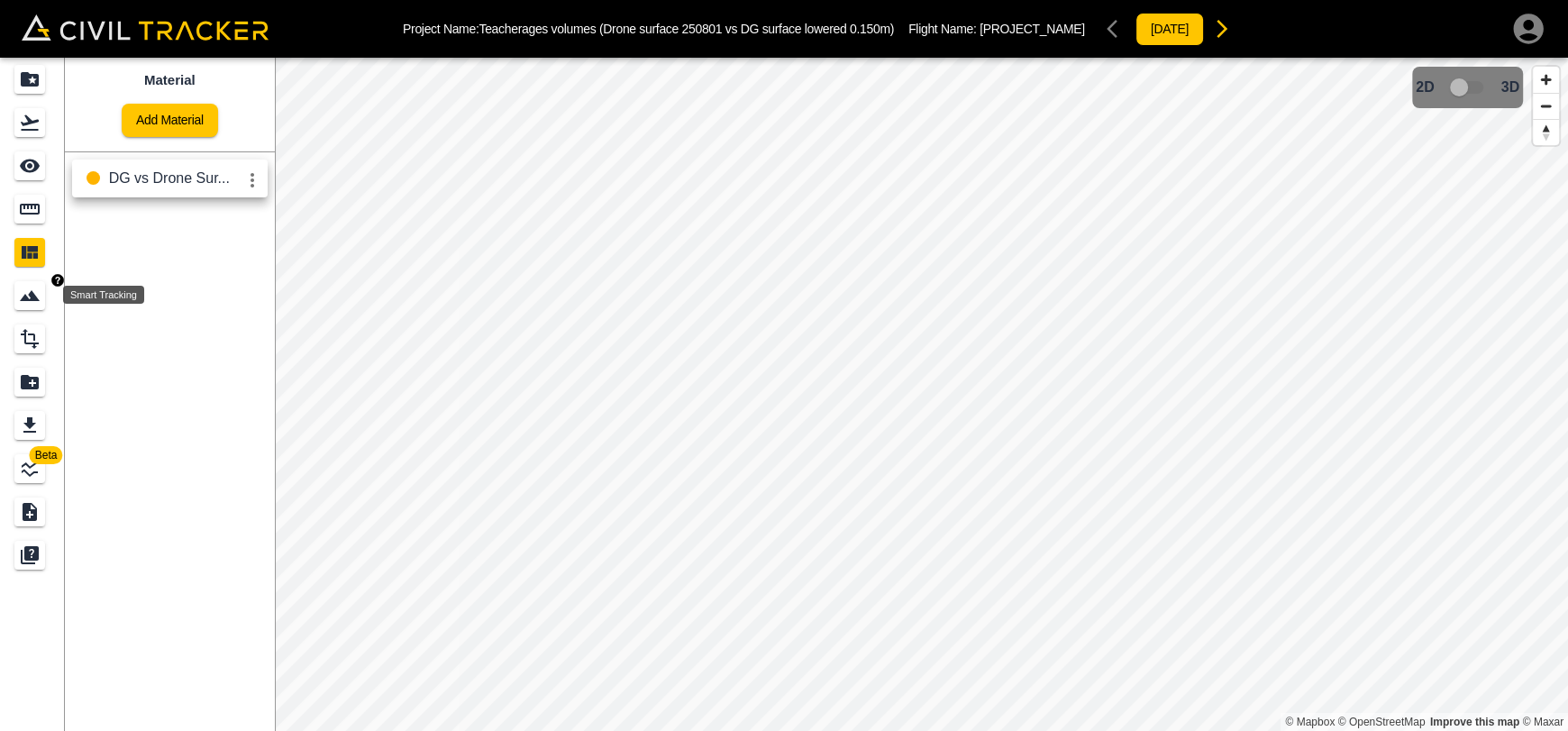 click at bounding box center [30, 296] 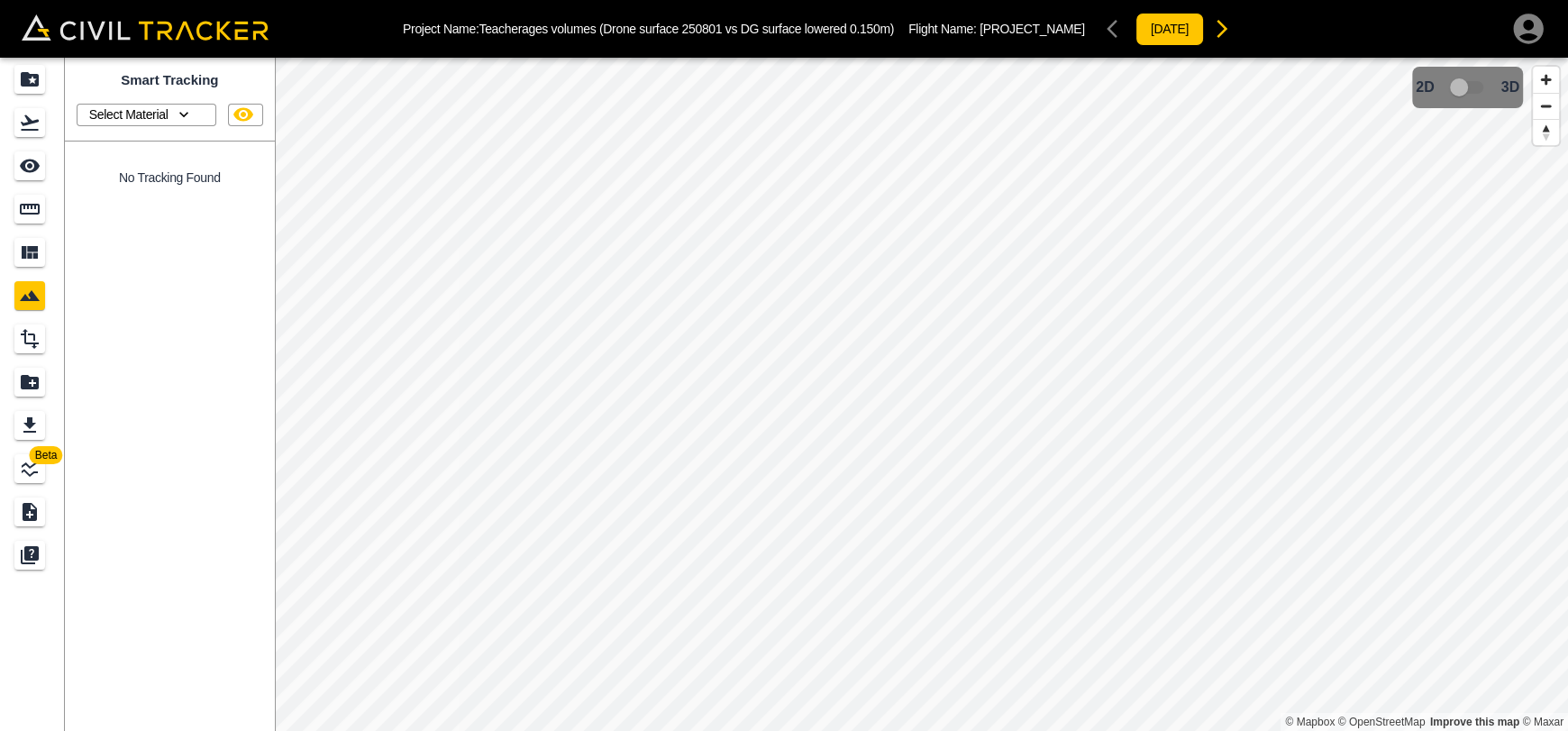 click on "Select Material" at bounding box center (129, 114) 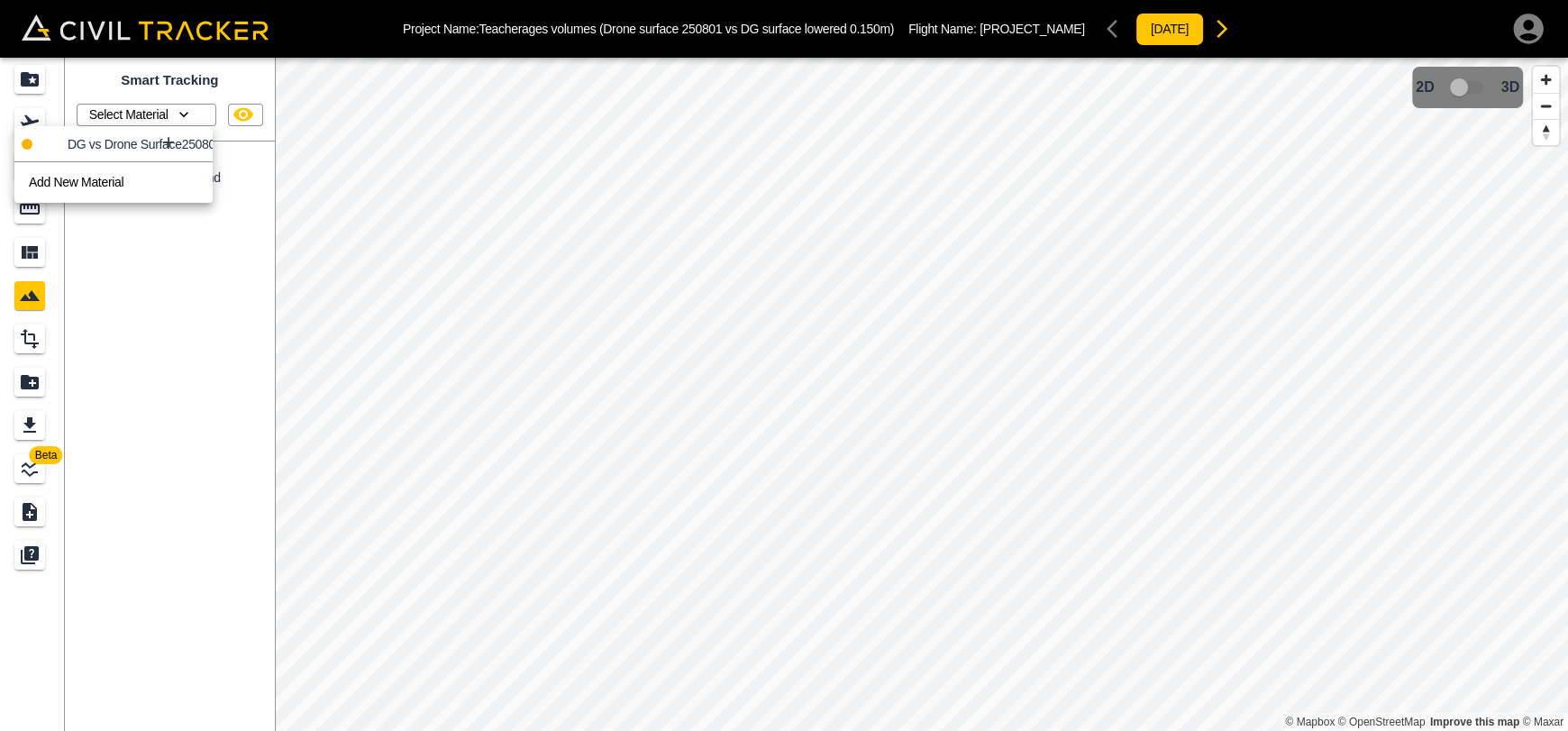 click on "DG vs Drone Surface250801" at bounding box center (114, 144) 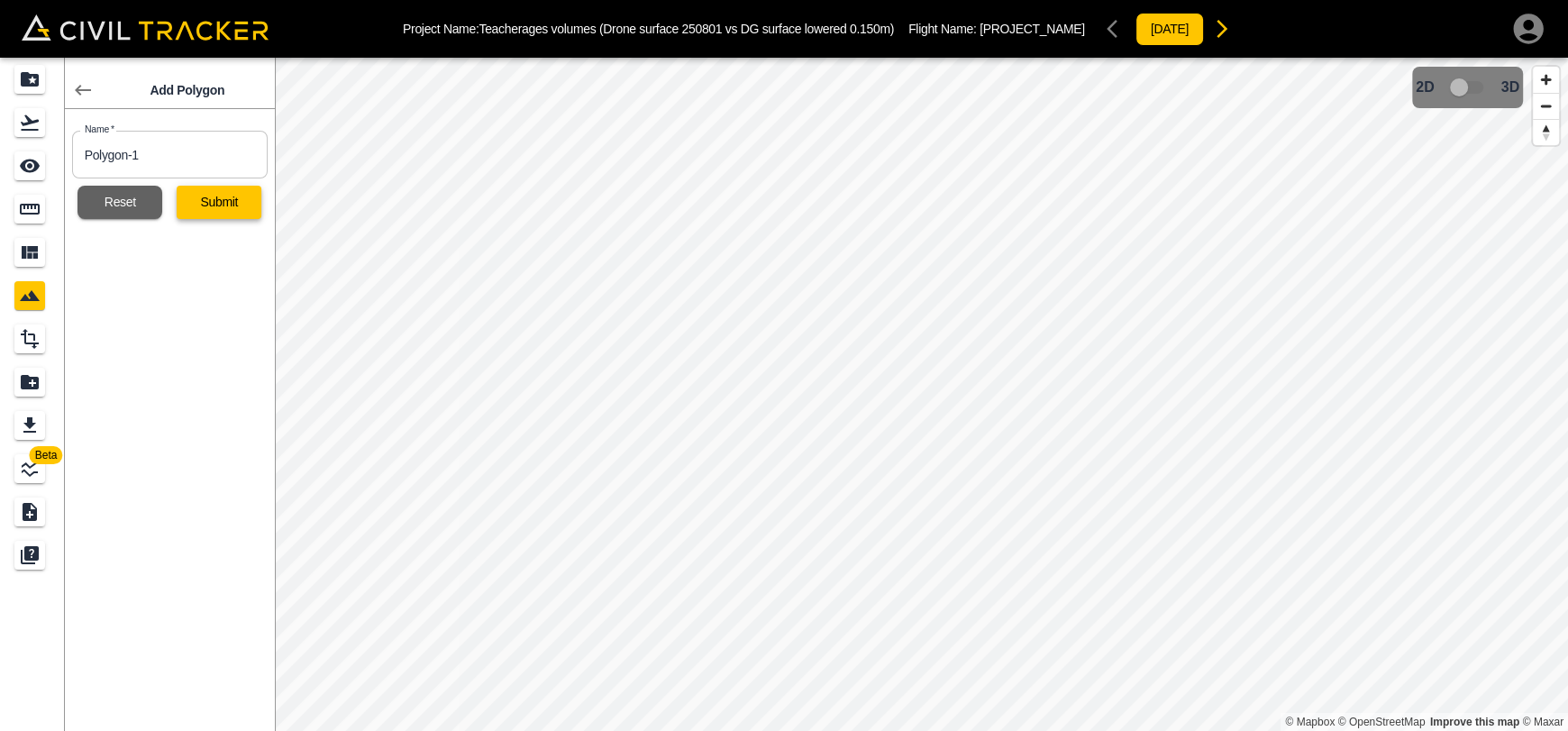 click on "Submit" at bounding box center (219, 202) 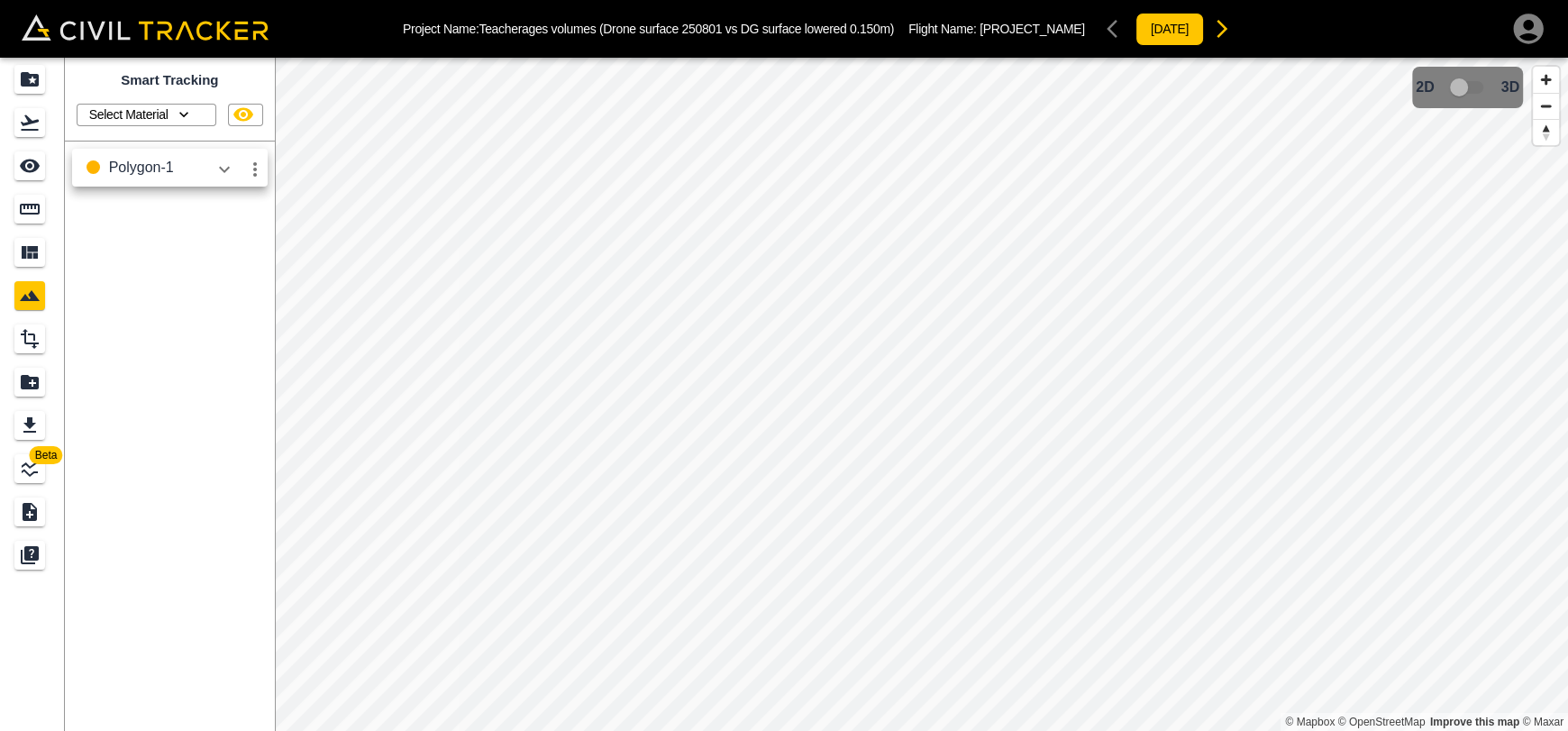 click 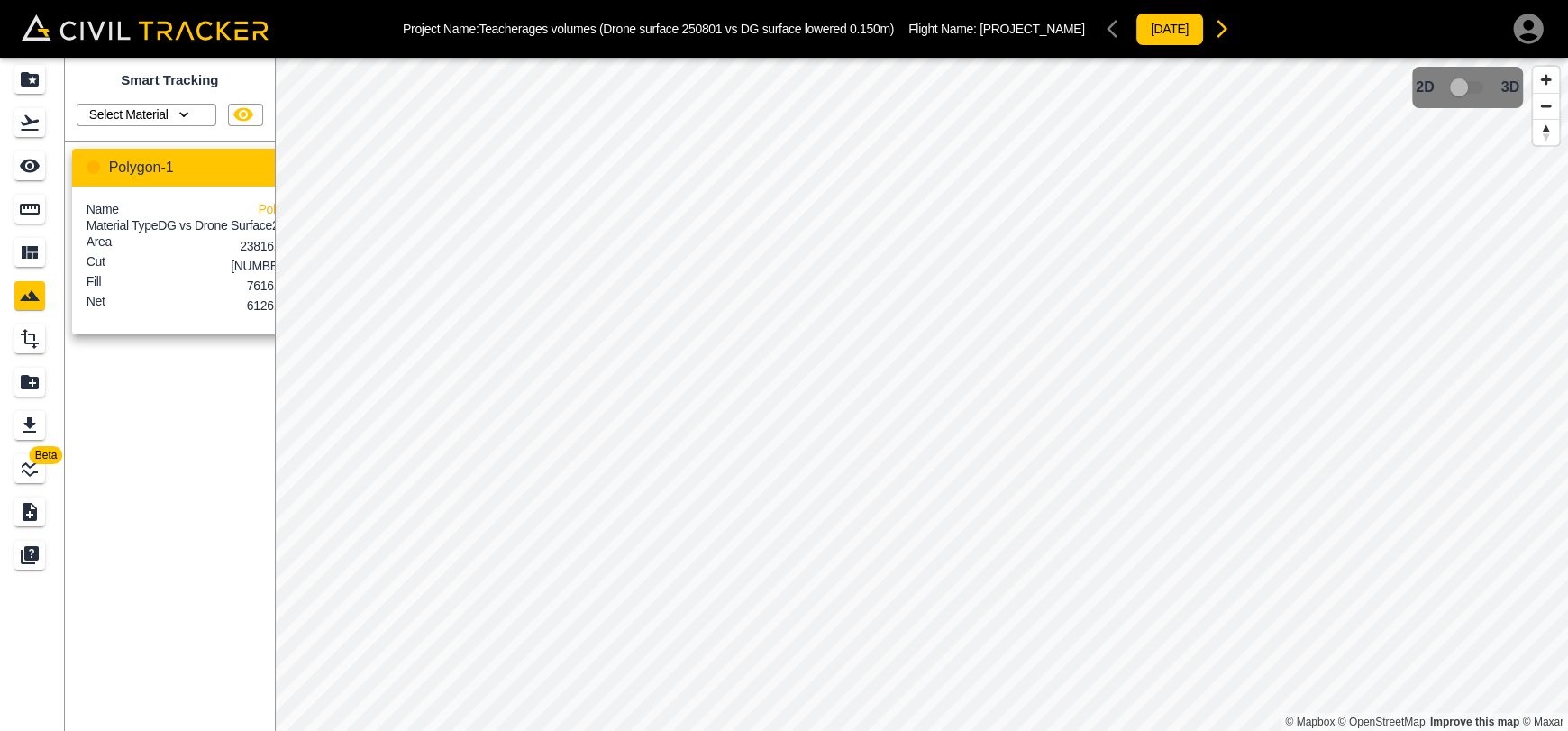 click on "DG vs Drone Surface250801" at bounding box center [235, 225] 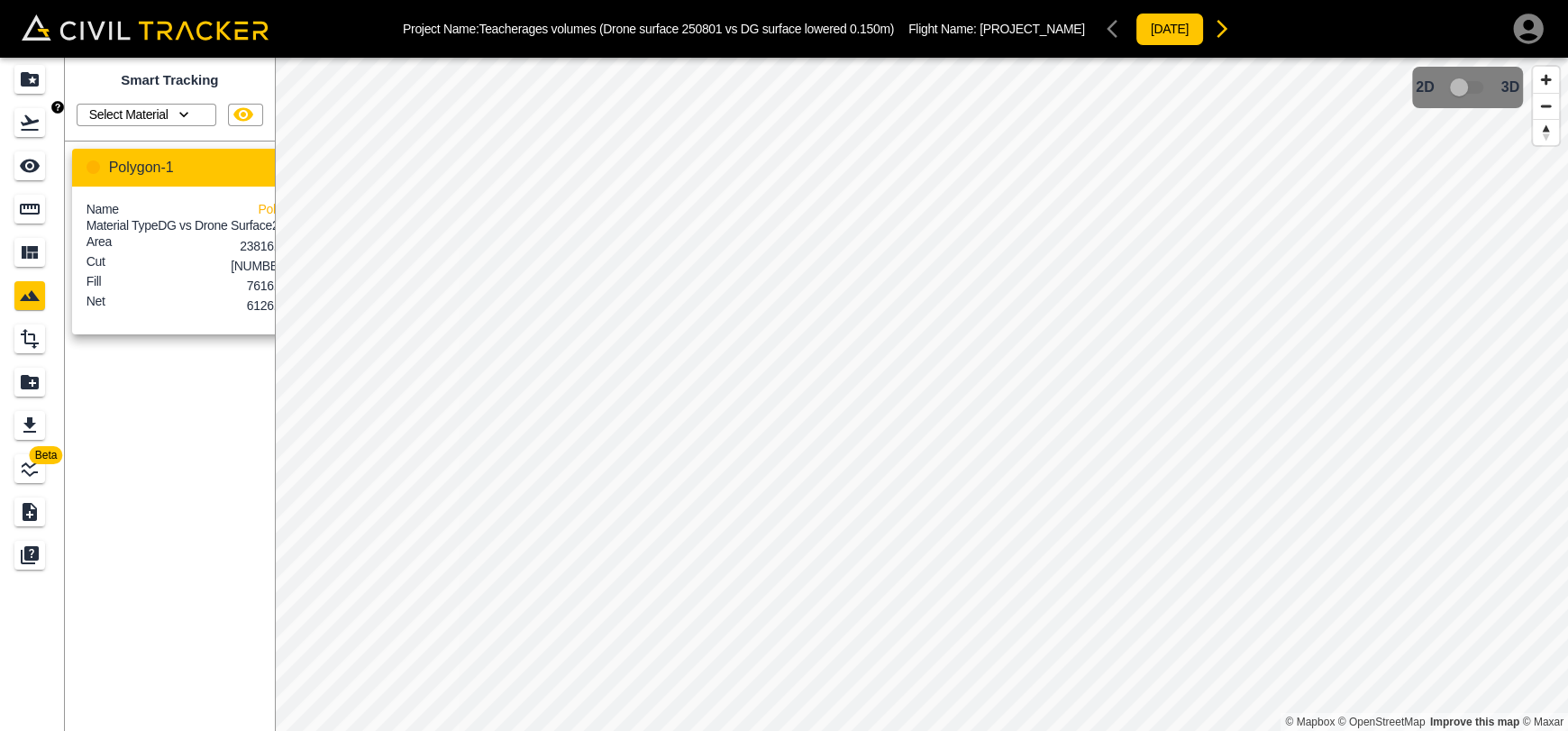 click 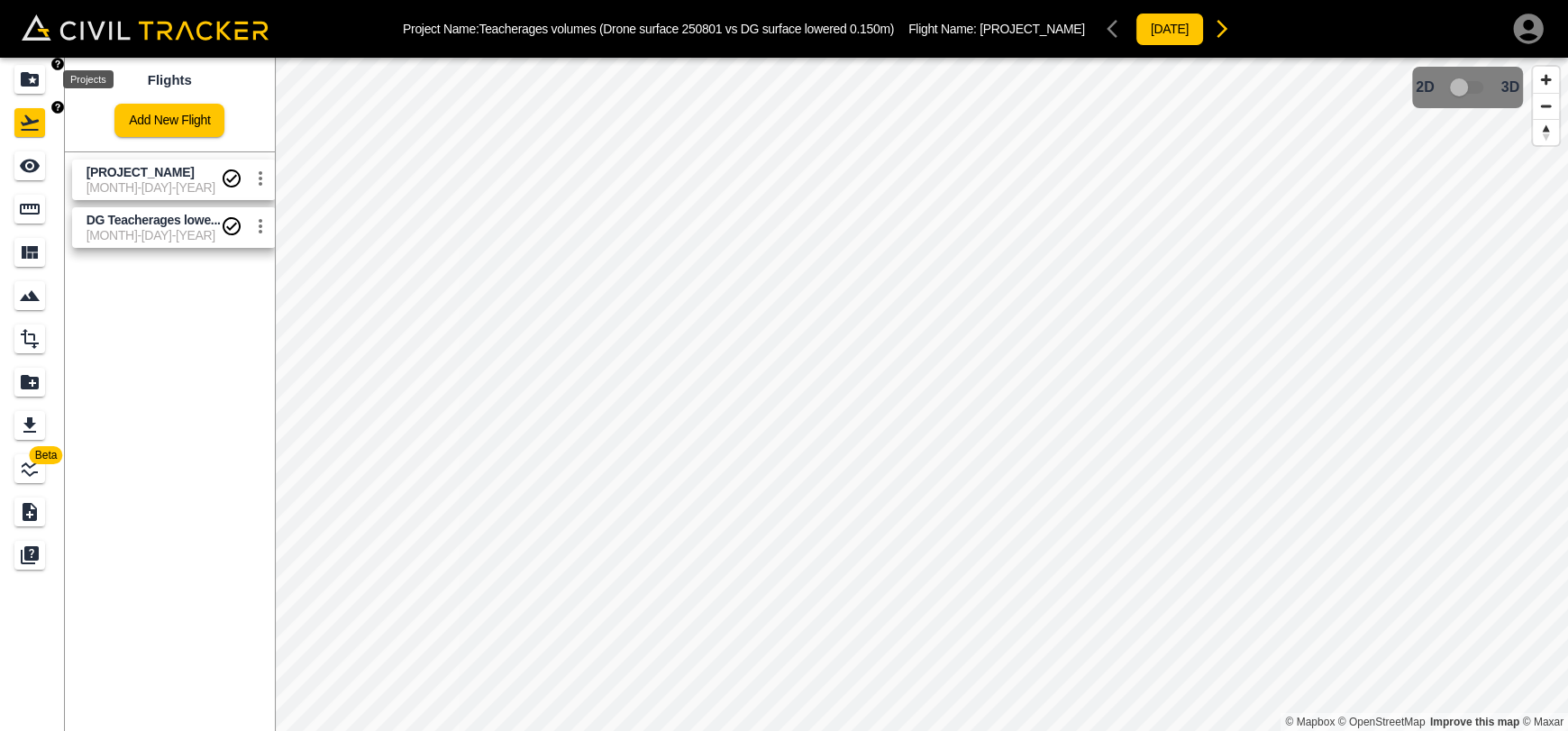 click 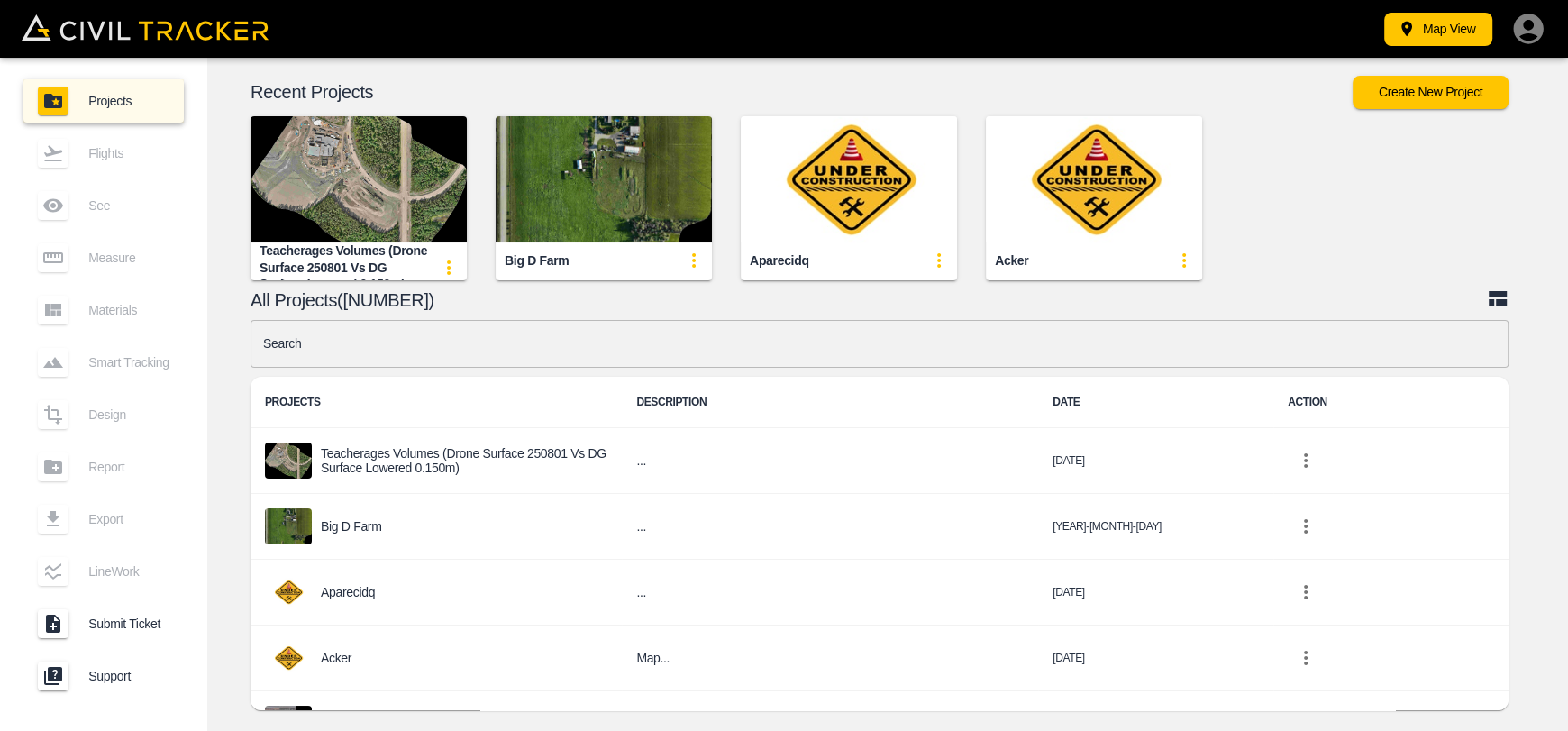 click at bounding box center [359, 179] 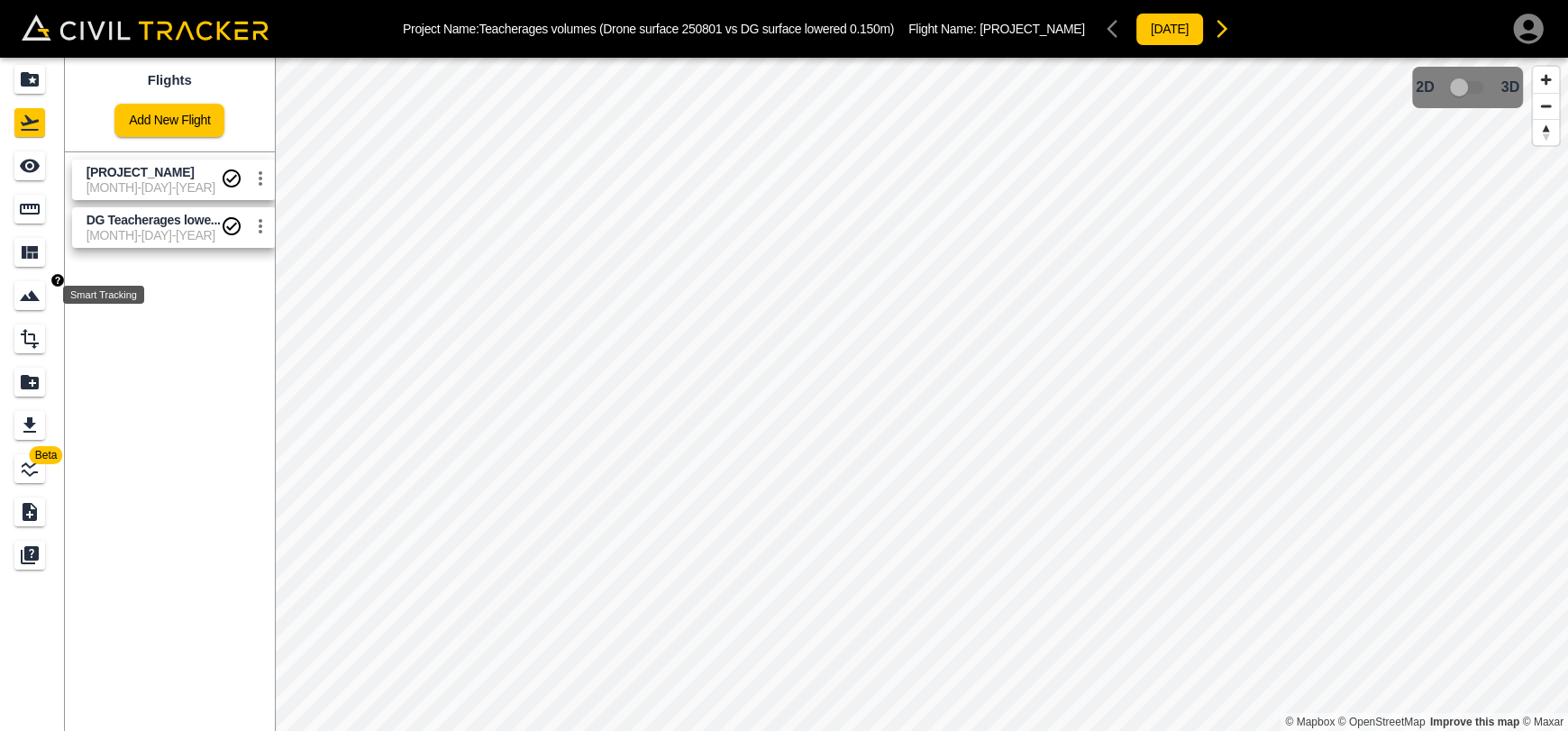 click 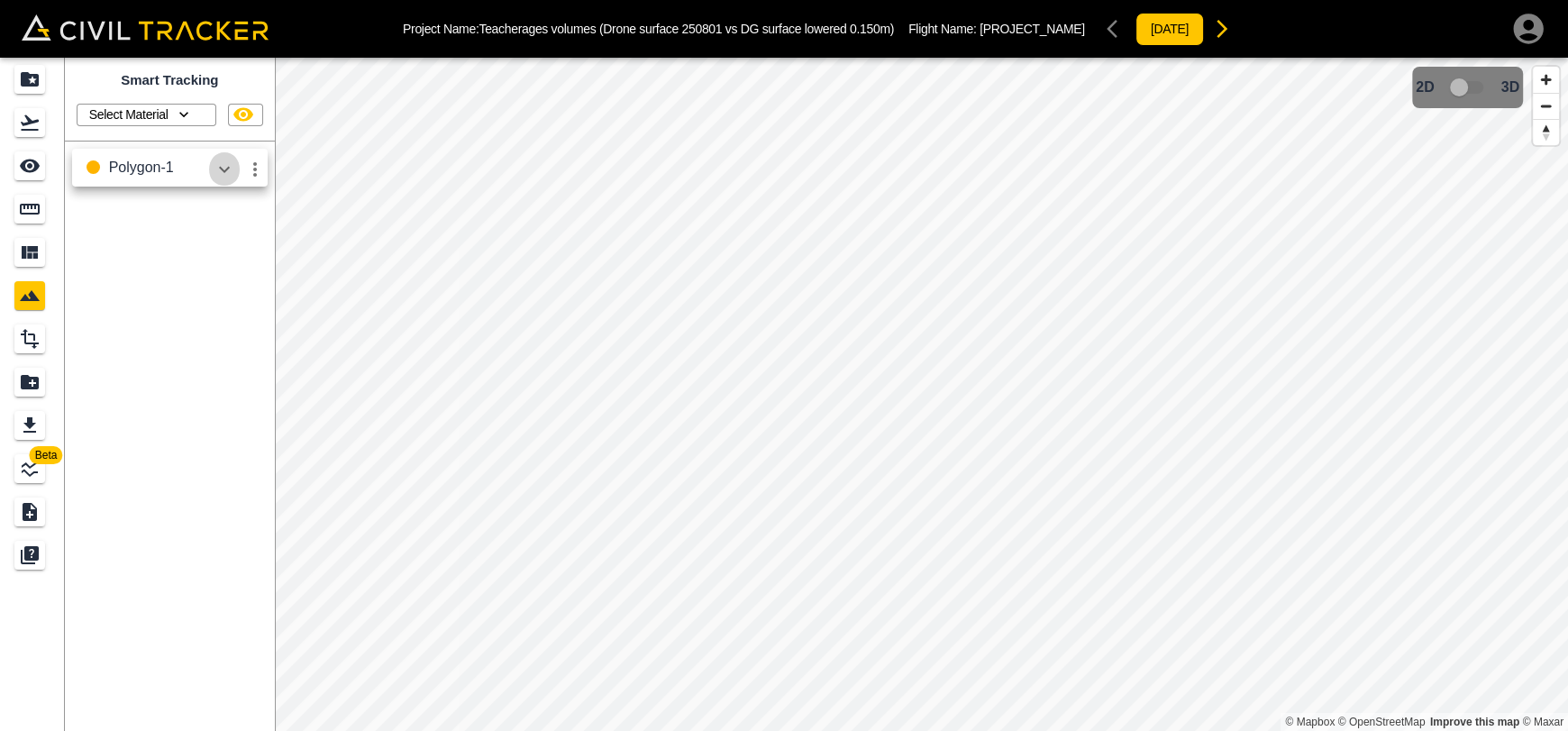 click 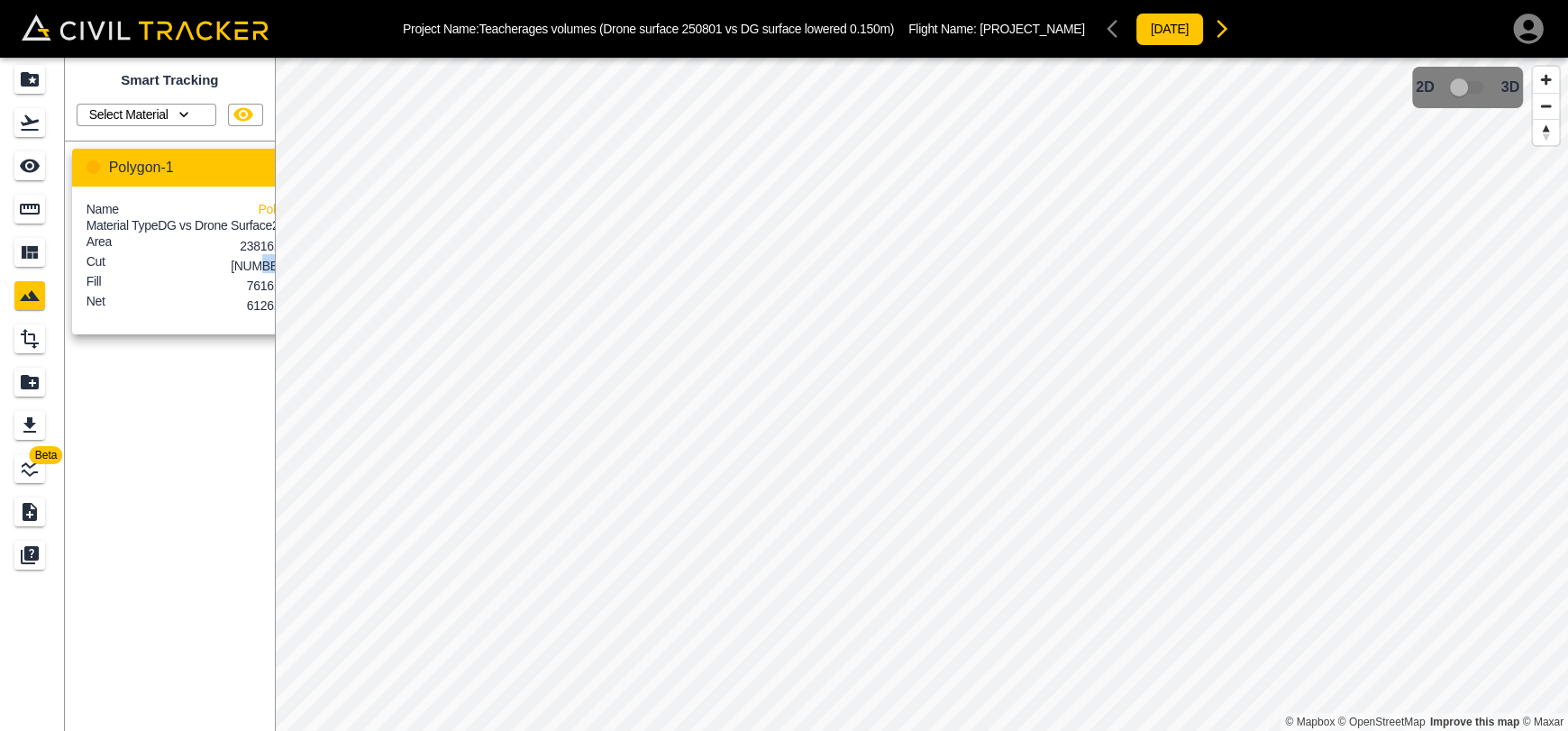 scroll, scrollTop: 0, scrollLeft: 13, axis: horizontal 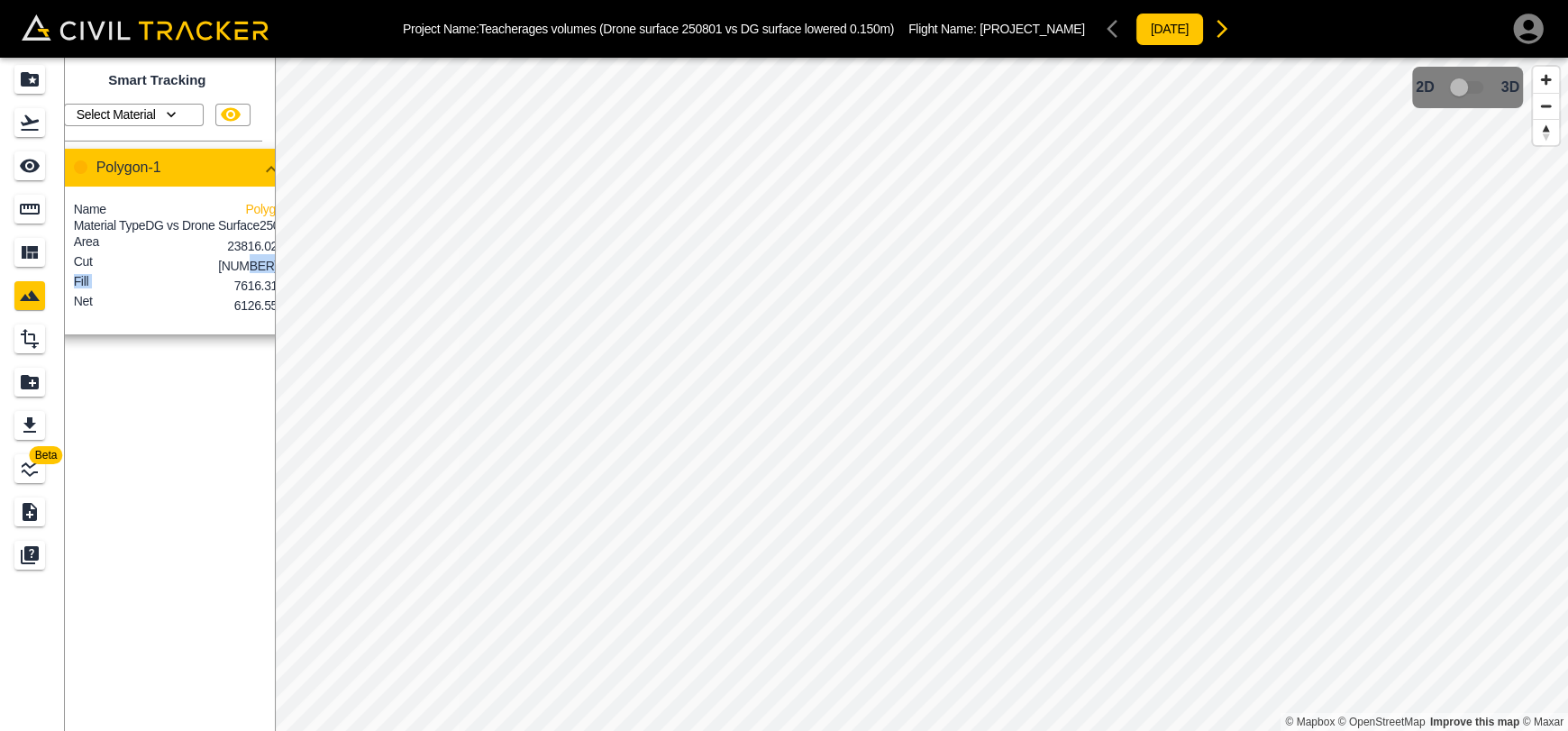 drag, startPoint x: 266, startPoint y: 277, endPoint x: 190, endPoint y: 297, distance: 78.587531 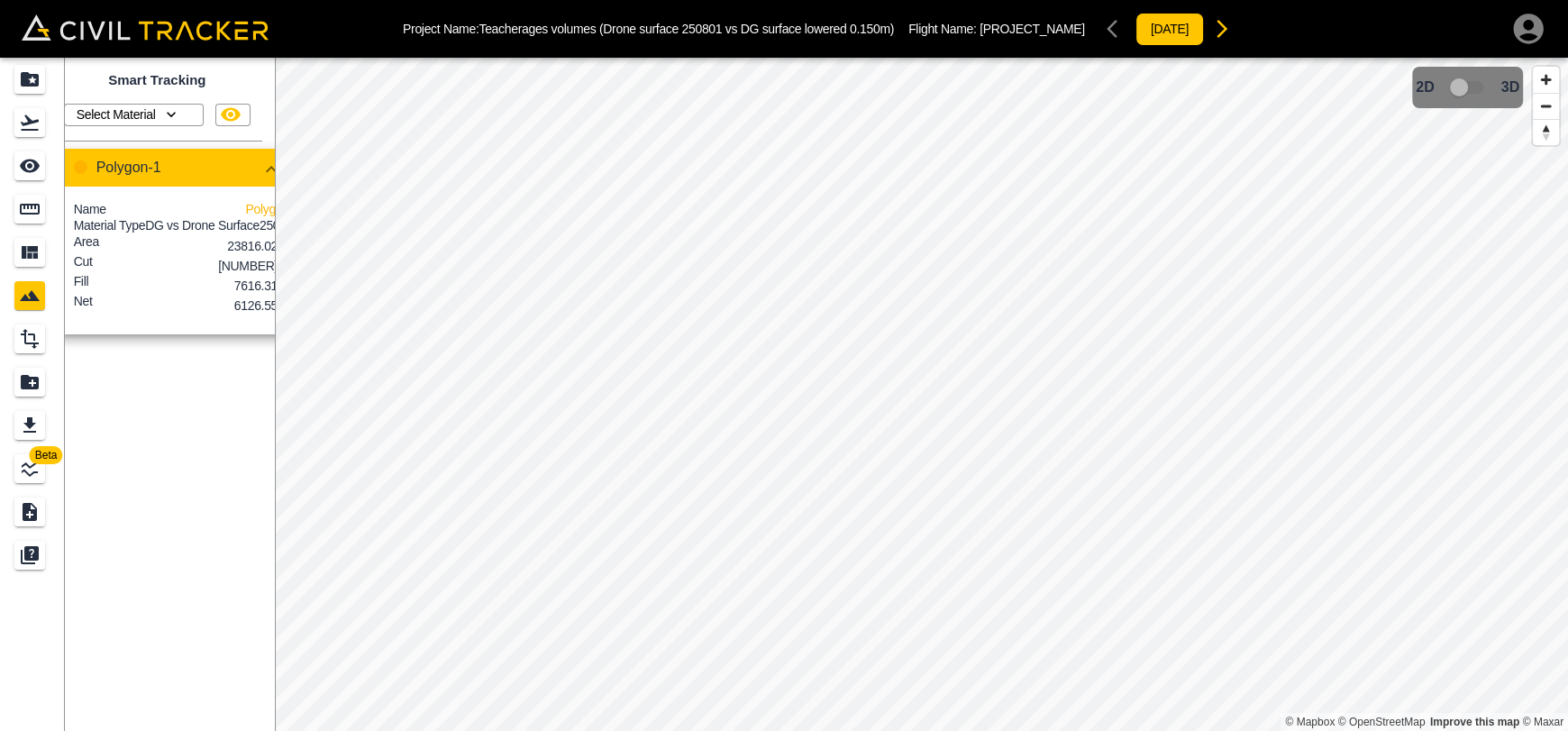 drag, startPoint x: 226, startPoint y: 308, endPoint x: 159, endPoint y: 308, distance: 67 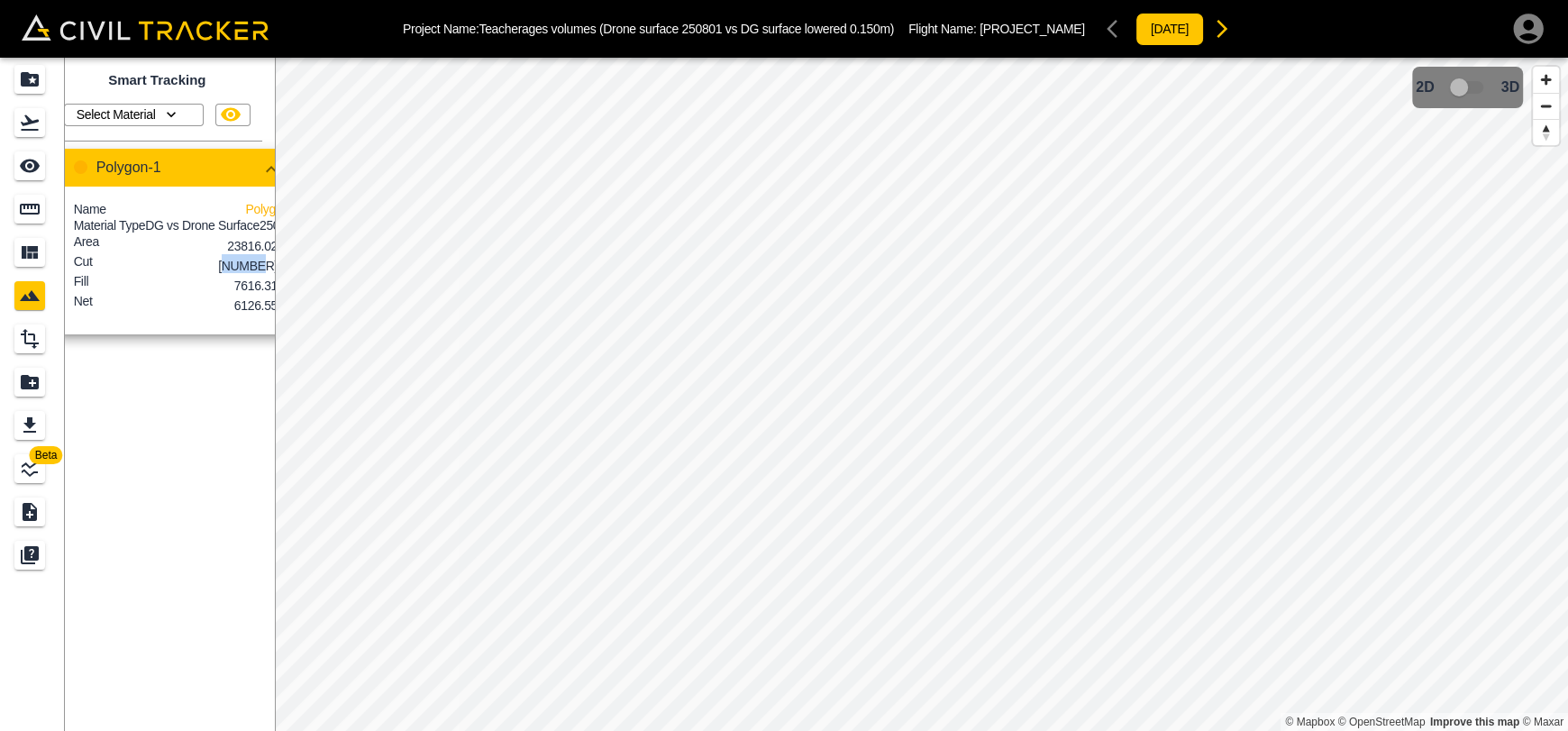 scroll, scrollTop: 0, scrollLeft: 51, axis: horizontal 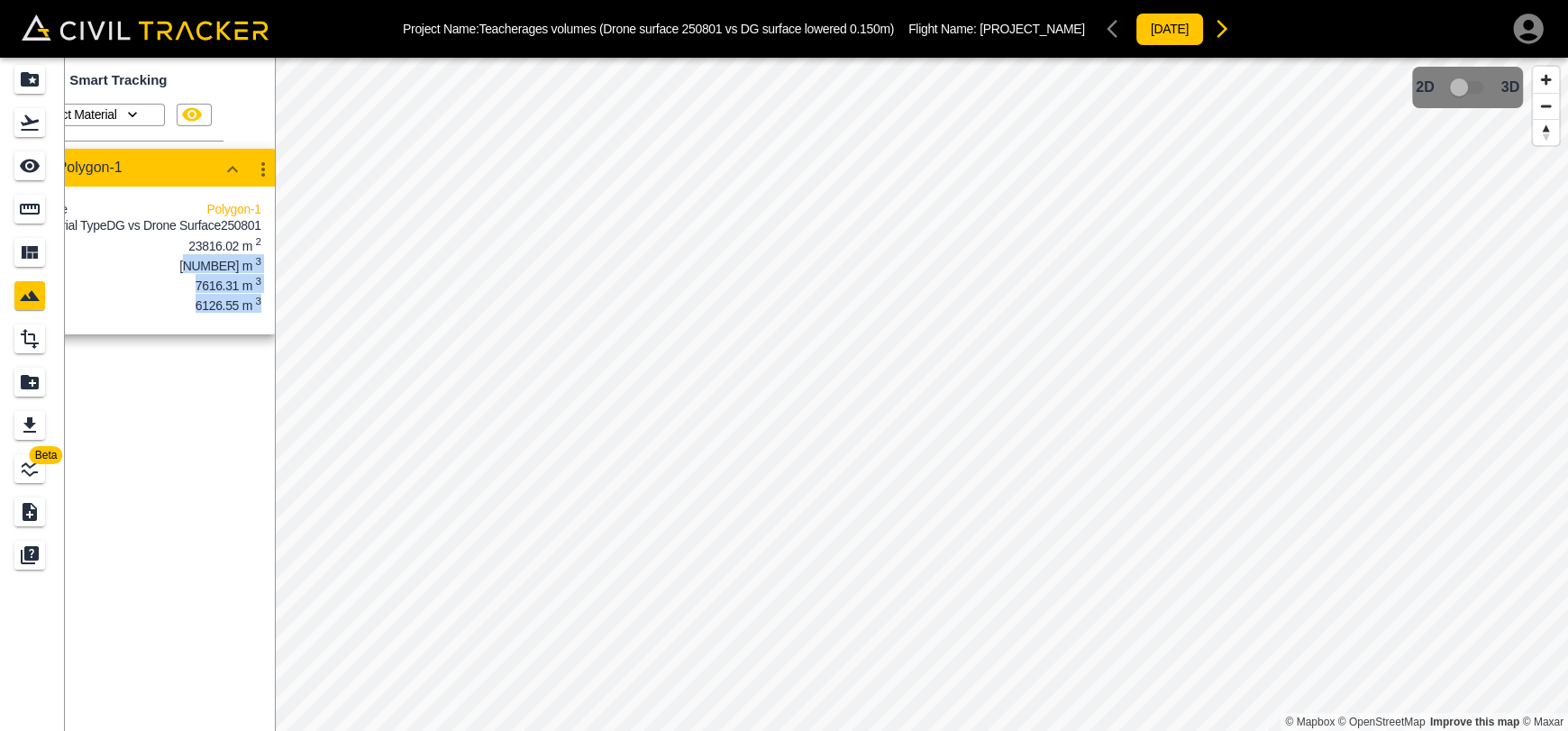 click on "Beta Smart Tracking Select Material   Polygon-1 Name Polygon-1 Material Type DG vs Drone Surface250801 Area 23816.02    m   2 Cut 1489.77   m   3 Fill 7616.31   m   3 Net 6126.55   m   3 © Mapbox   © OpenStreetMap   Improve this map   © Maxar 2D 3D" at bounding box center [784, 394] 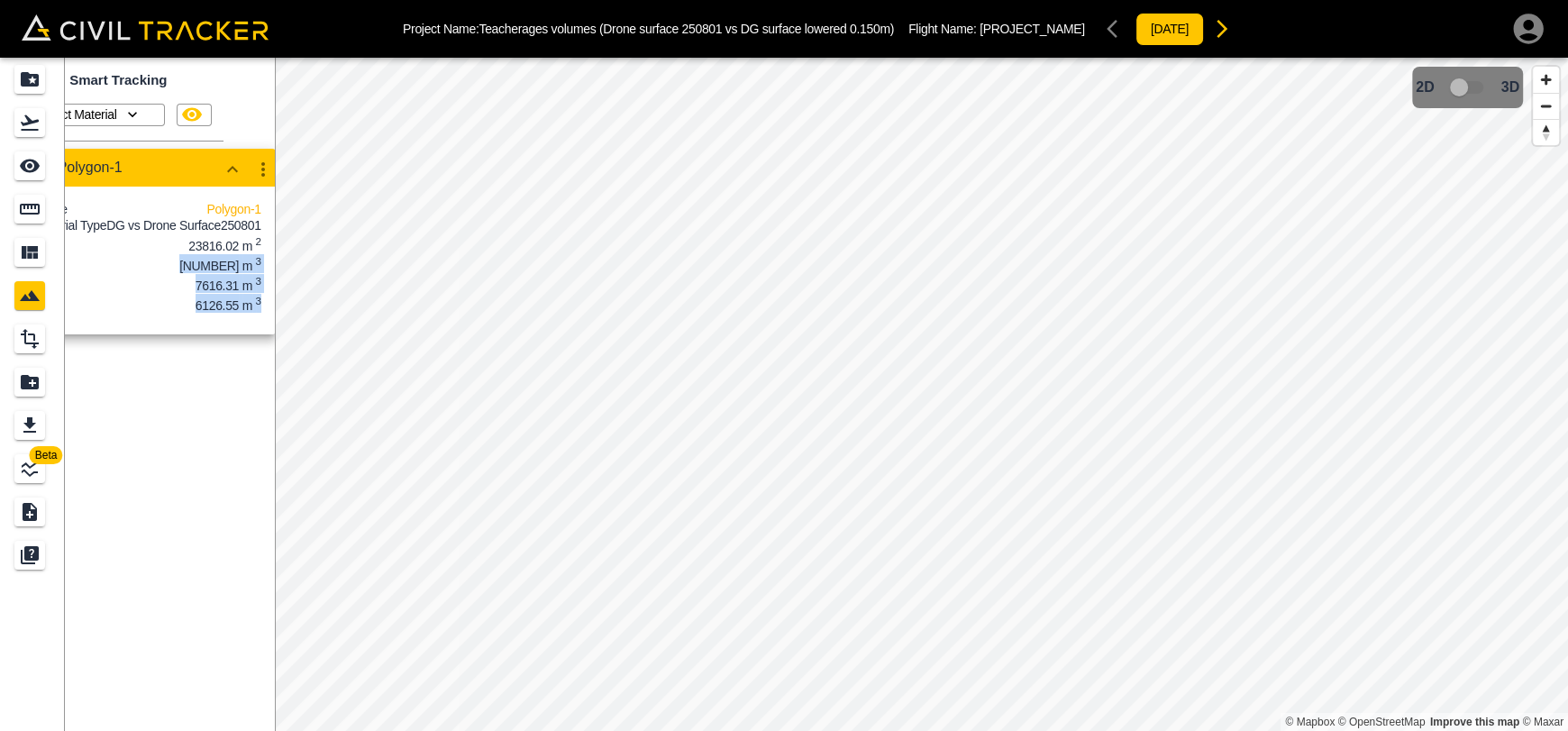 click on "Beta Smart Tracking Select Material   Polygon-1 Name Polygon-1 Material Type DG vs Drone Surface250801 Area 23816.02    m   2 Cut 1489.77   m   3 Fill 7616.31   m   3 Net 6126.55   m   3 © Mapbox   © OpenStreetMap   Improve this map   © Maxar 2D 3D" at bounding box center [784, 394] 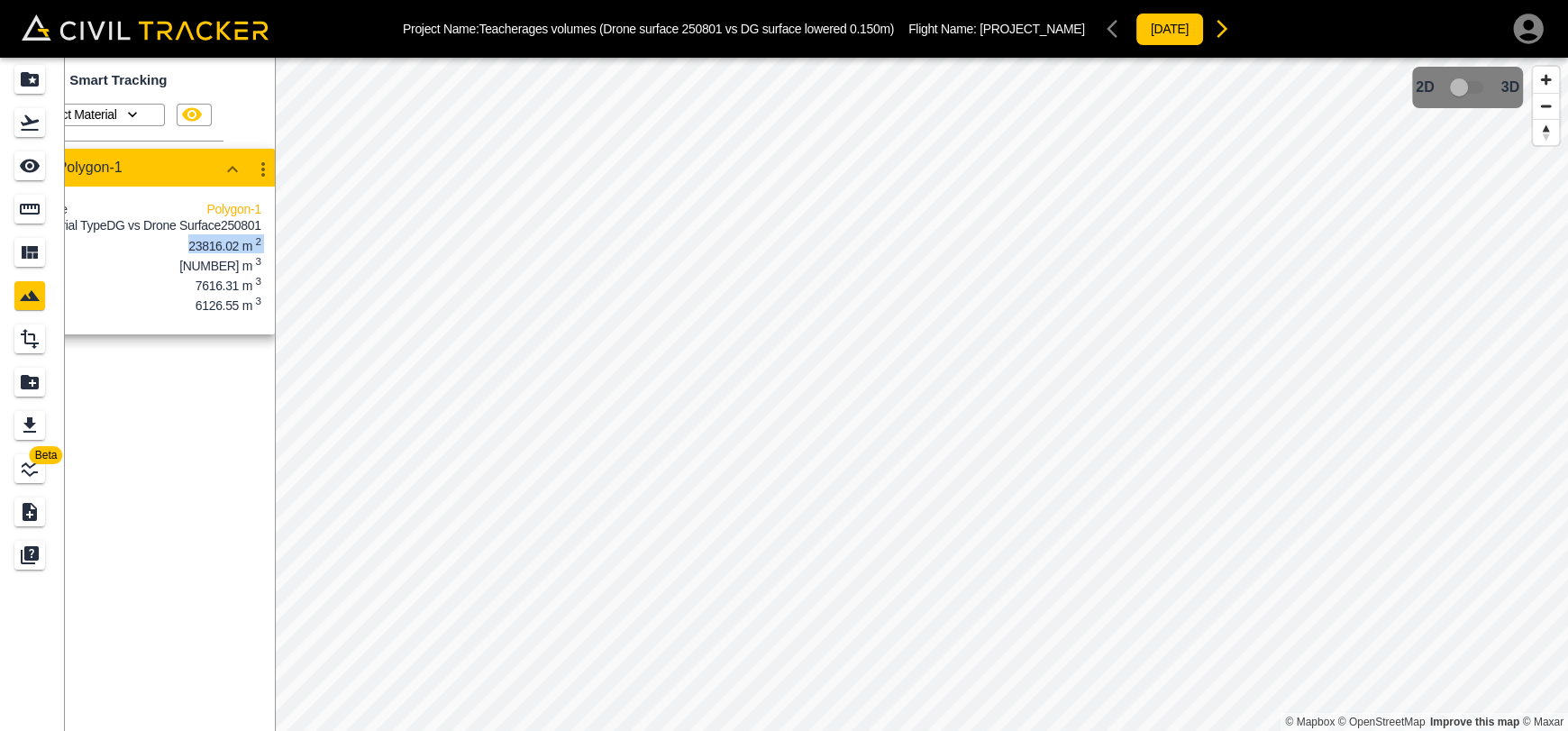 drag, startPoint x: 166, startPoint y: 261, endPoint x: 137, endPoint y: 269, distance: 30.083218 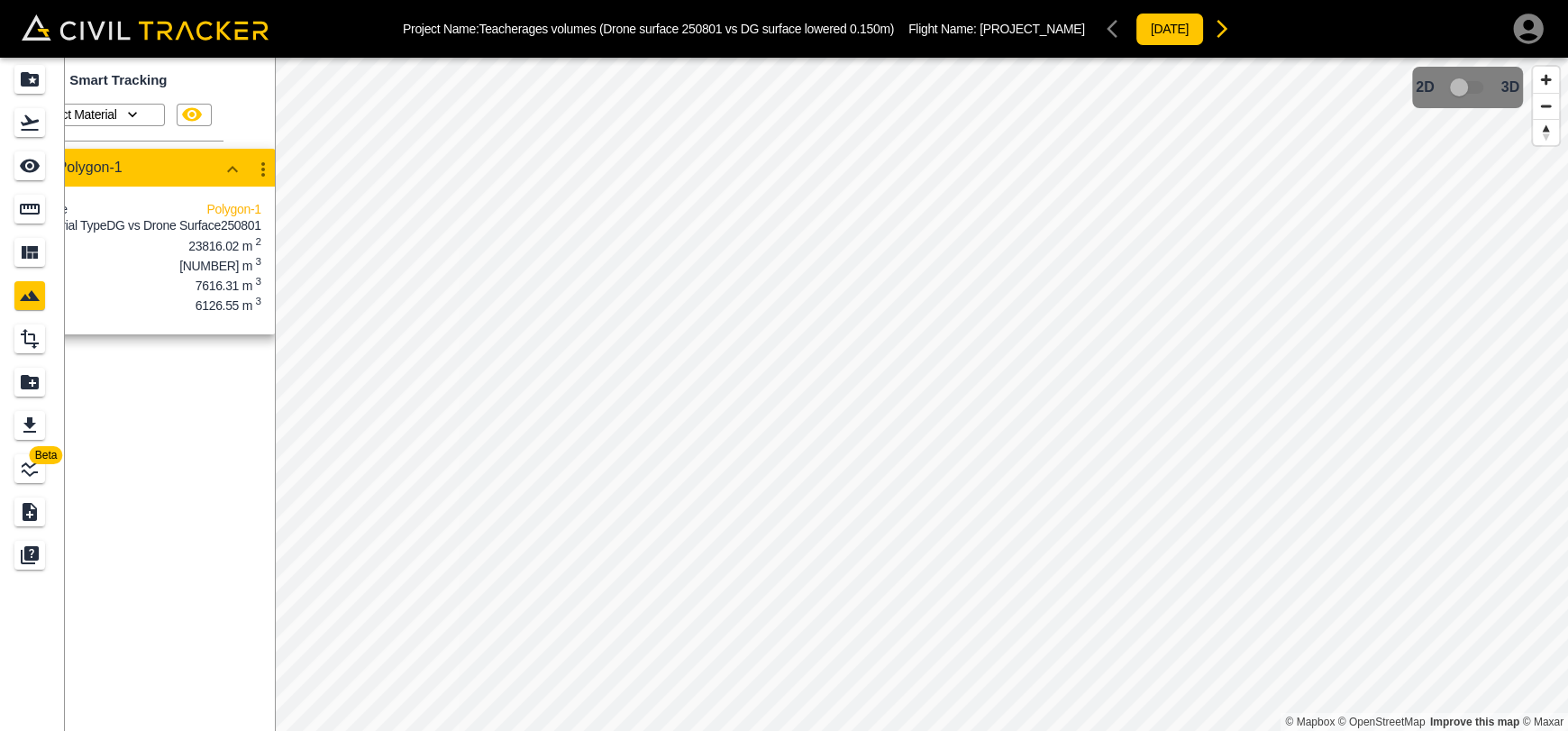 click on "Fill 7616.31   m   3" at bounding box center (148, 283) 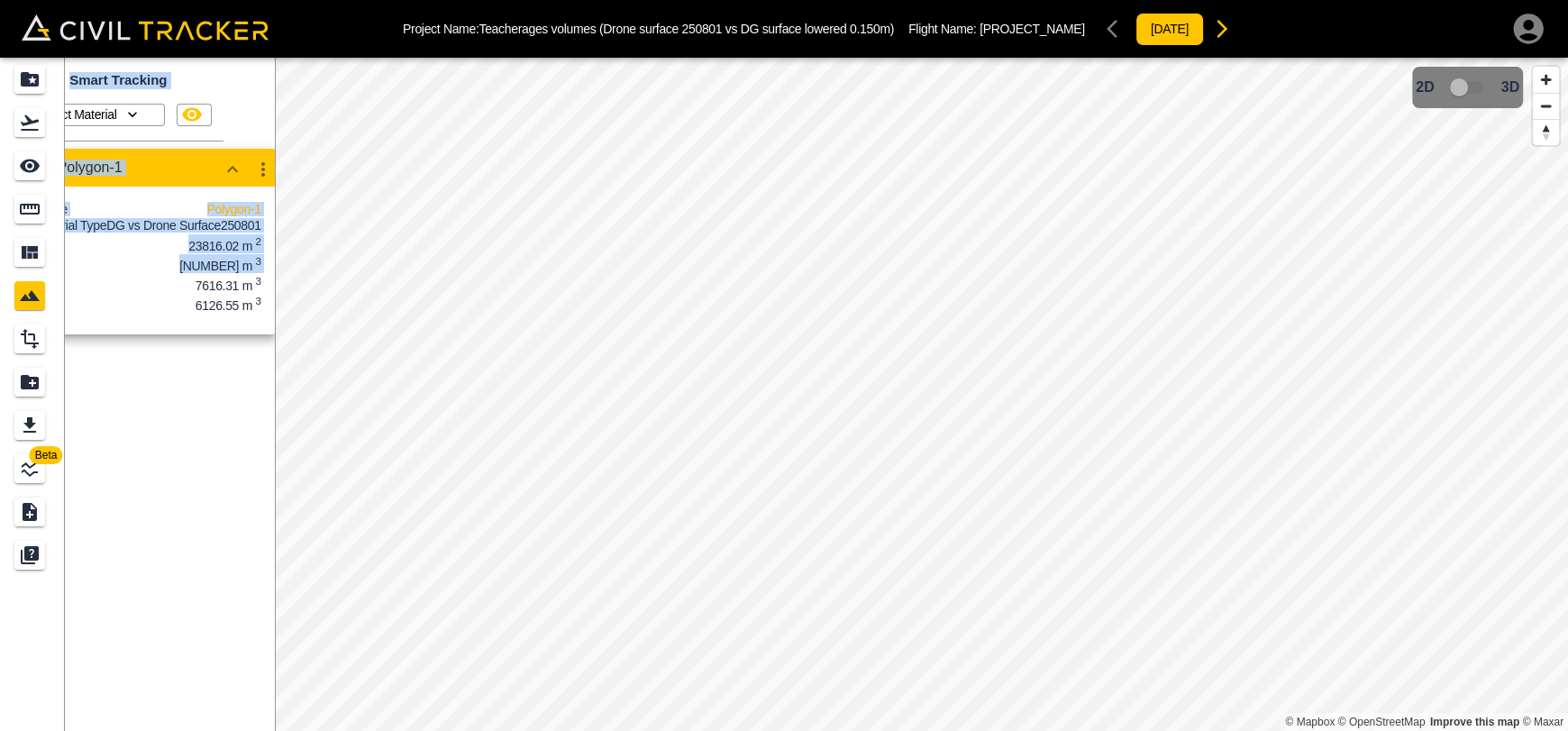 scroll, scrollTop: 0, scrollLeft: 0, axis: both 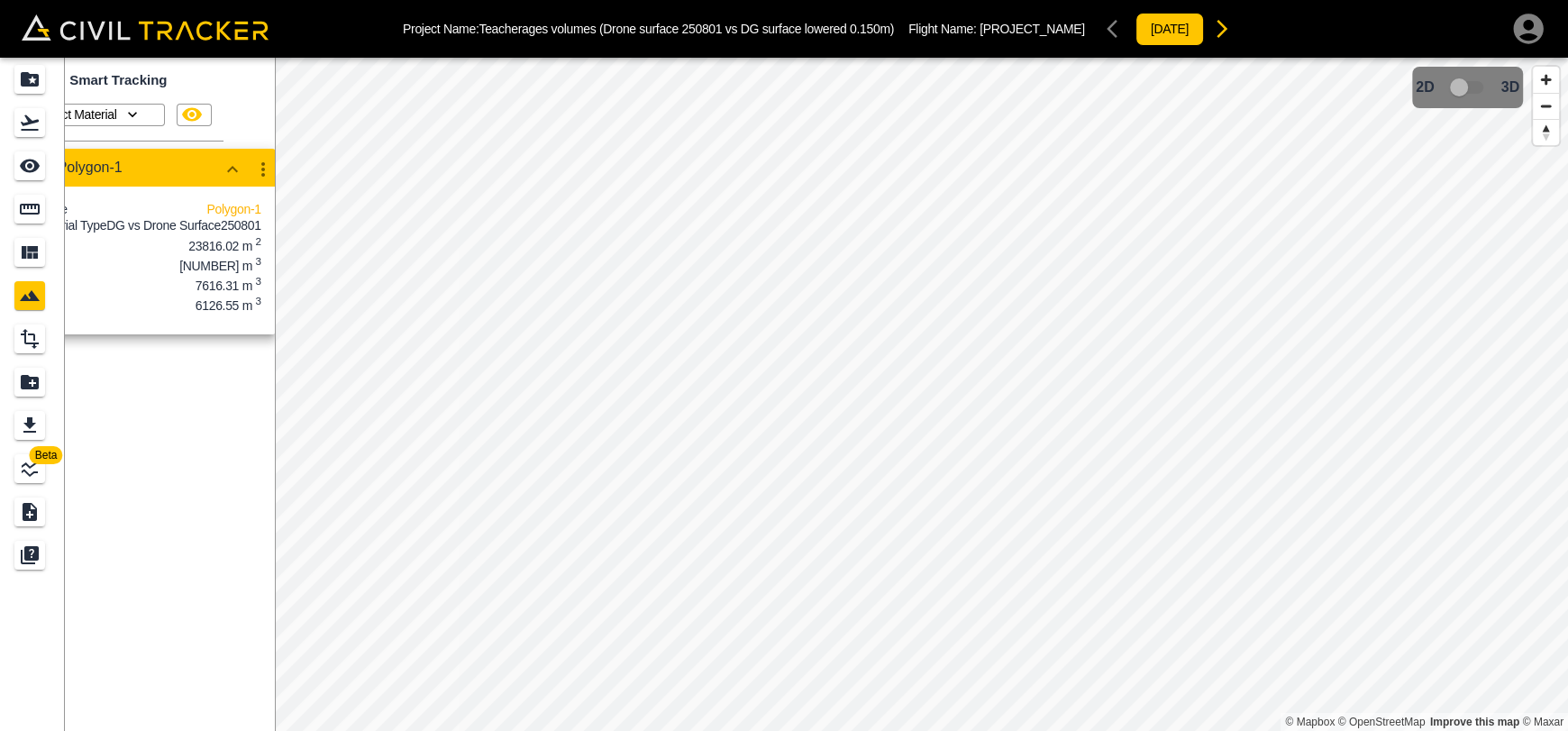 drag, startPoint x: 101, startPoint y: 293, endPoint x: 189, endPoint y: 297, distance: 88.0909 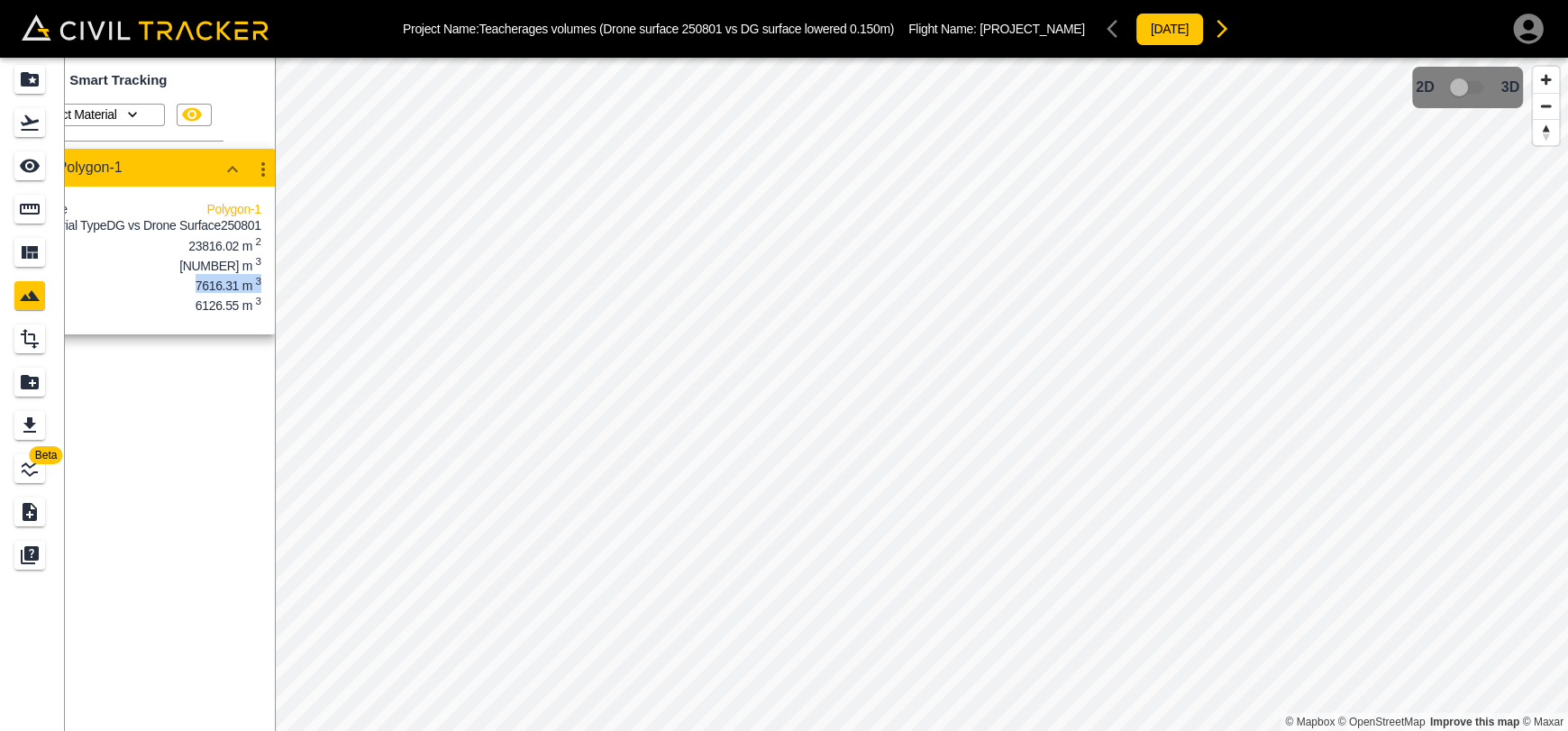 drag, startPoint x: 263, startPoint y: 288, endPoint x: 190, endPoint y: 292, distance: 73.10951 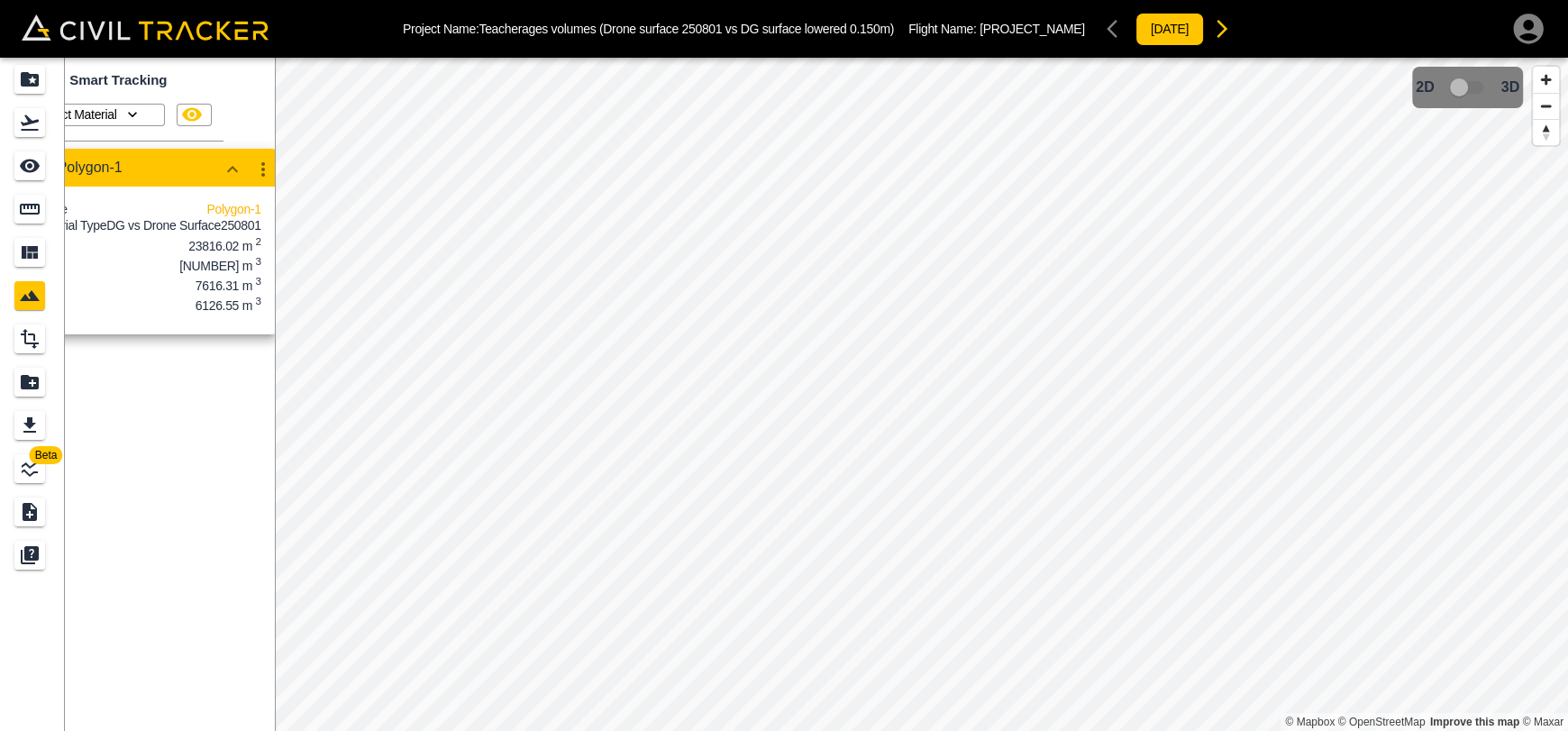 click on "Net 6126.55   m   3" at bounding box center [148, 303] 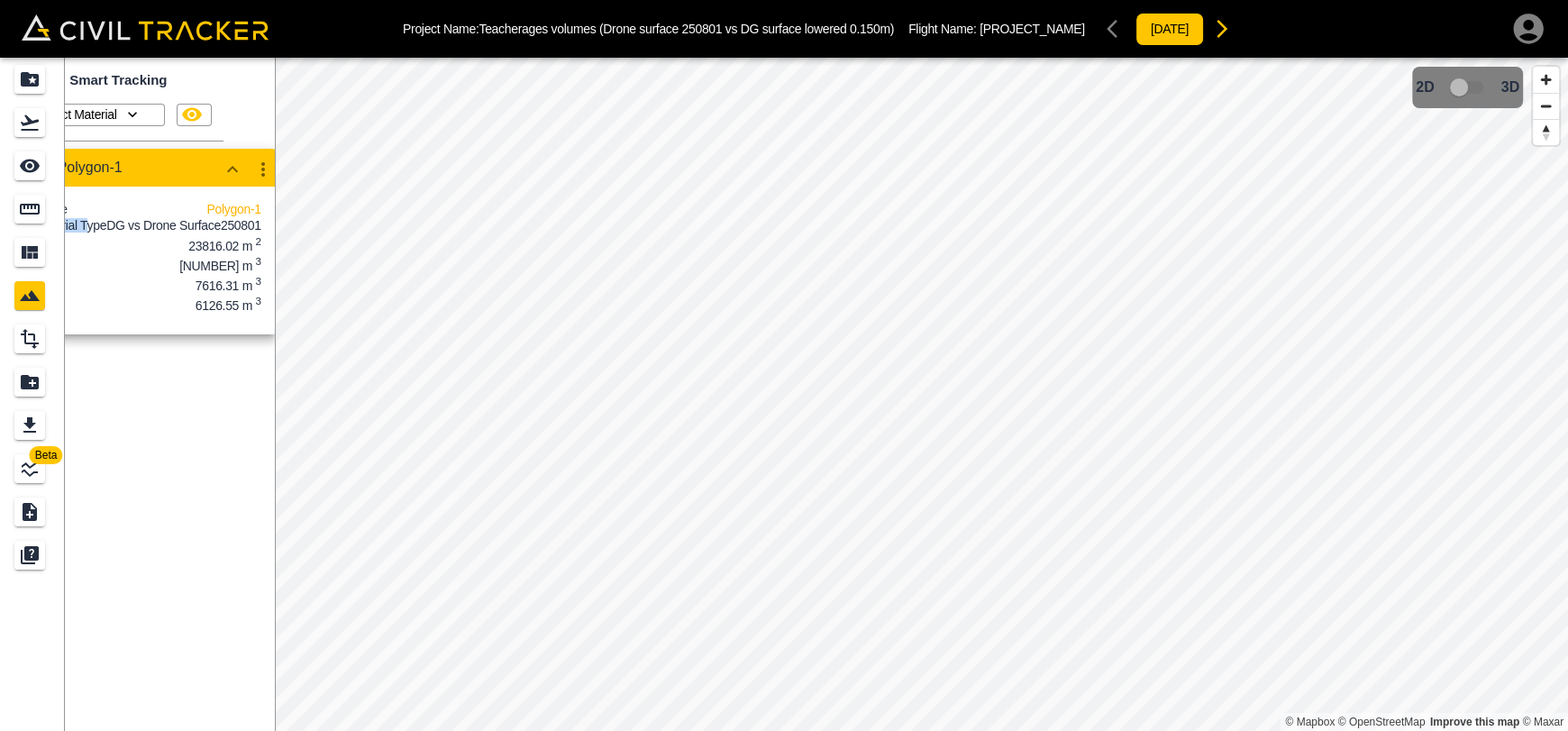 scroll, scrollTop: 0, scrollLeft: 0, axis: both 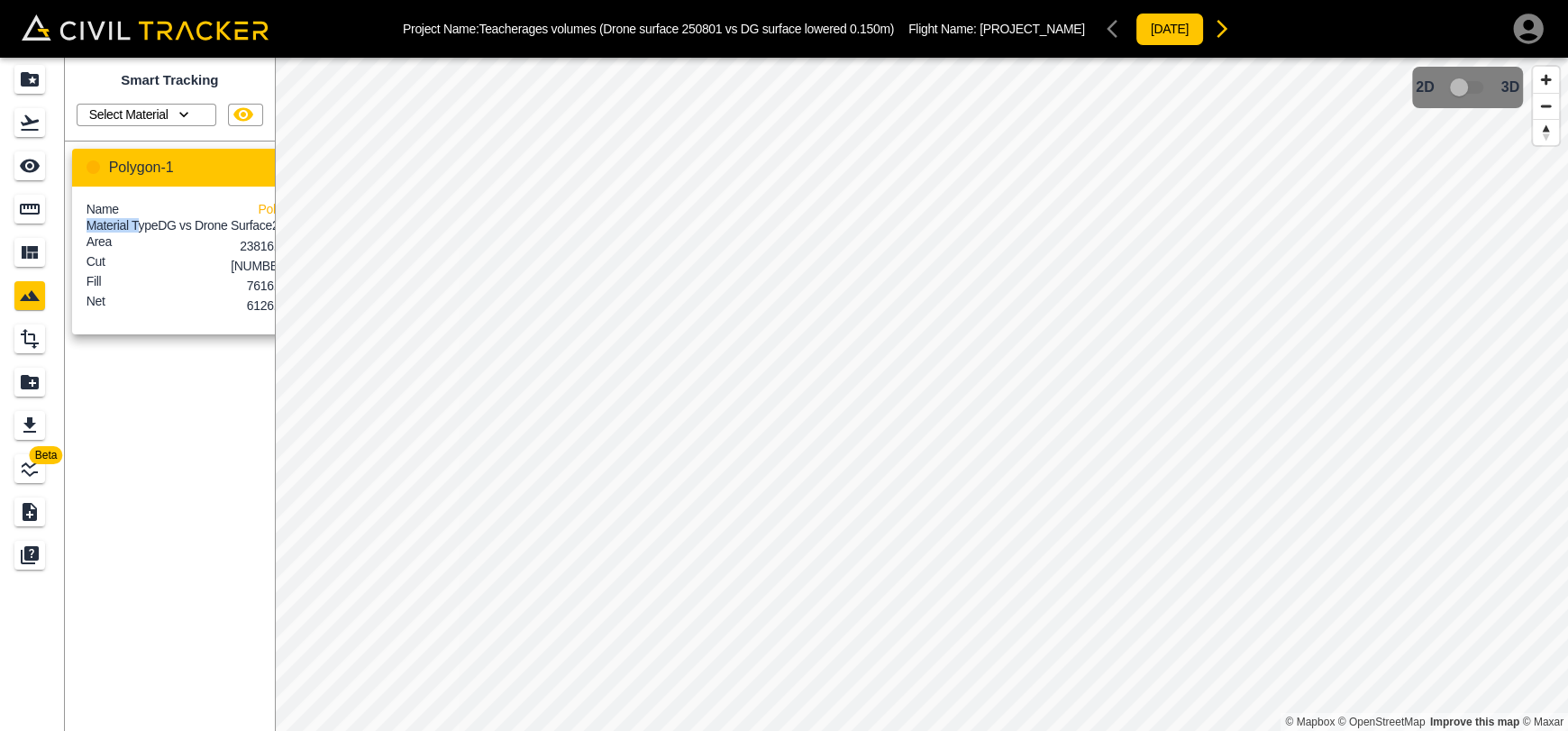 click on "Material Type" at bounding box center [123, 225] 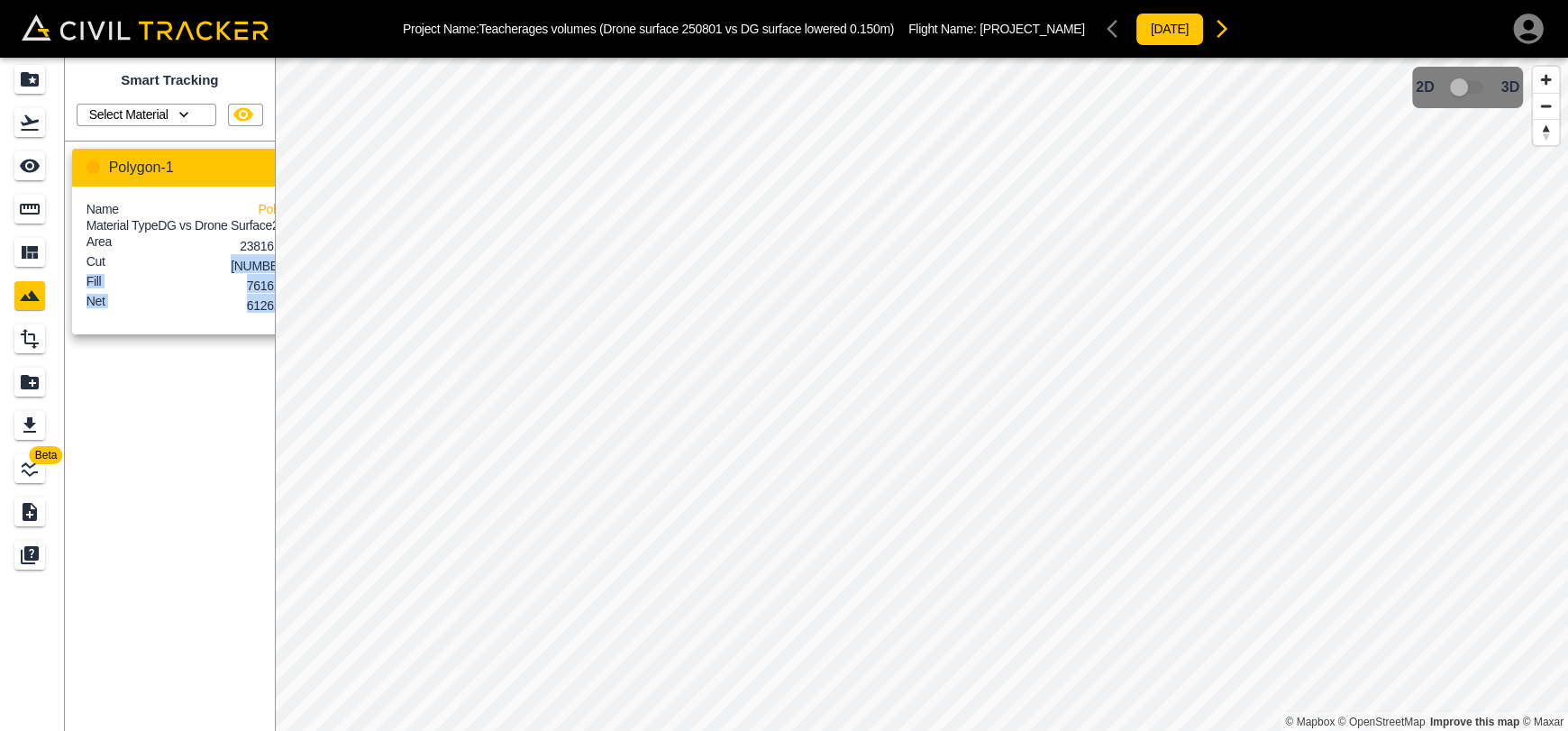 scroll, scrollTop: 0, scrollLeft: 51, axis: horizontal 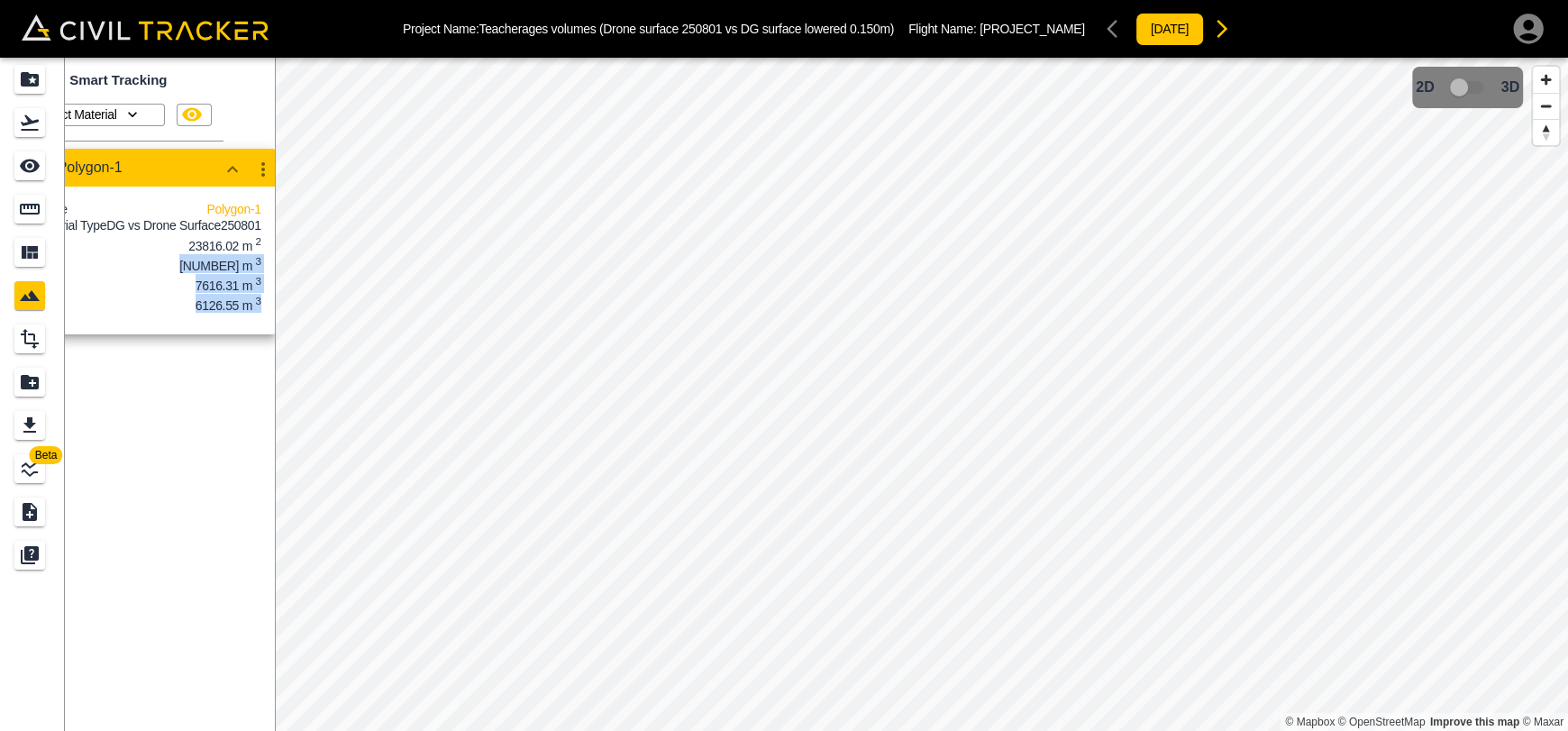 click on "Beta Smart Tracking Select Material   Polygon-1 Name Polygon-1 Material Type DG vs Drone Surface250801 Area 23816.02    m   2 Cut 1489.77   m   3 Fill 7616.31   m   3 Net 6126.55   m   3 © Mapbox   © OpenStreetMap   Improve this map   © Maxar 2D 3D" at bounding box center [784, 394] 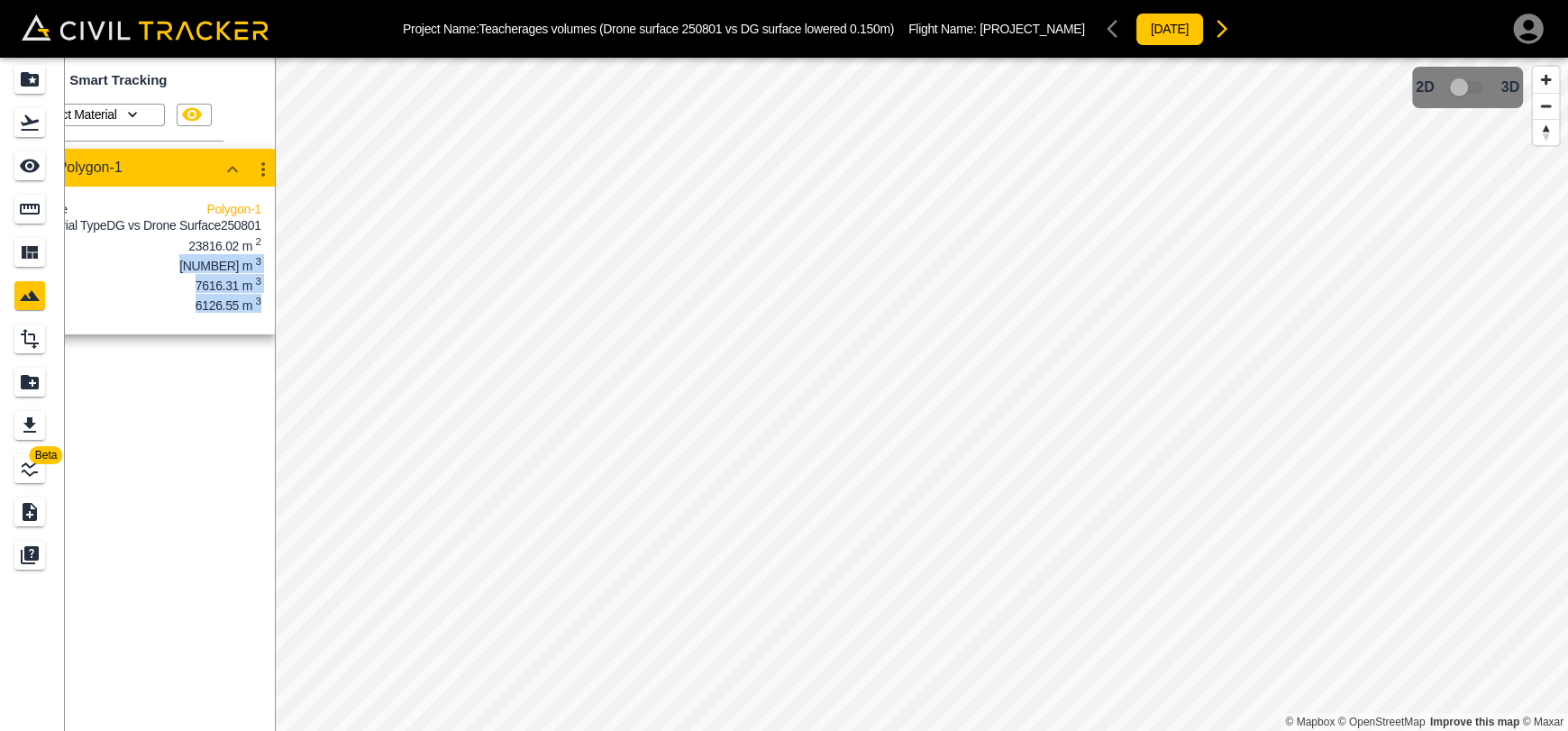 click on "Name Polygon-1 Material Type DG vs Drone Surface250801 Area 23816.02    m   2 Cut 1489.77   m   3 Fill 7616.31   m   3 Net 6126.55   m   3" at bounding box center [148, 260] 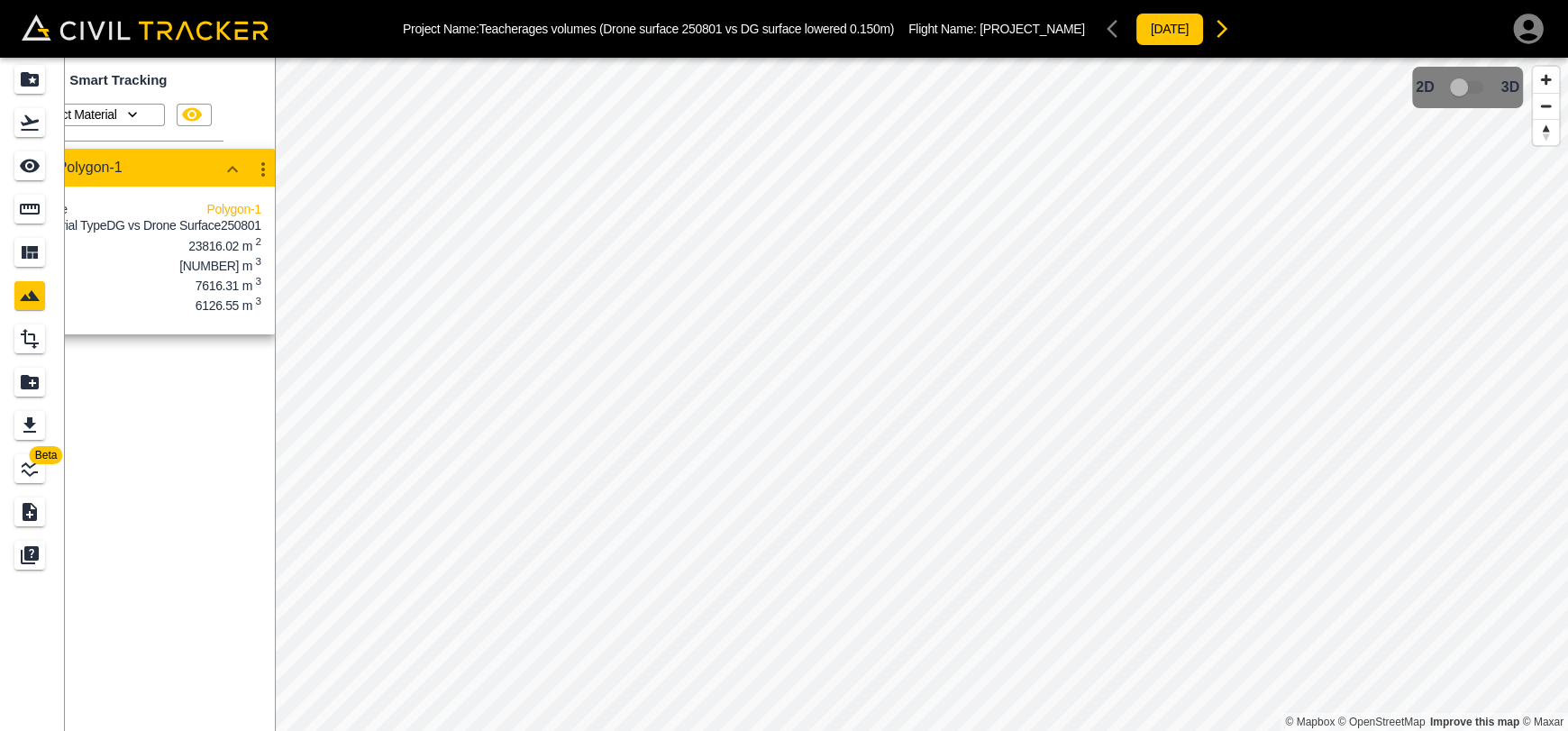 scroll, scrollTop: 0, scrollLeft: 0, axis: both 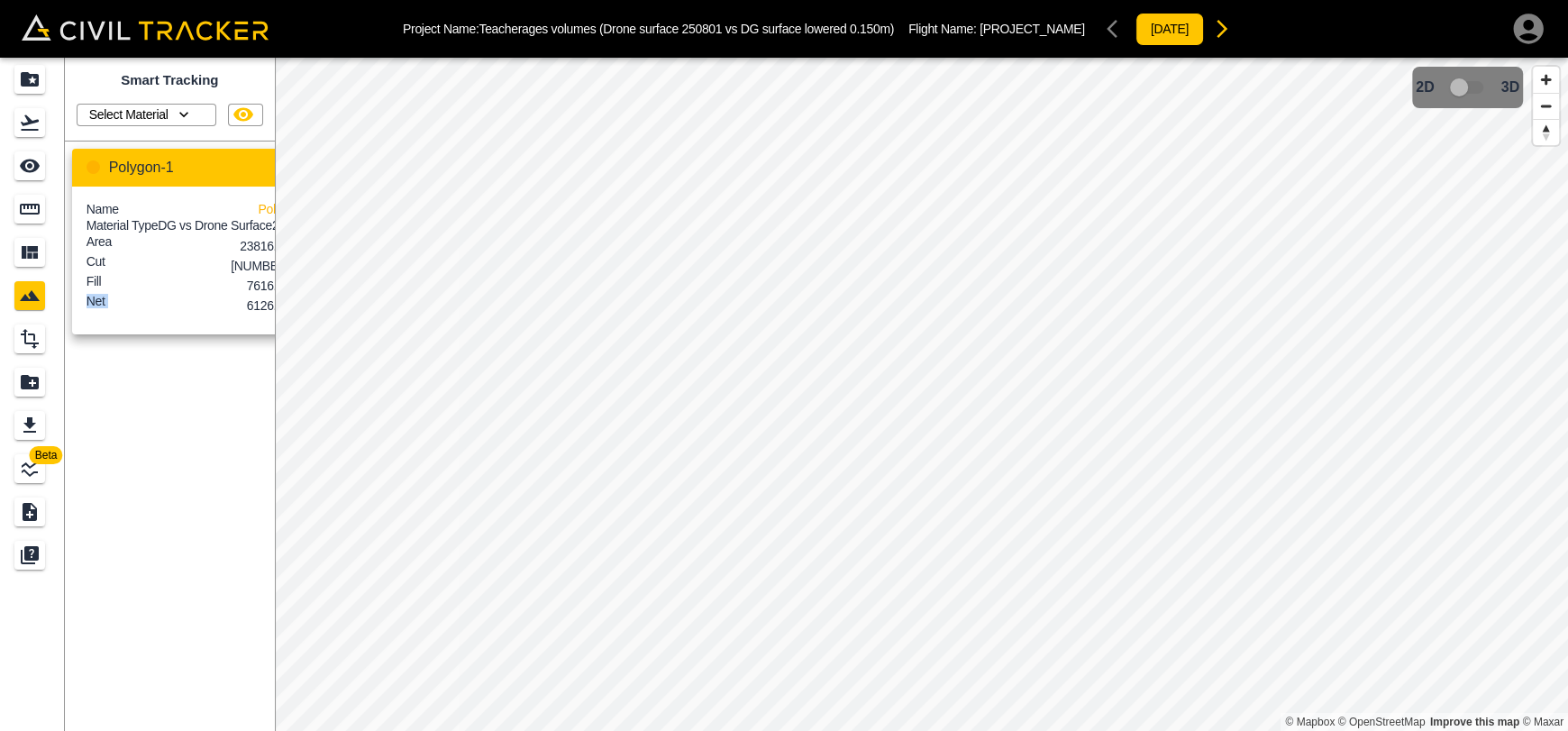 drag, startPoint x: 188, startPoint y: 315, endPoint x: 50, endPoint y: 294, distance: 139.58868 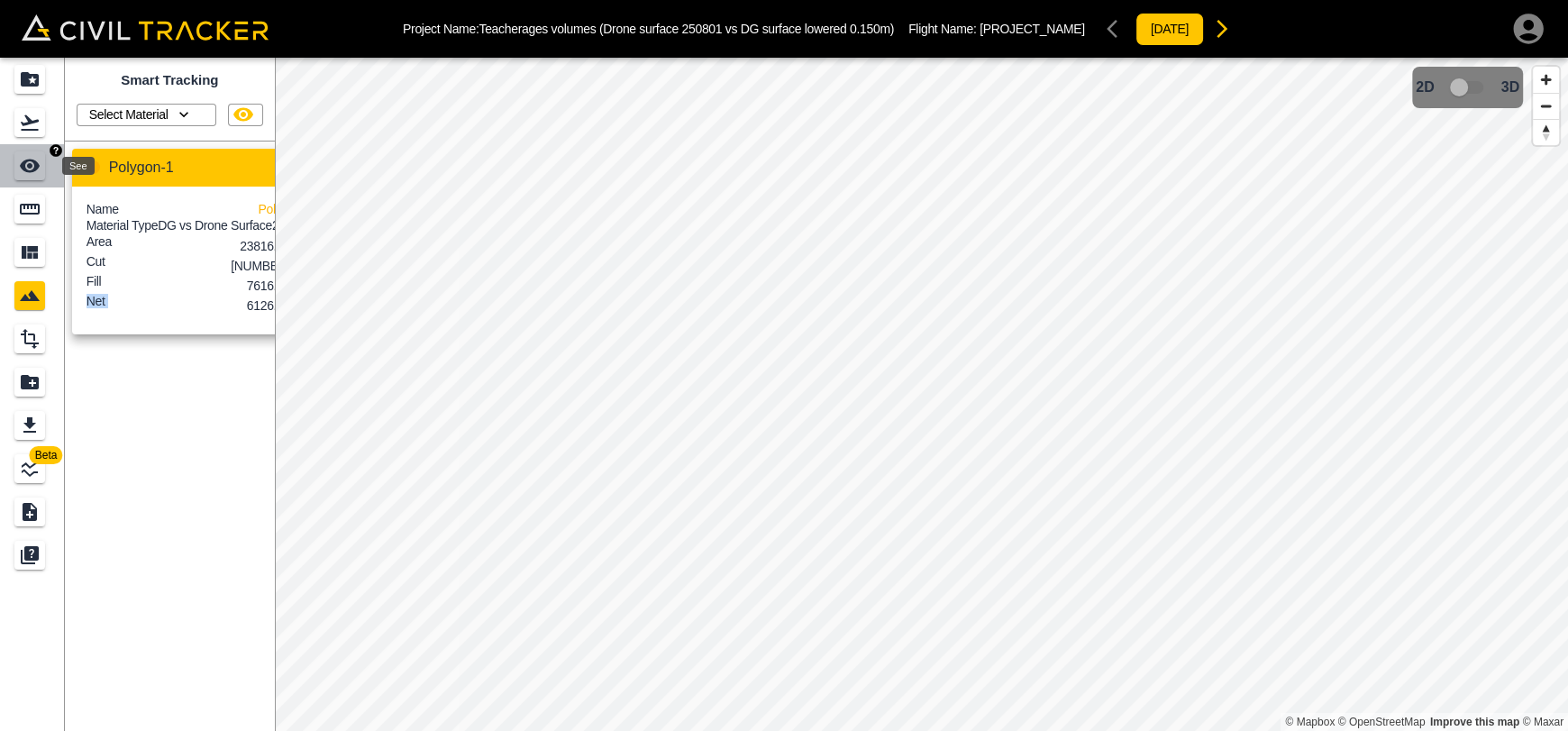click at bounding box center [30, 166] 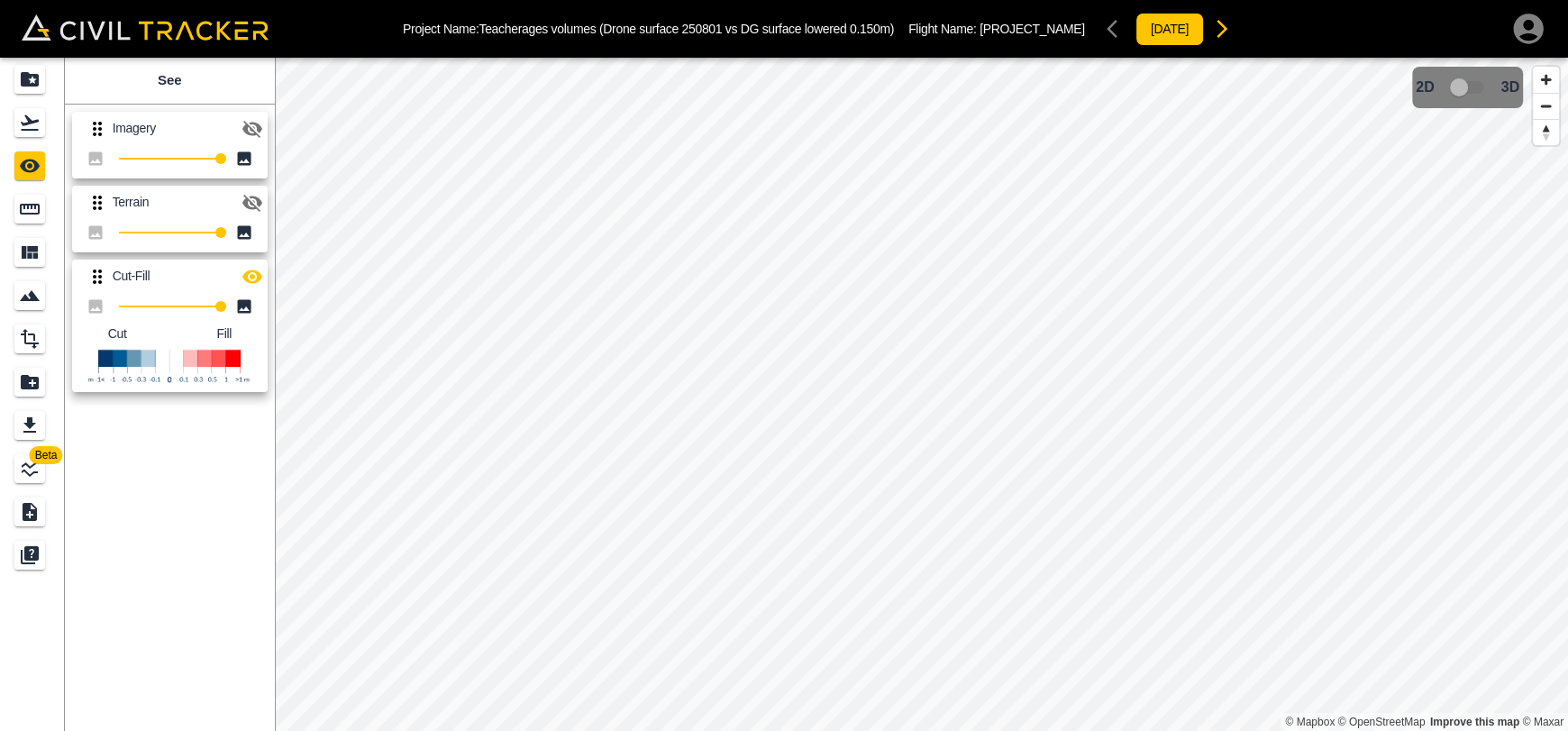 click on "See Imagery 100 Terrain 100 Cut-Fill 100 Cut Fill" at bounding box center (169, 394) 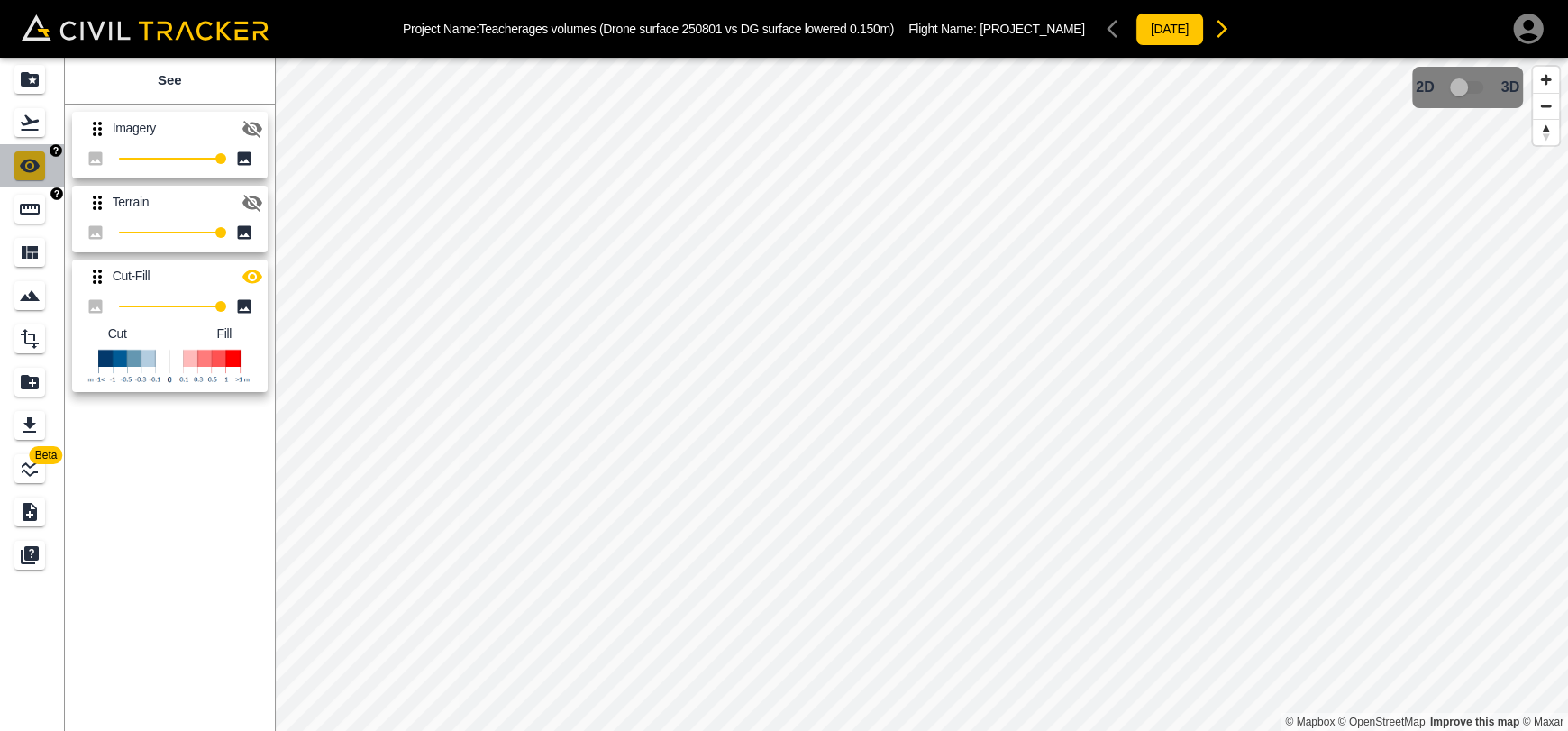 click at bounding box center (32, 166) 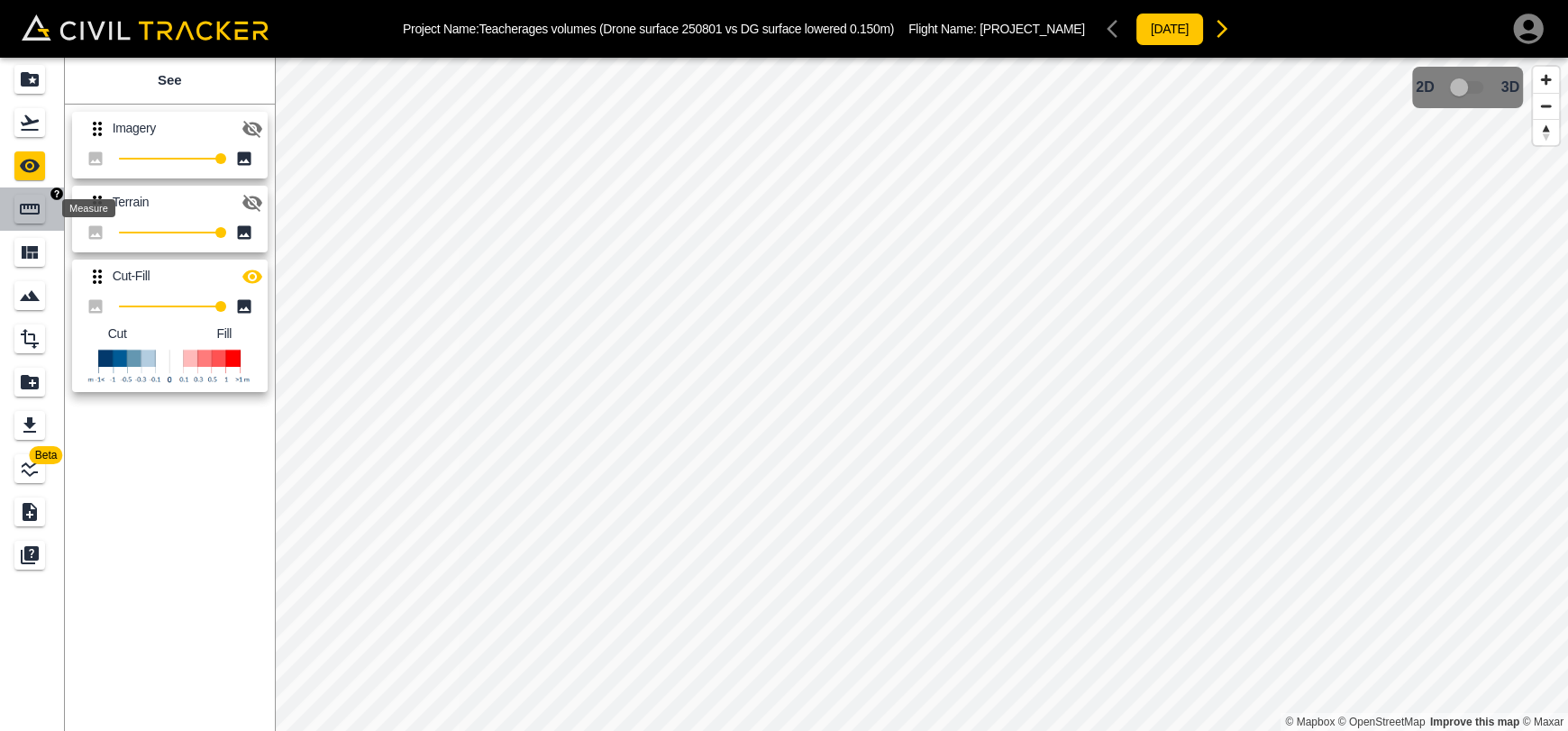 click 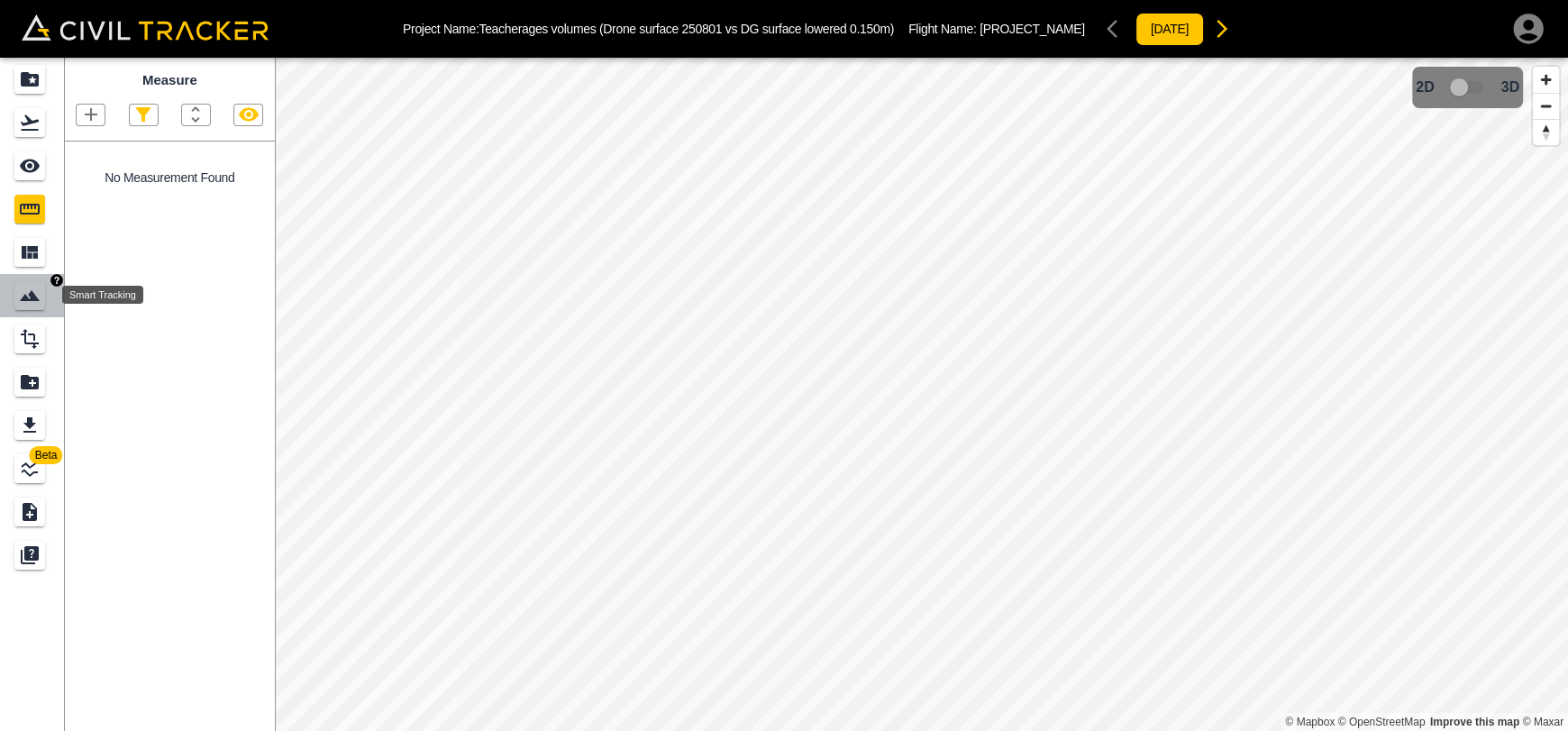 click 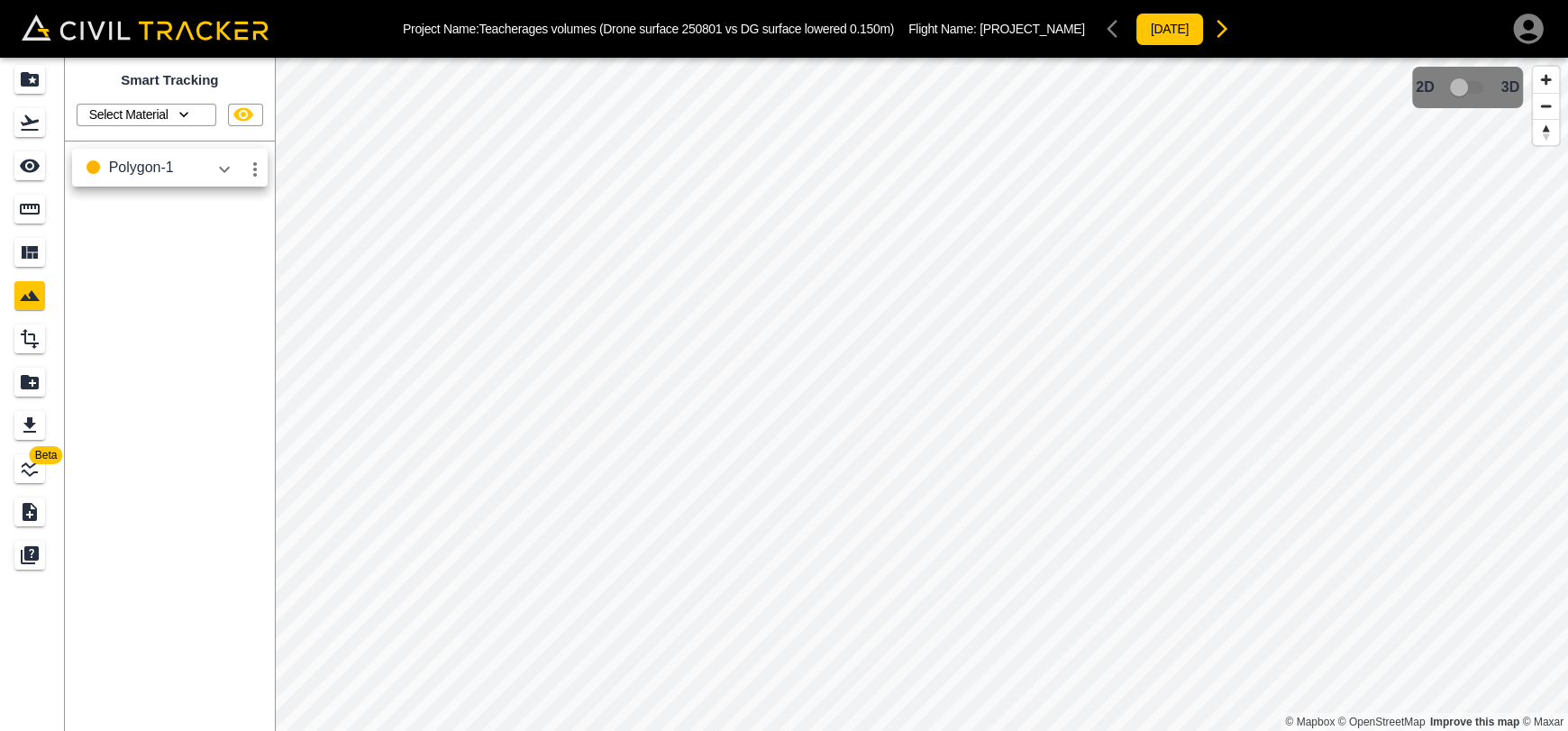 click 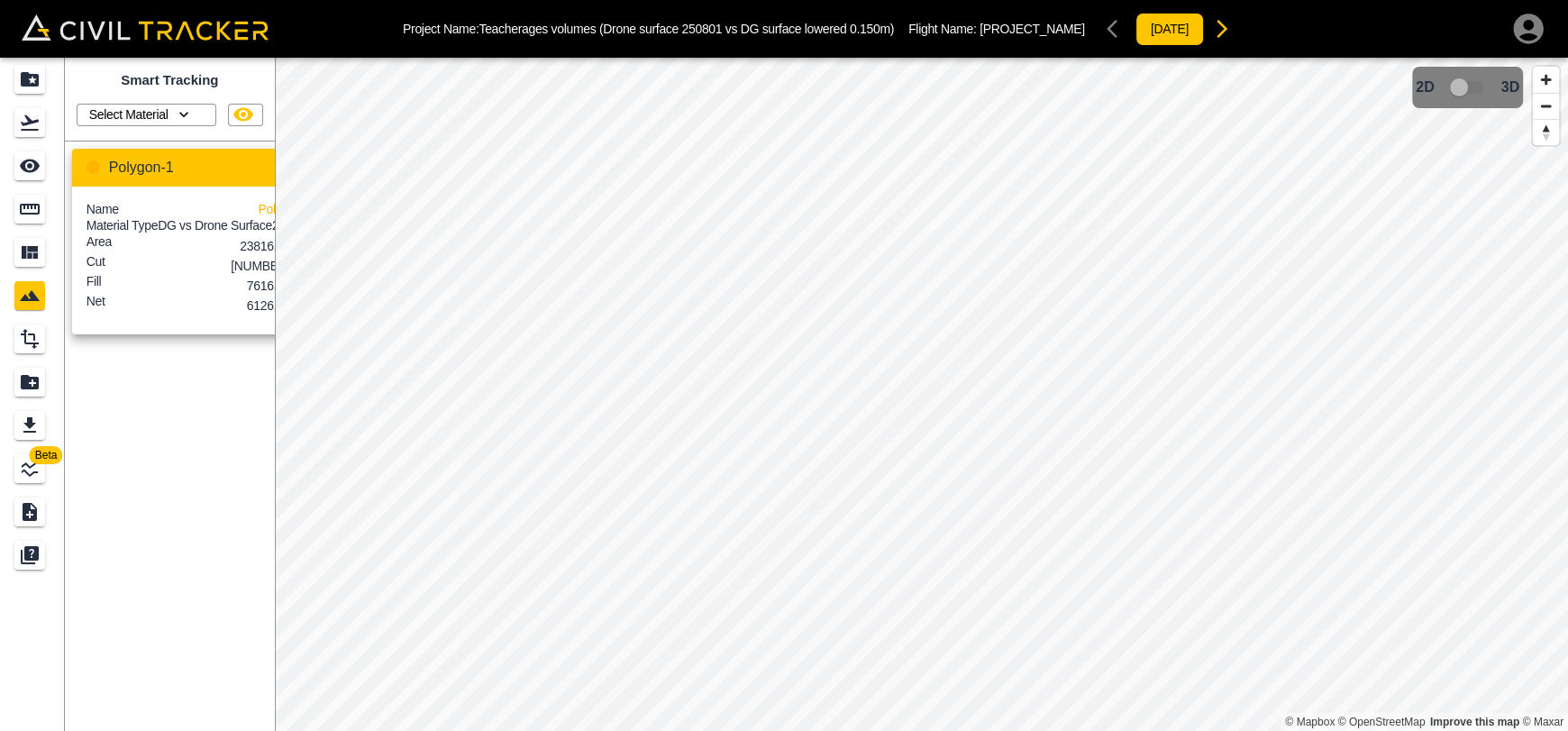 click 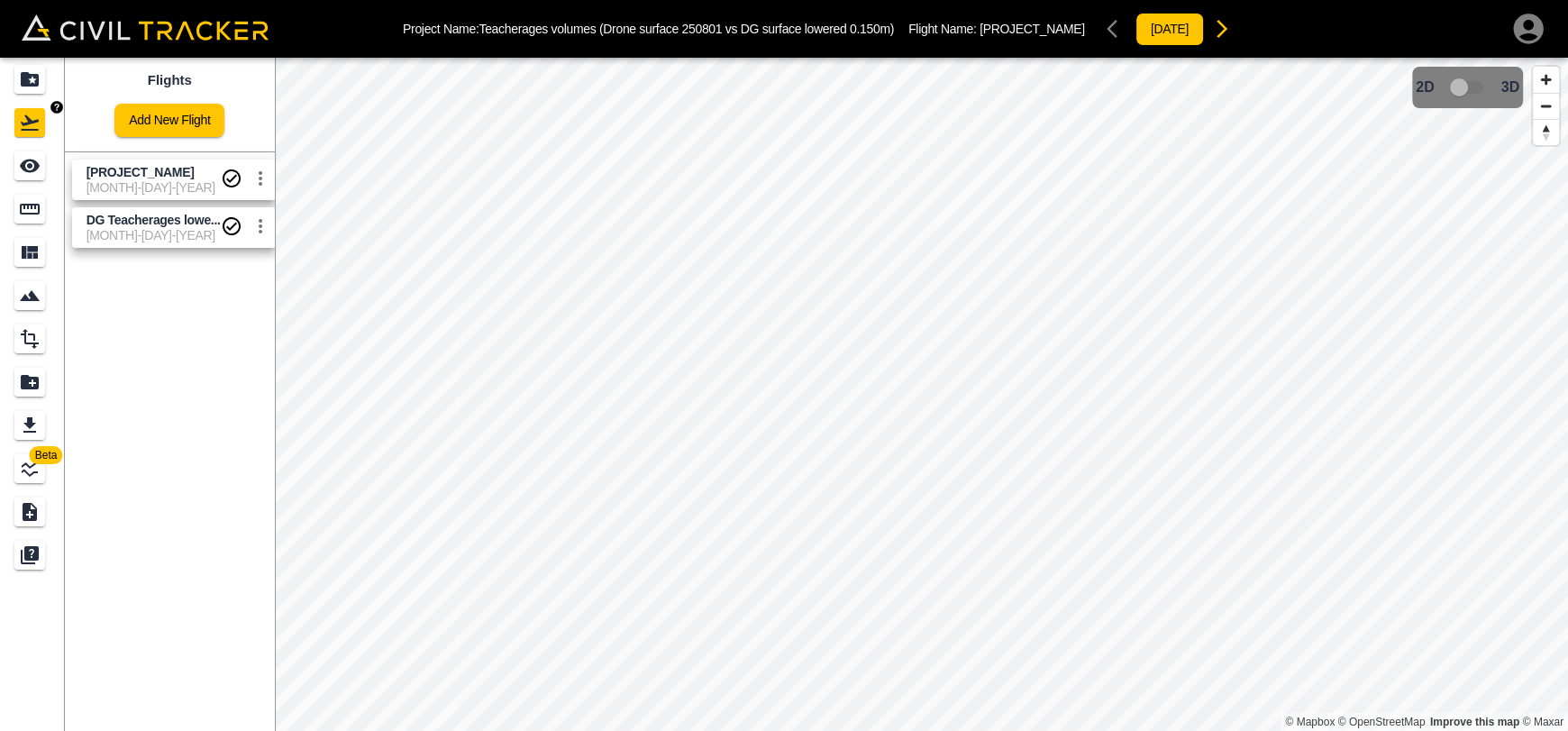 drag, startPoint x: 29, startPoint y: 86, endPoint x: 50, endPoint y: 23, distance: 66.40783 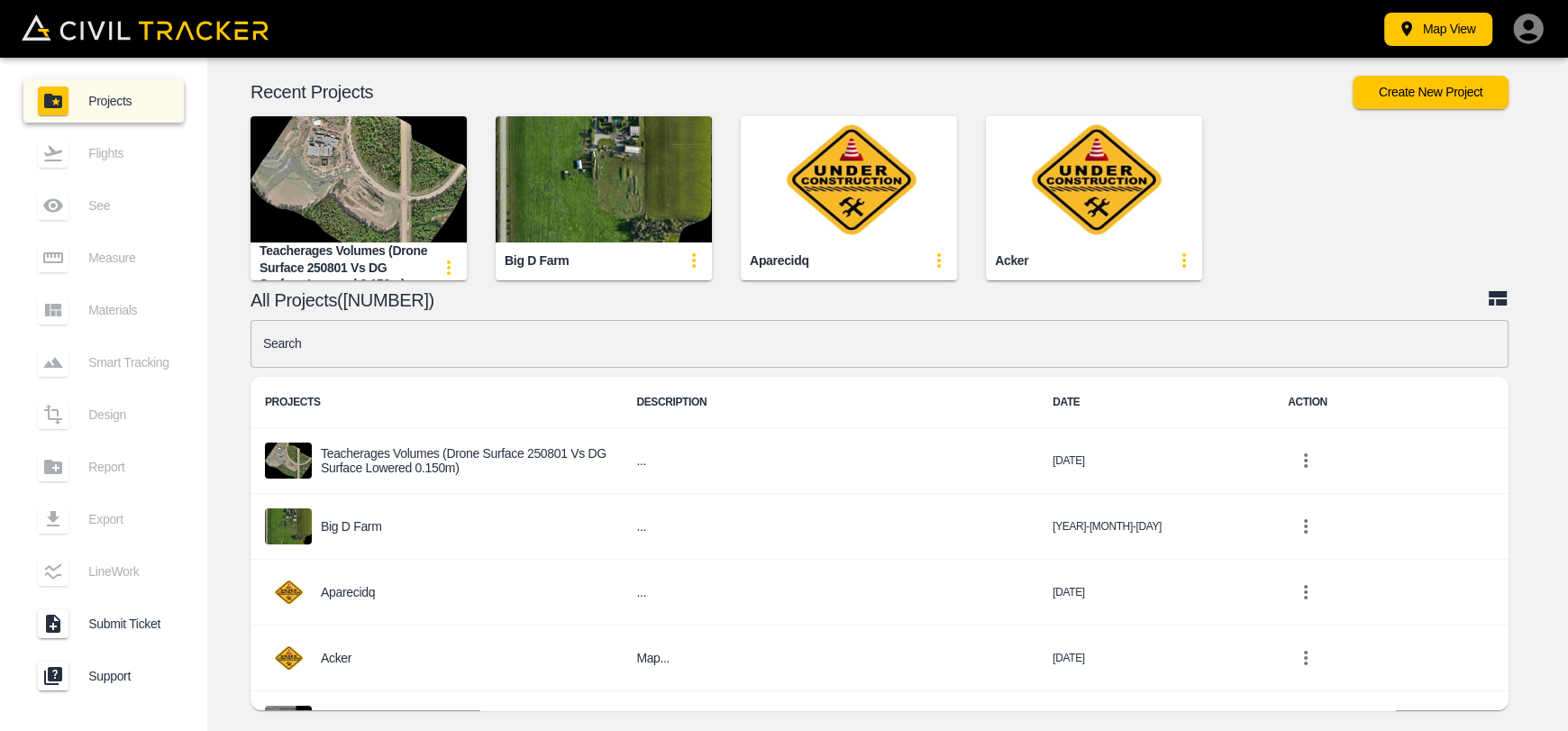 click at bounding box center (880, 343) 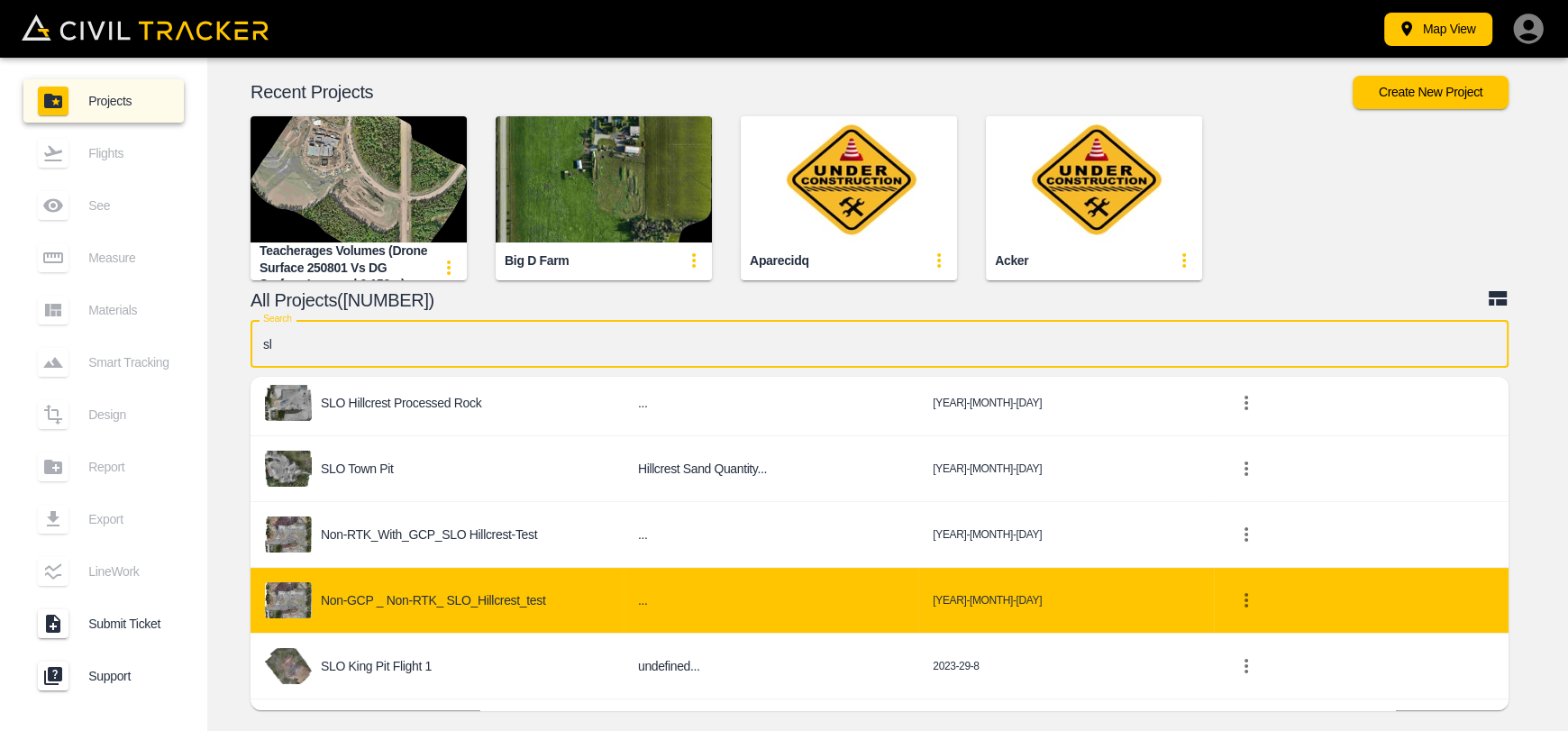 scroll, scrollTop: 177, scrollLeft: 0, axis: vertical 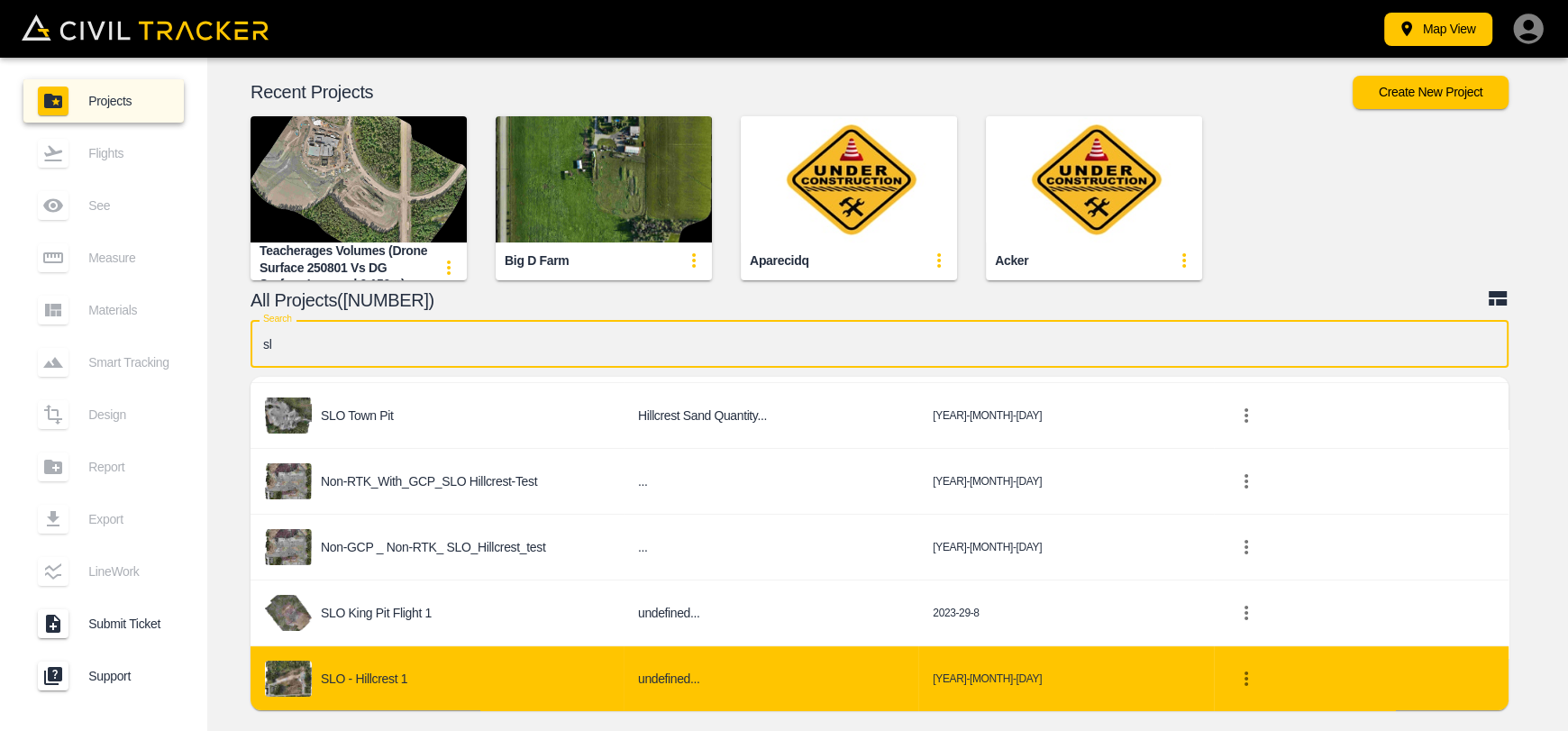 type on "slo" 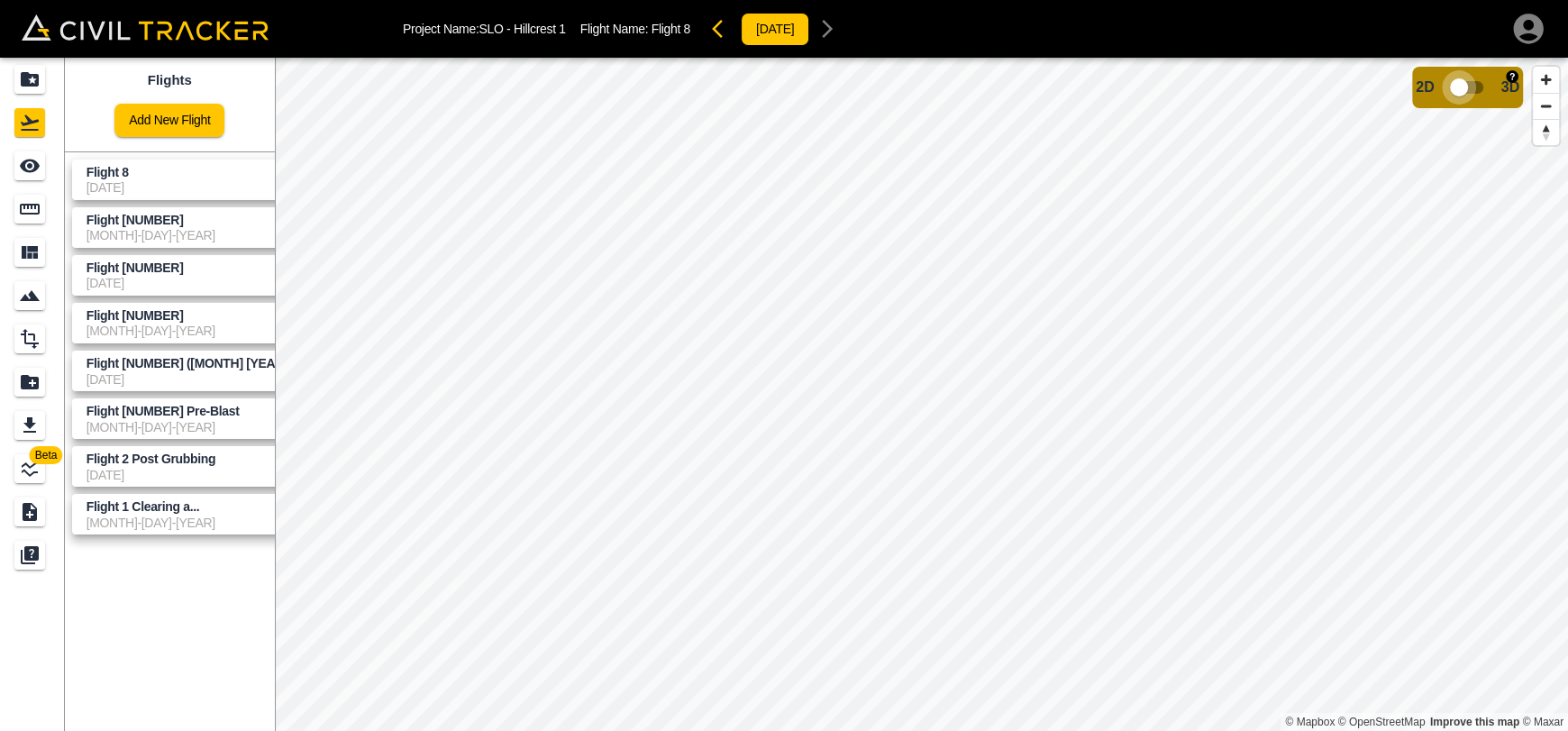 click at bounding box center (1459, 87) 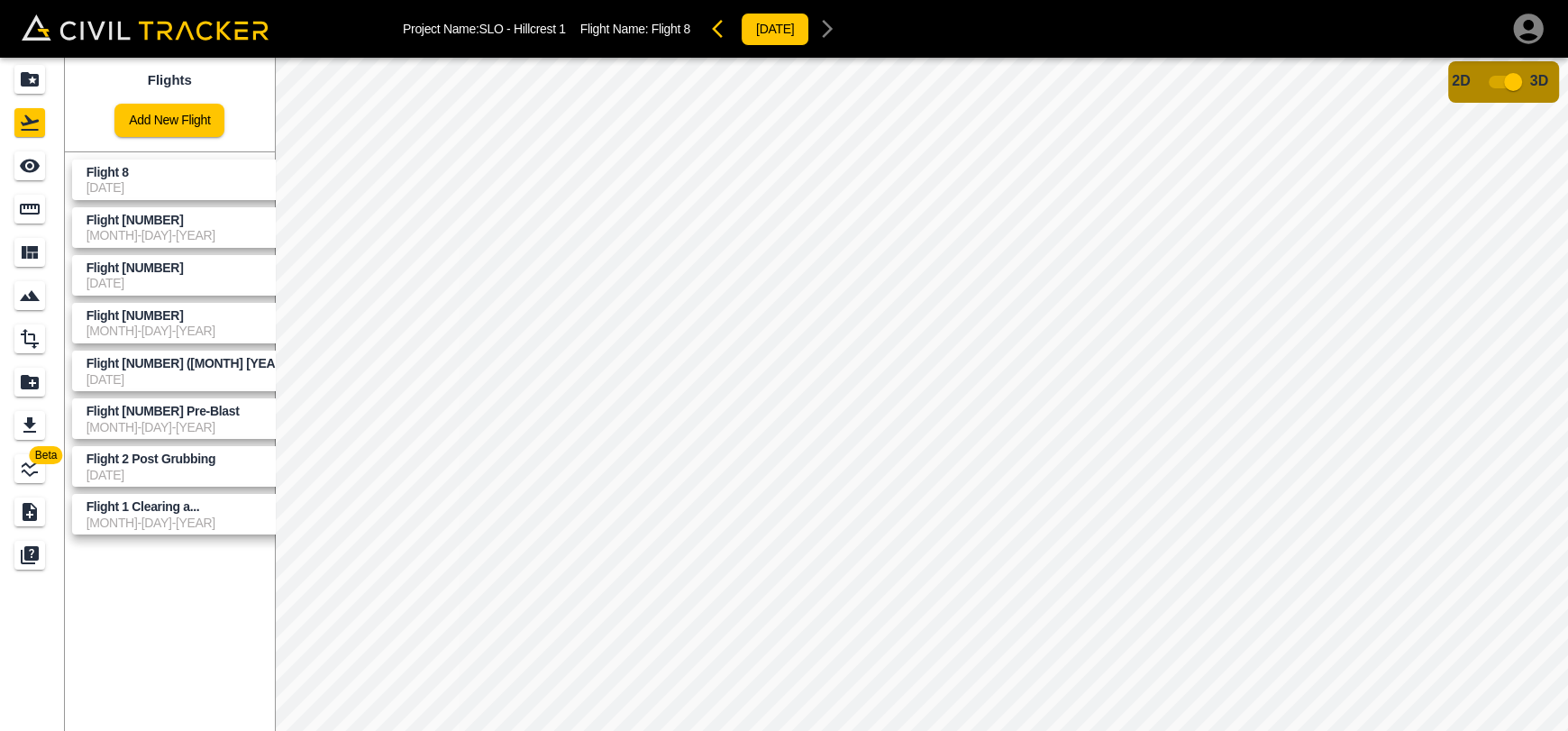 click at bounding box center (1513, 82) 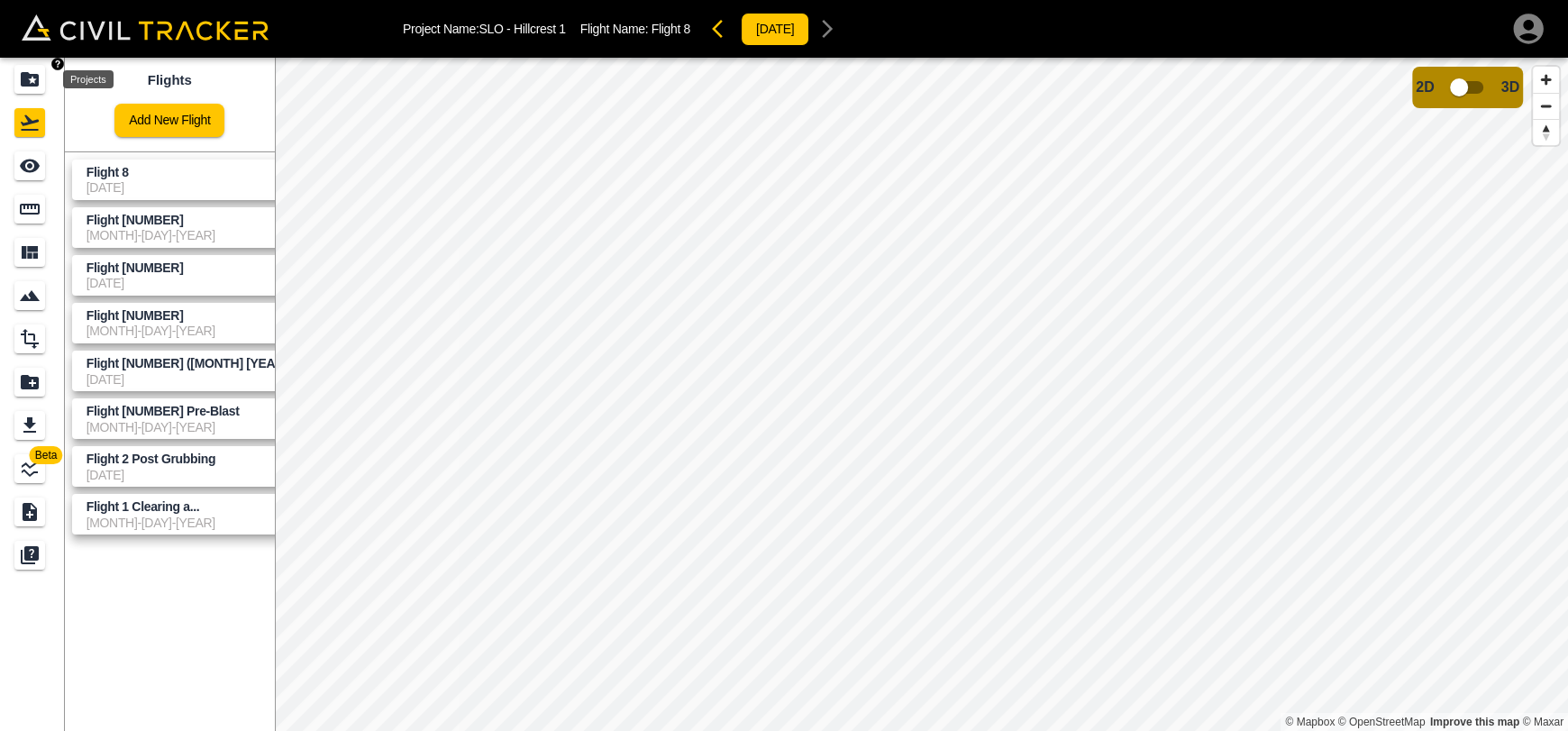 click at bounding box center (30, 79) 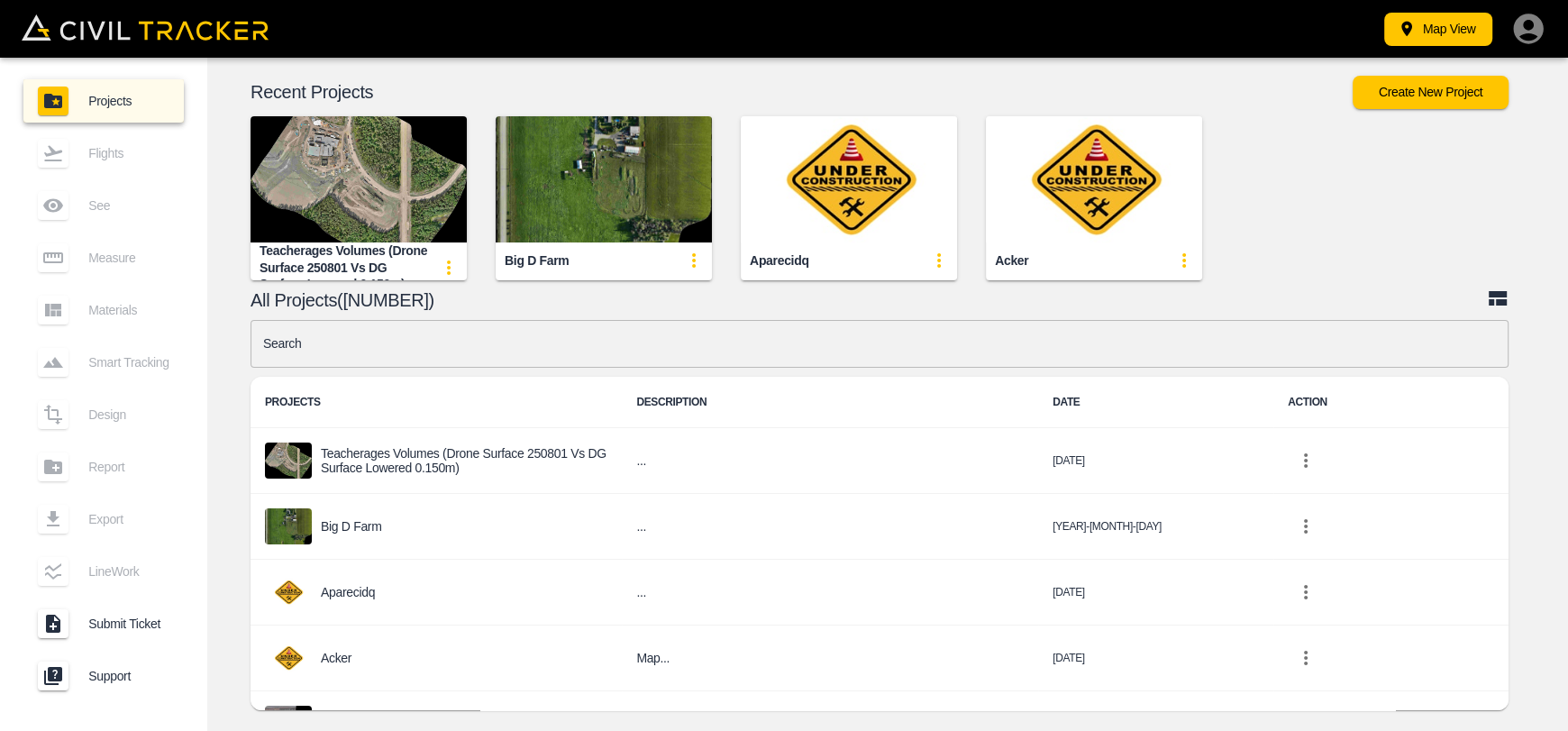 click at bounding box center [359, 179] 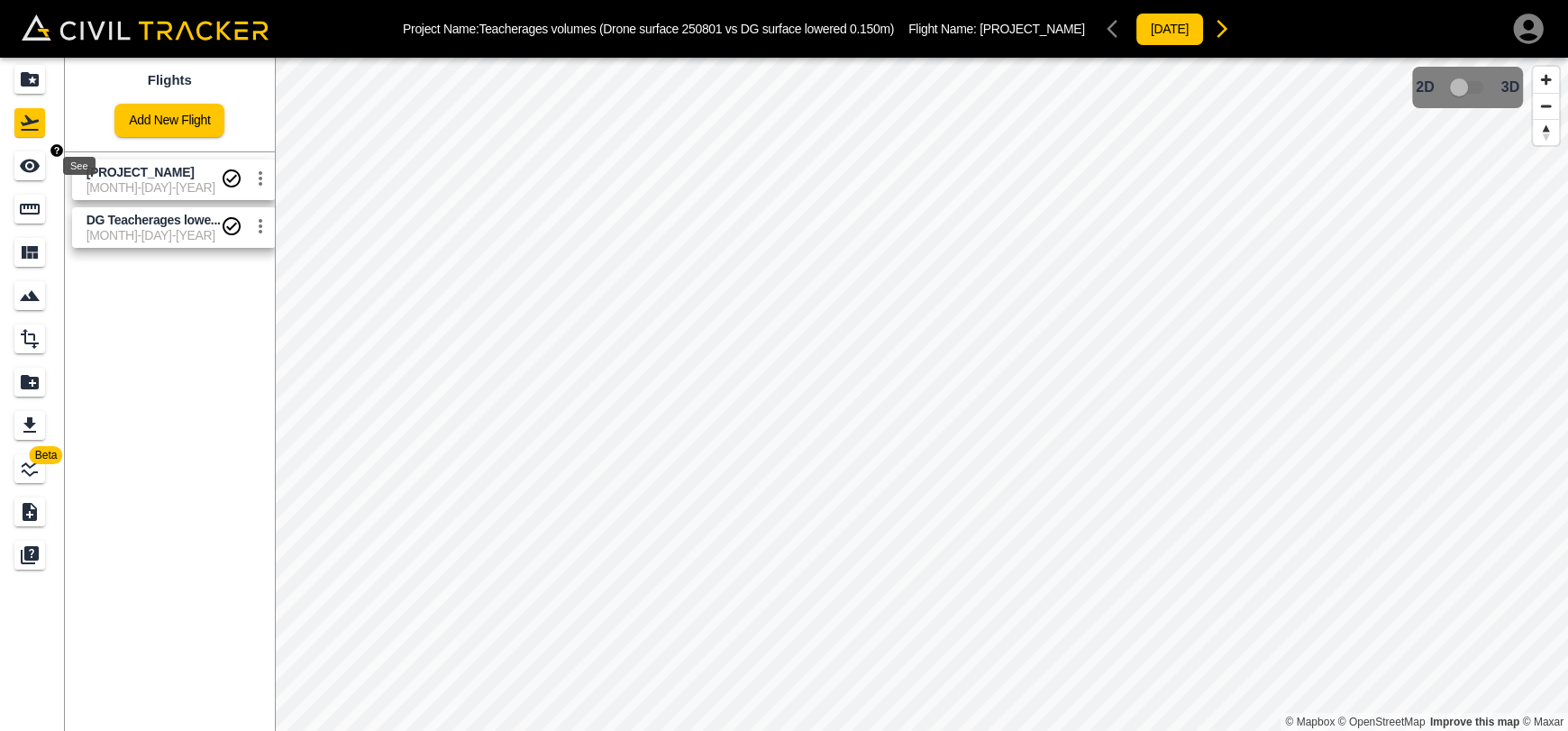 click 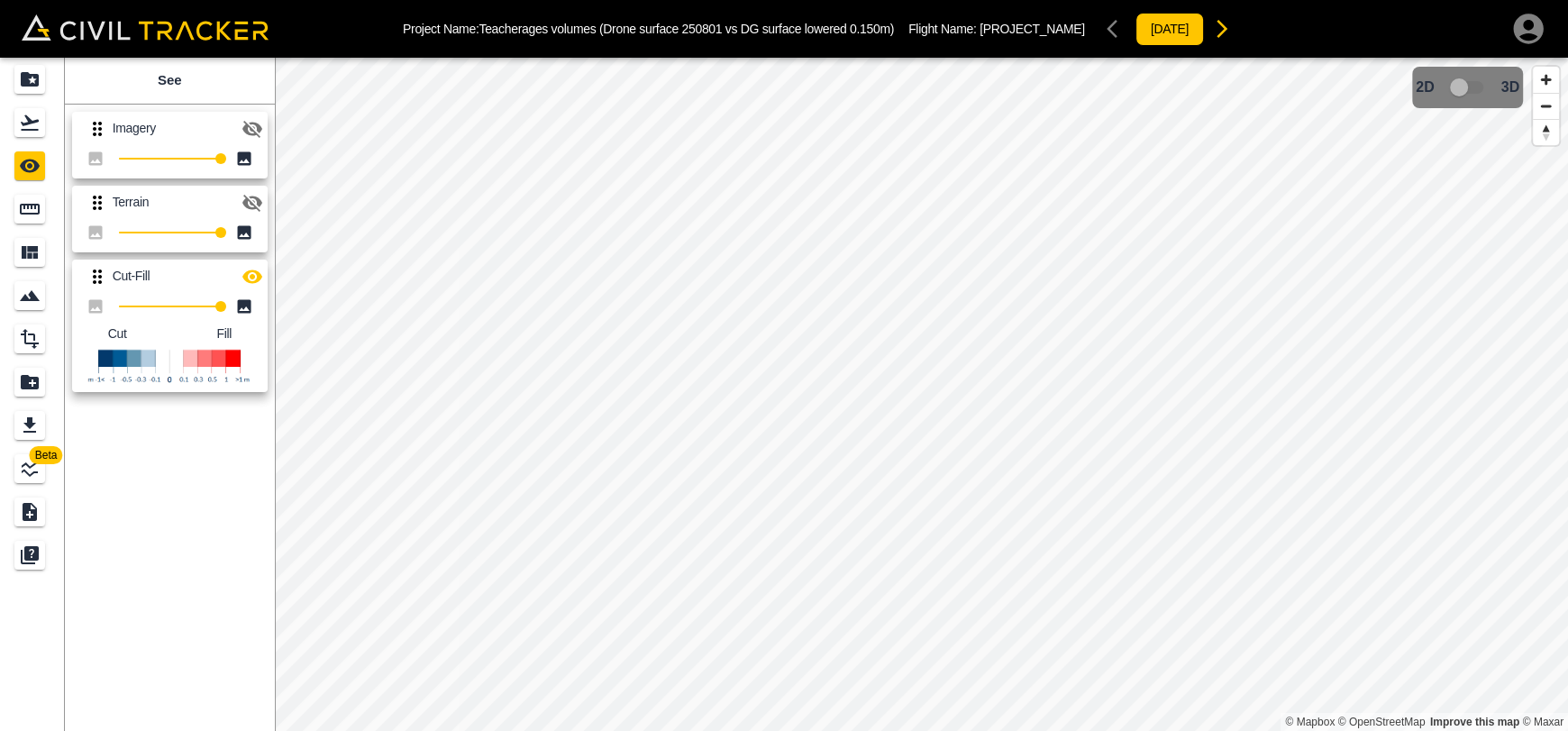 click at bounding box center (252, 277) 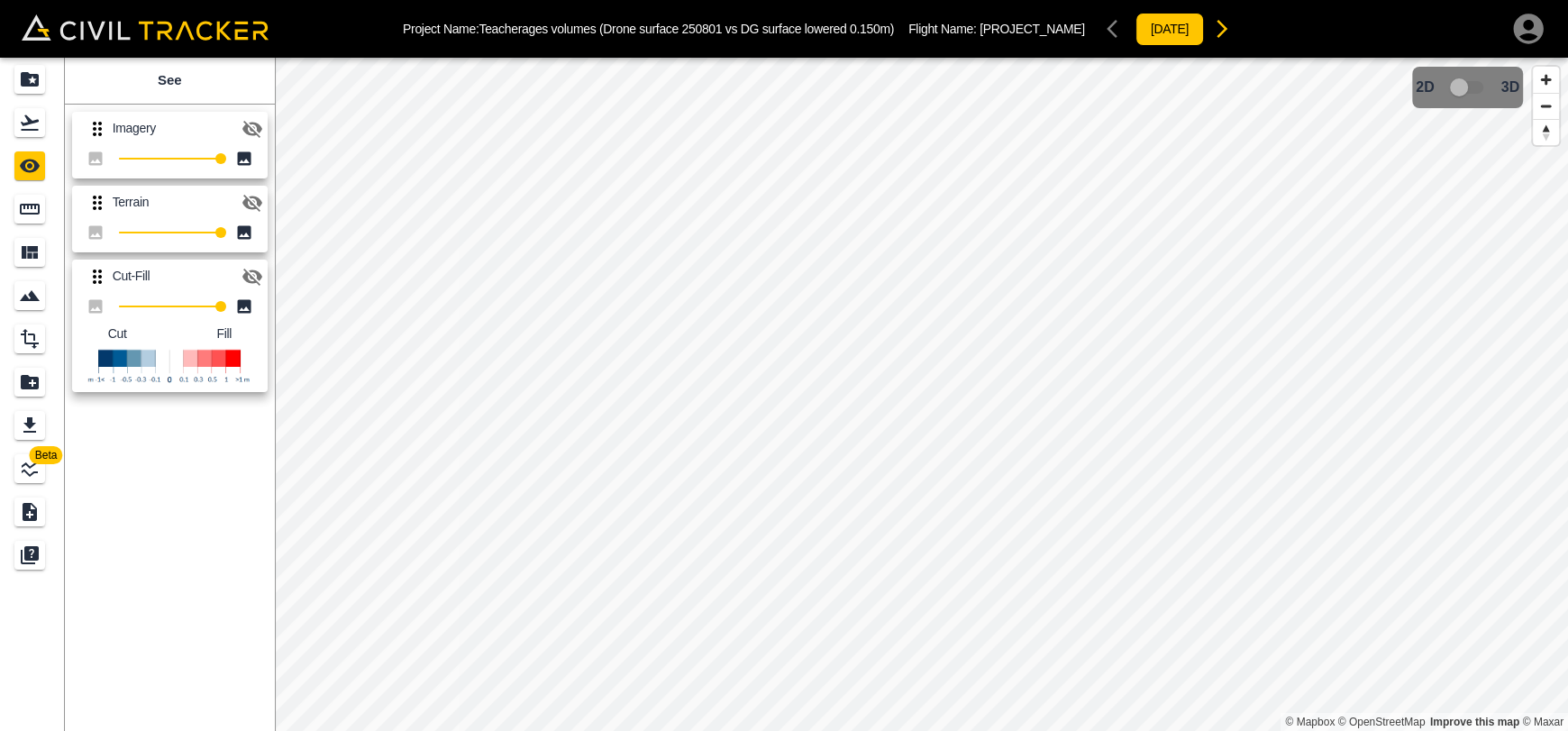 click 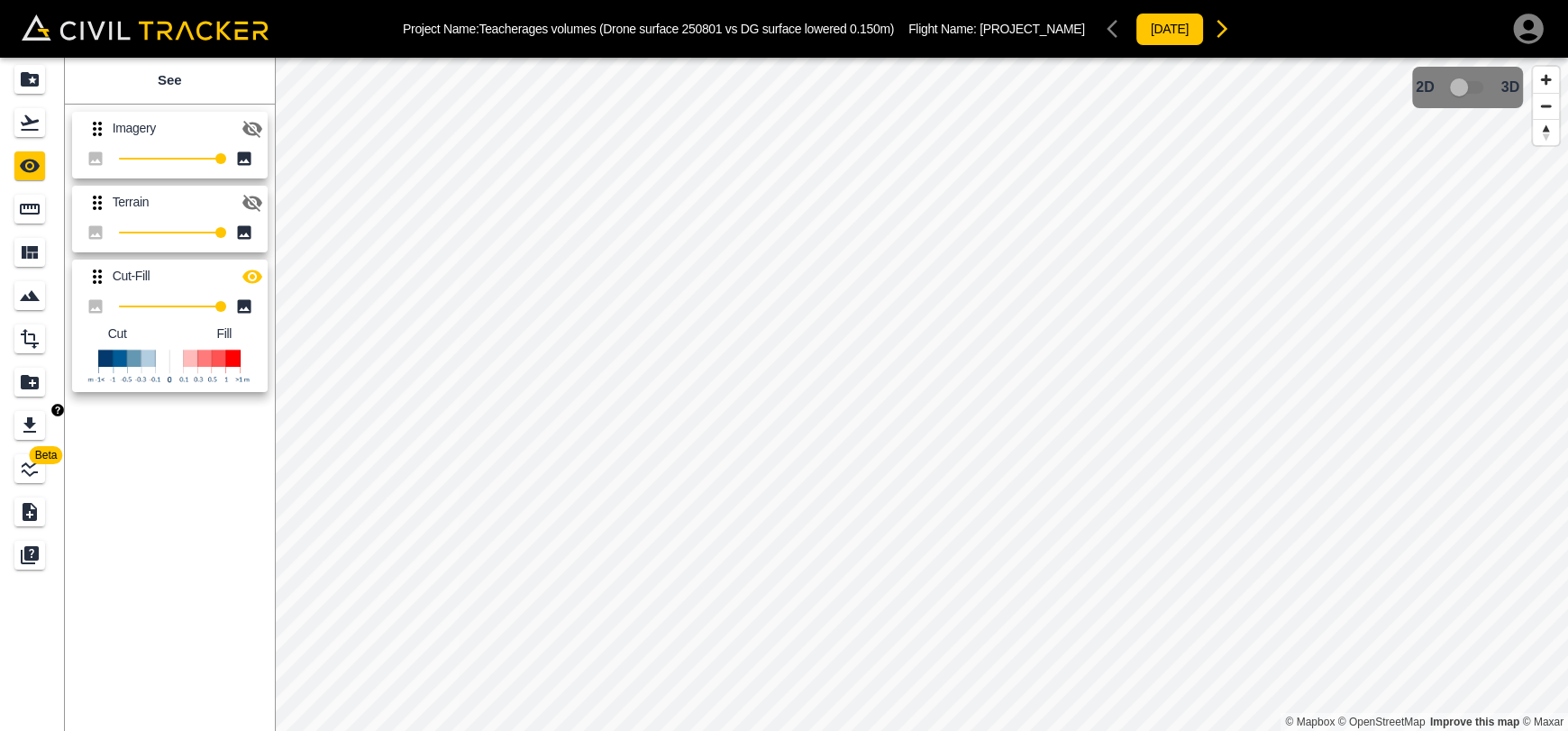 click at bounding box center (30, 425) 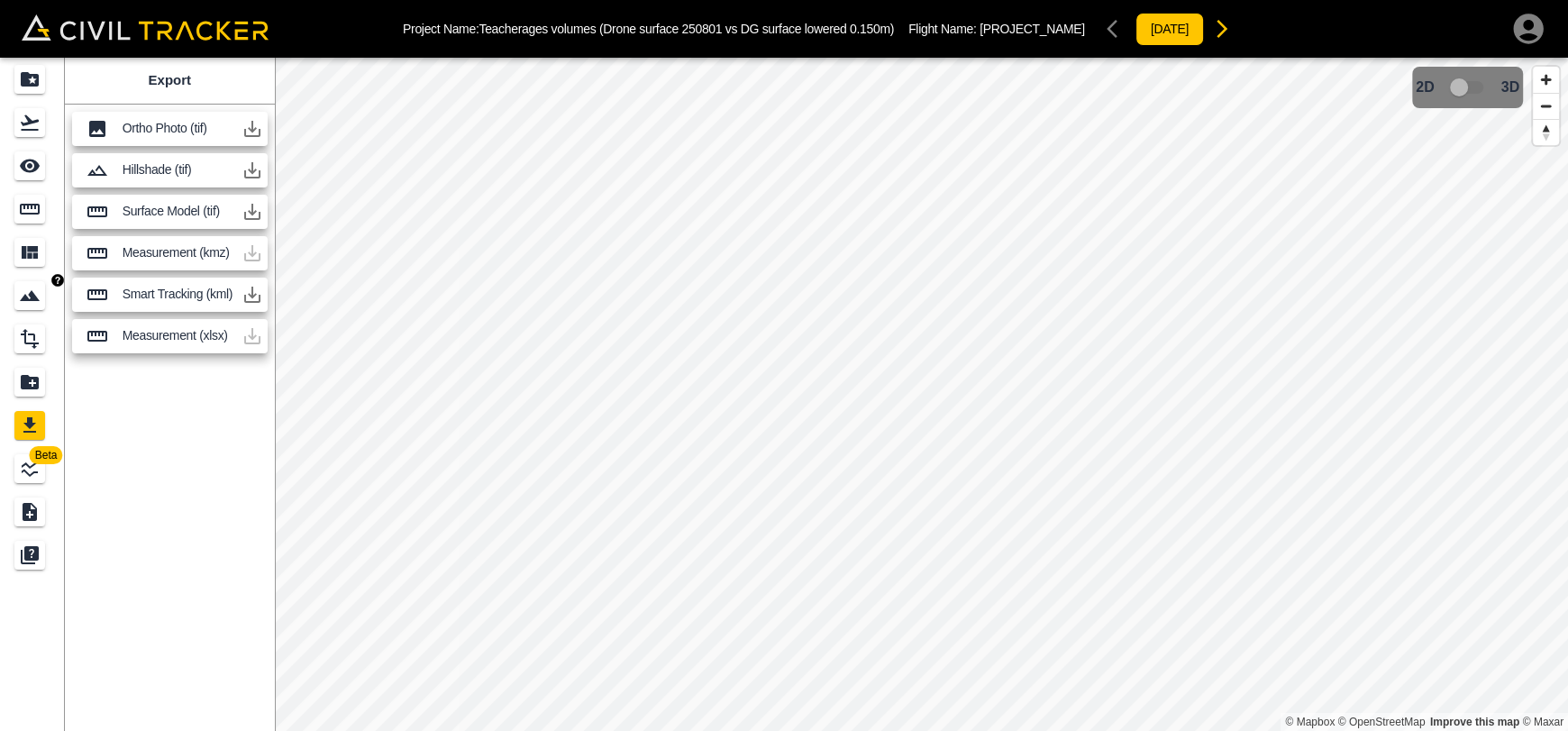 click 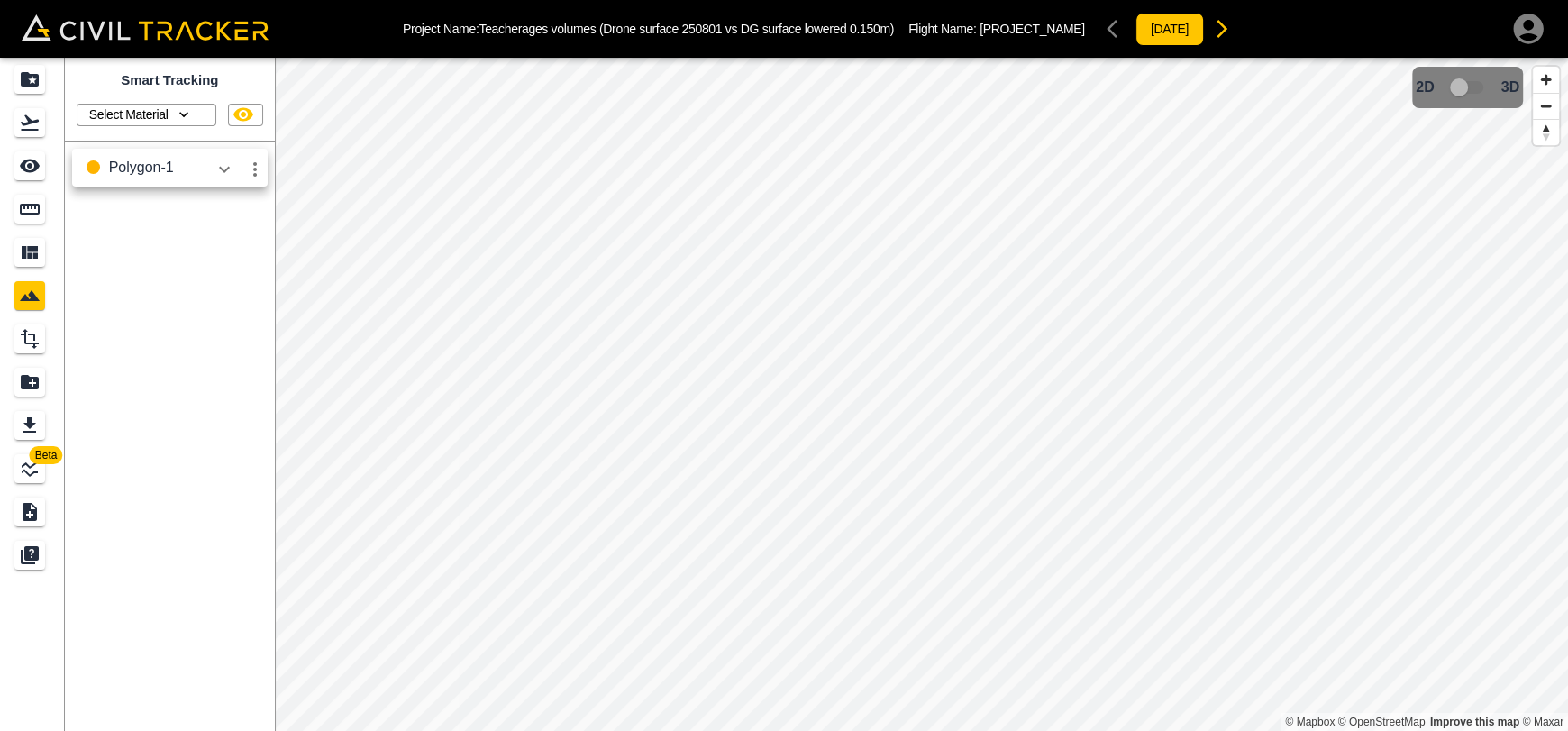 click 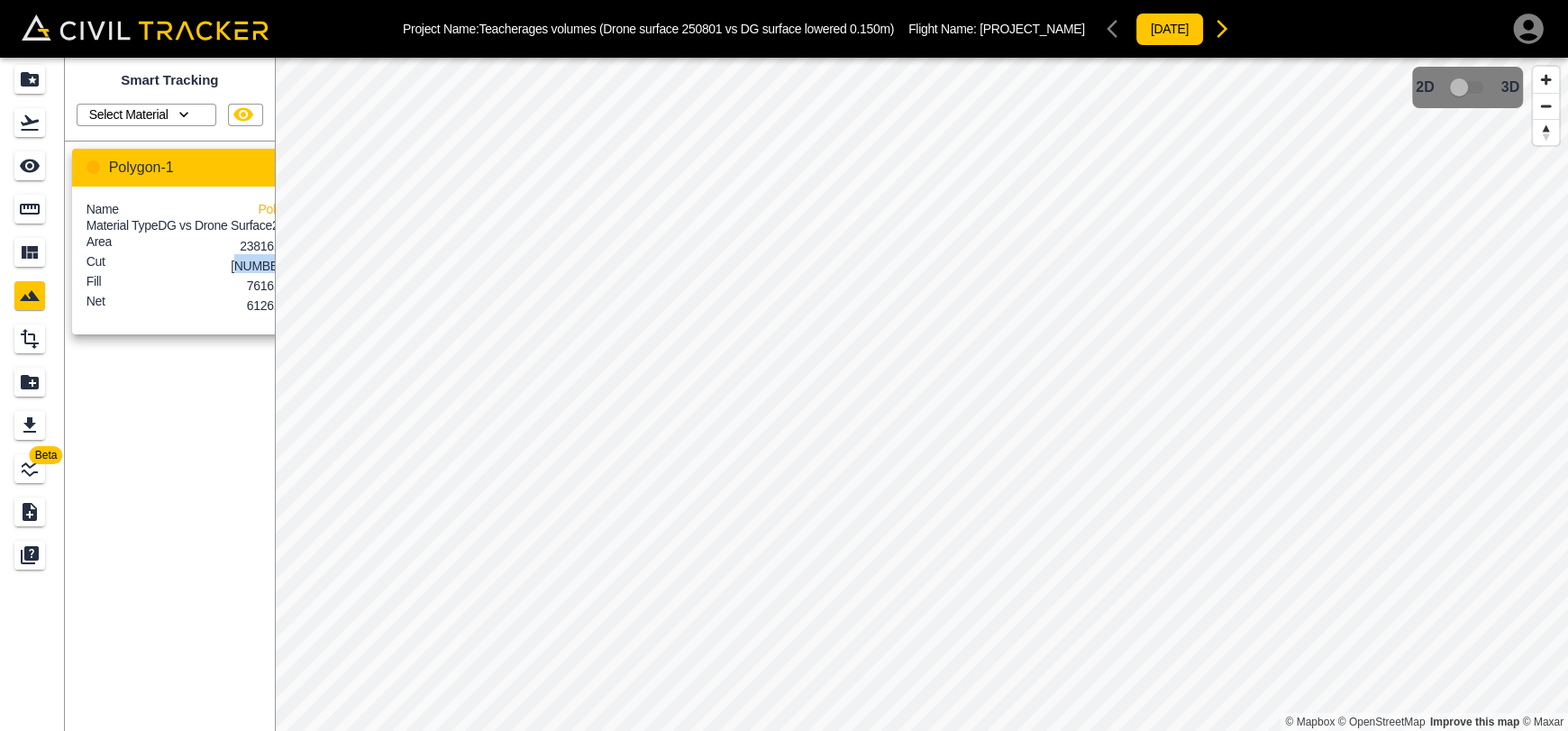 scroll, scrollTop: 0, scrollLeft: 51, axis: horizontal 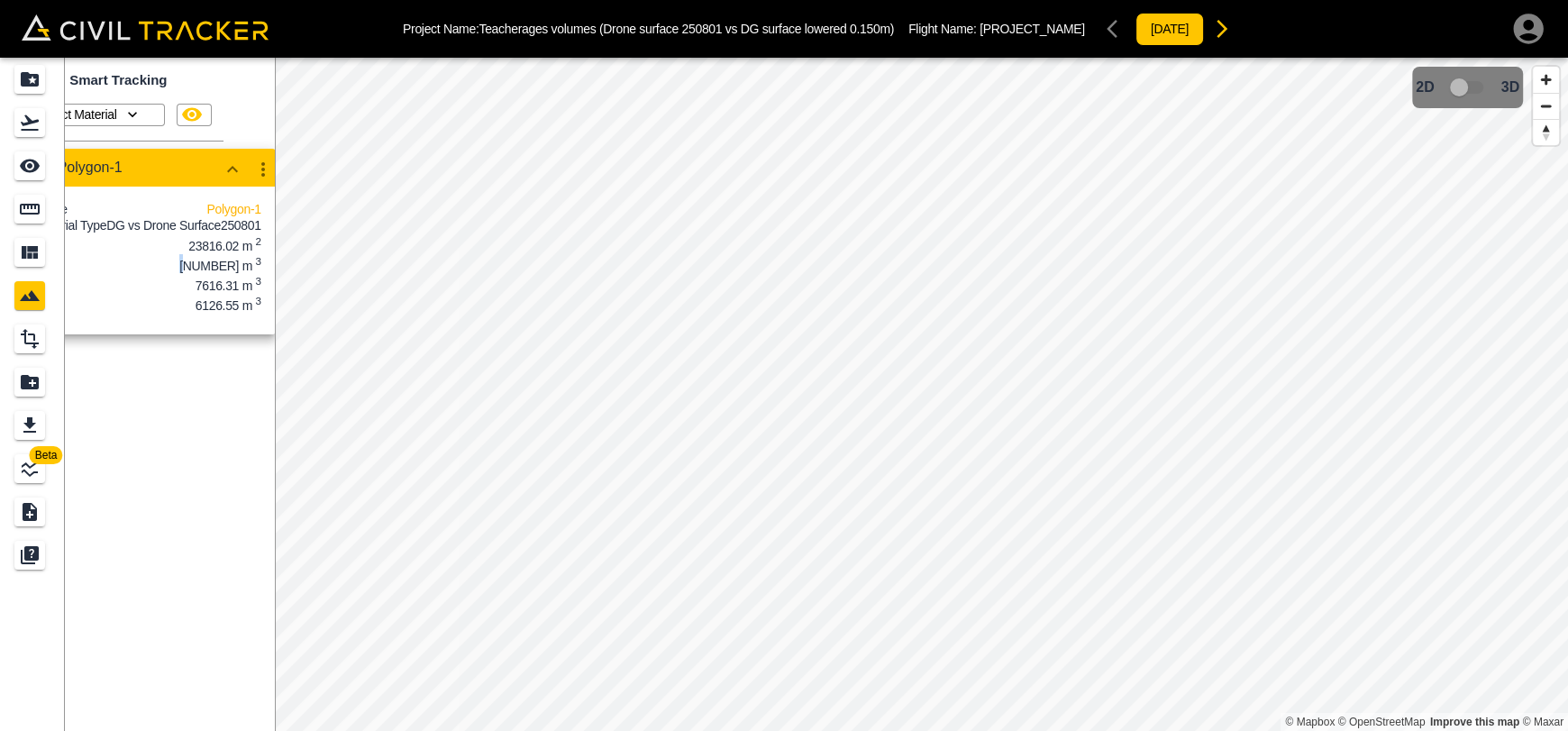 drag, startPoint x: 257, startPoint y: 274, endPoint x: 114, endPoint y: 281, distance: 143.17123 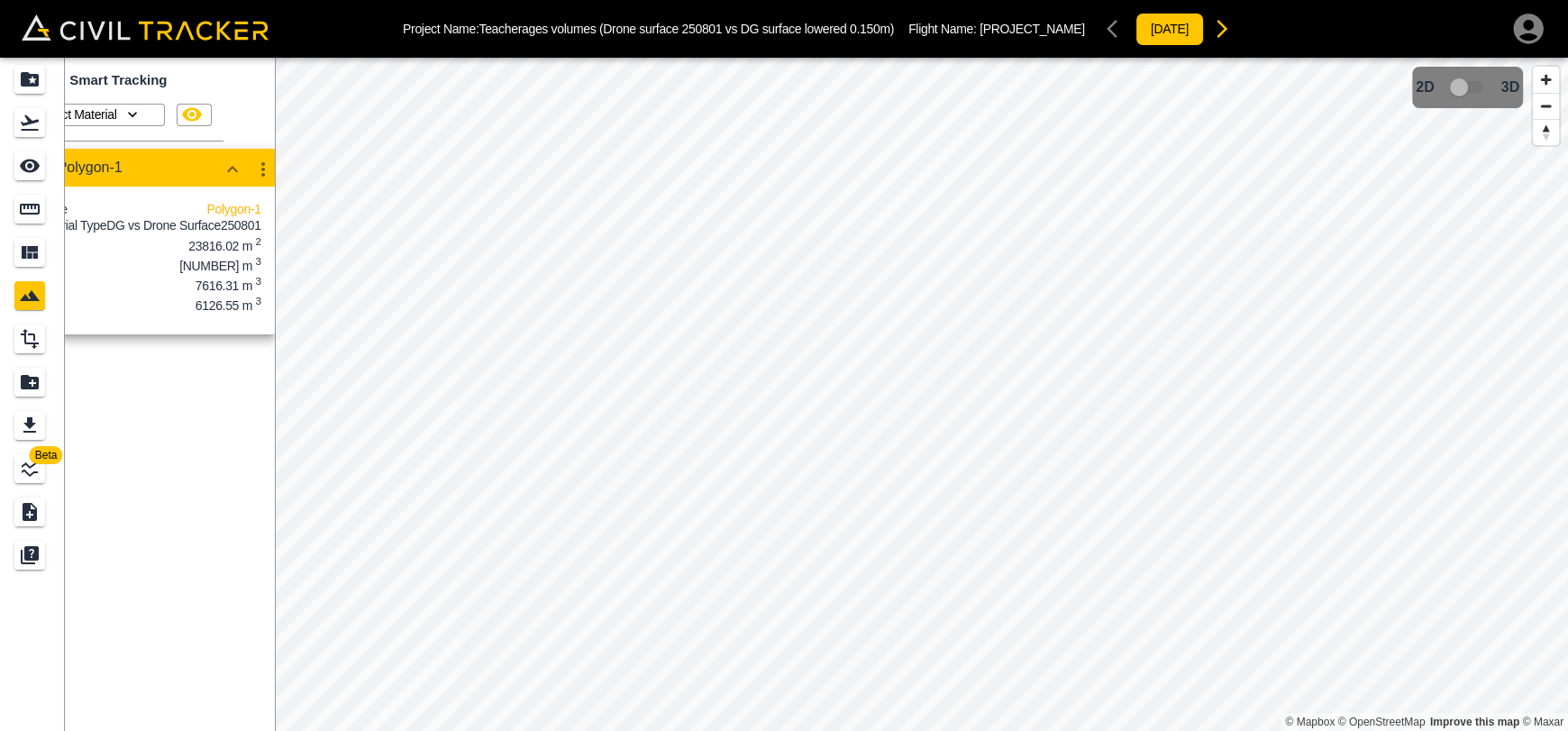 click on "Smart Tracking Select Material   Polygon-1 Name Polygon-1 Material Type DG vs Drone Surface250801 Area 23816.02    m   2 Cut 1489.77   m   3 Fill 7616.31   m   3 Net 6126.55   m   3" at bounding box center [169, 394] 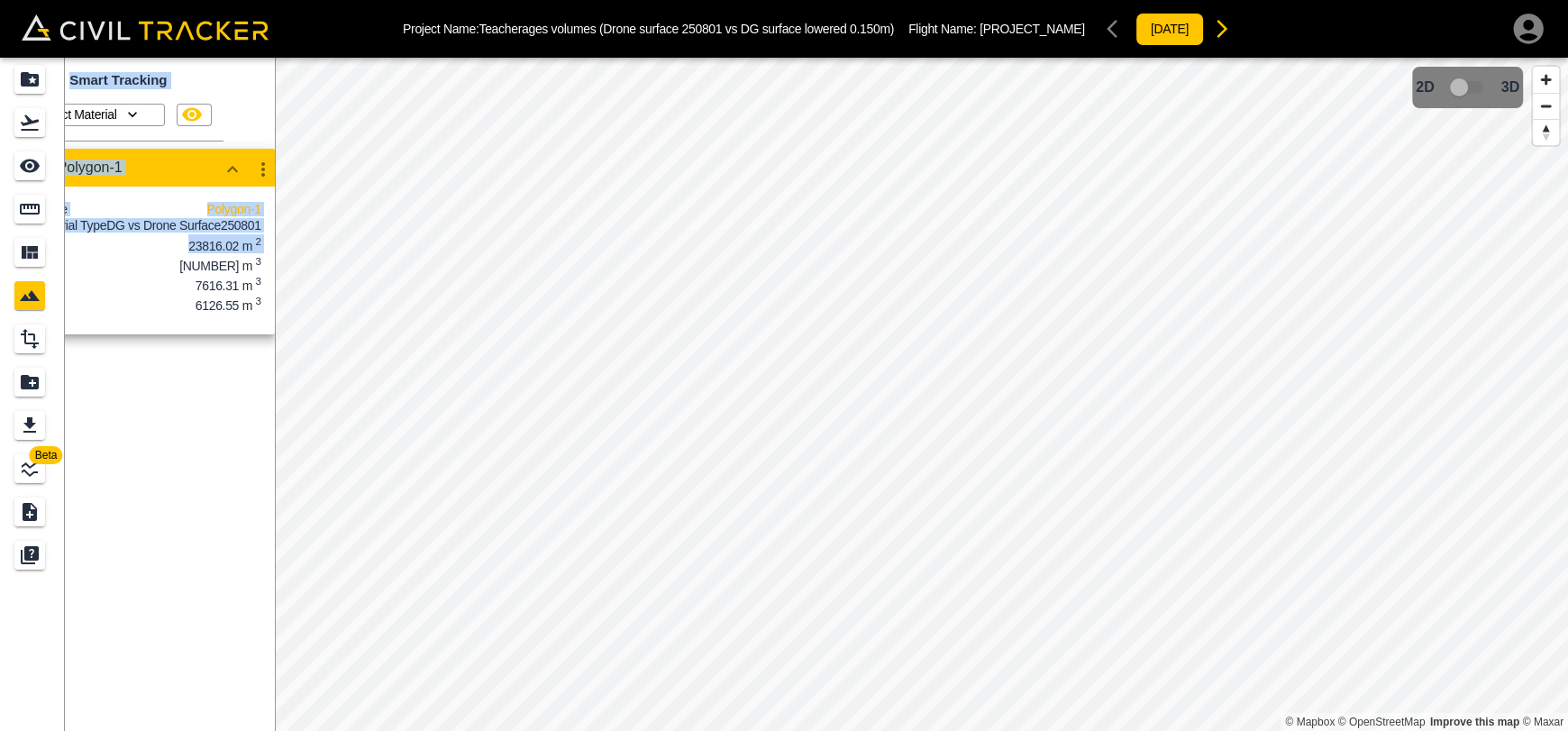 scroll, scrollTop: 0, scrollLeft: 0, axis: both 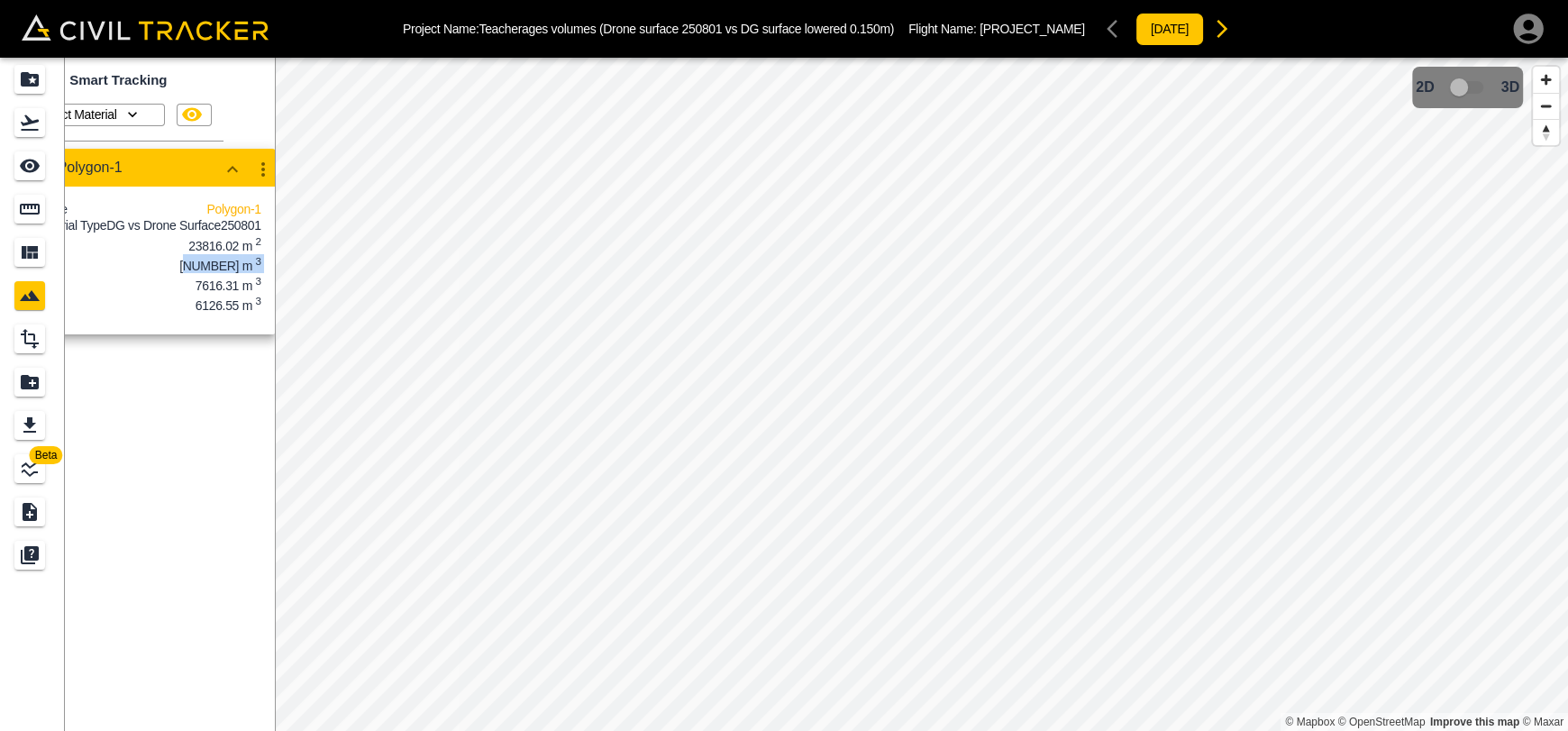 drag, startPoint x: 205, startPoint y: 280, endPoint x: 95, endPoint y: 288, distance: 110.29053 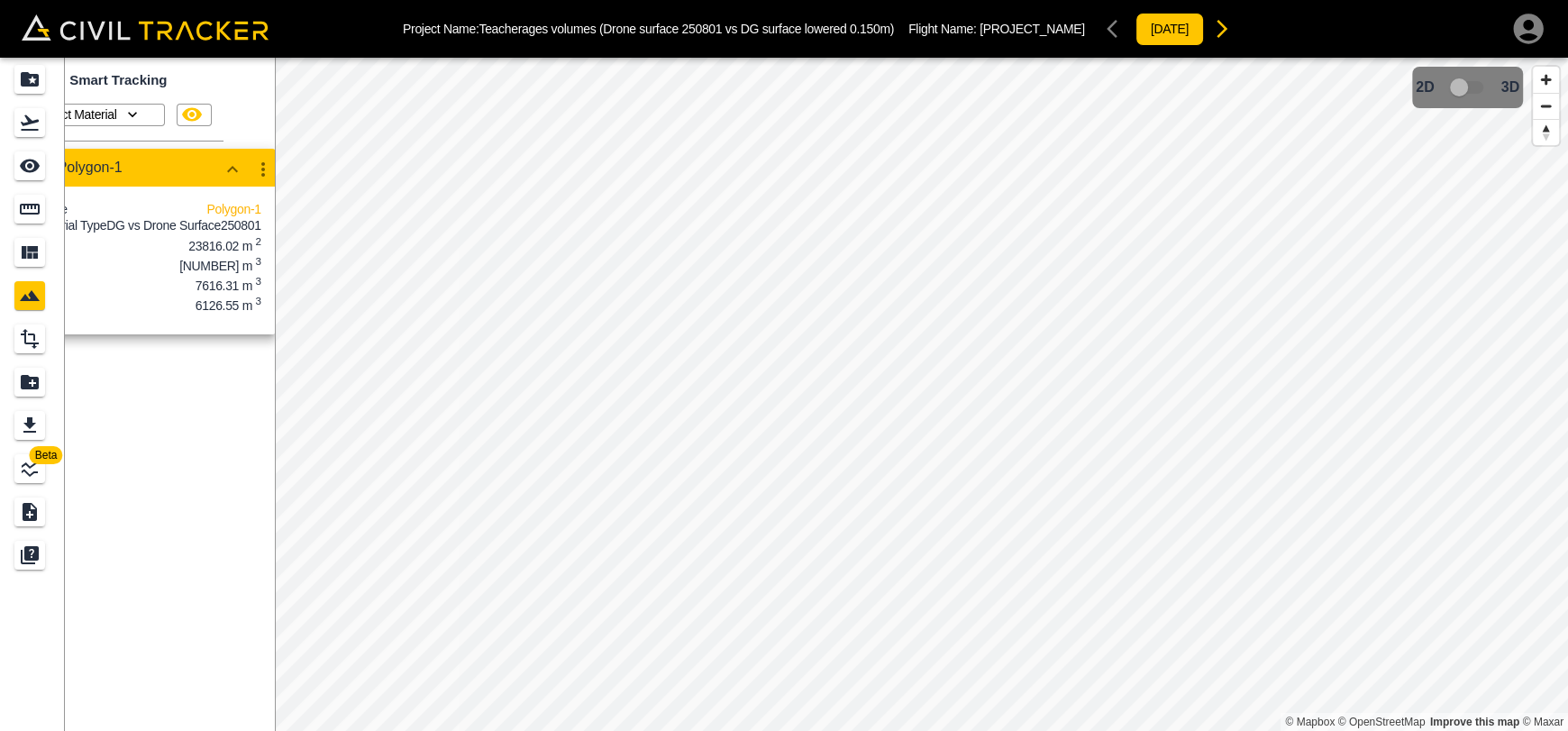 click on "Cut 1489.77   m   3" at bounding box center [148, 263] 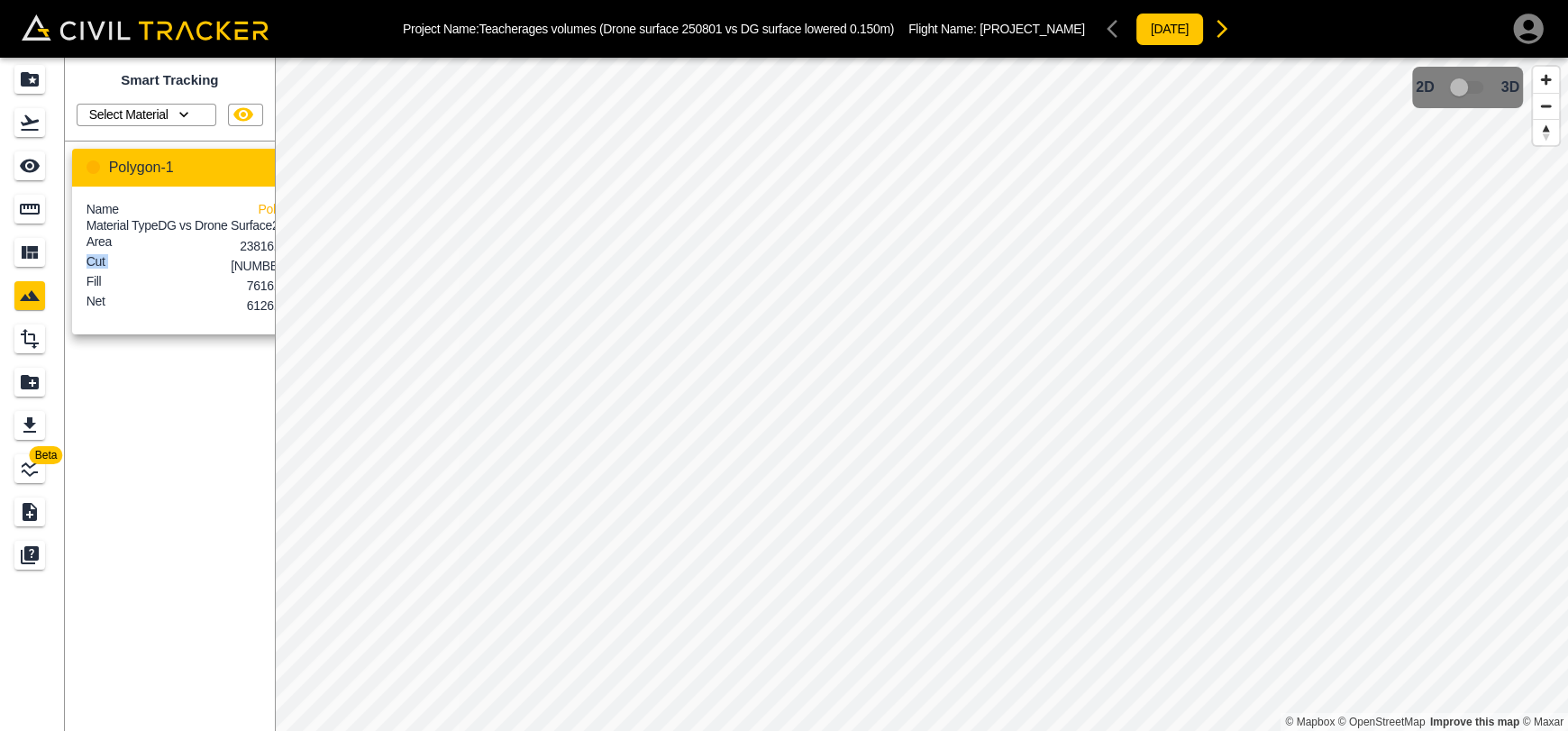 drag, startPoint x: 96, startPoint y: 281, endPoint x: 68, endPoint y: 282, distance: 28.017851 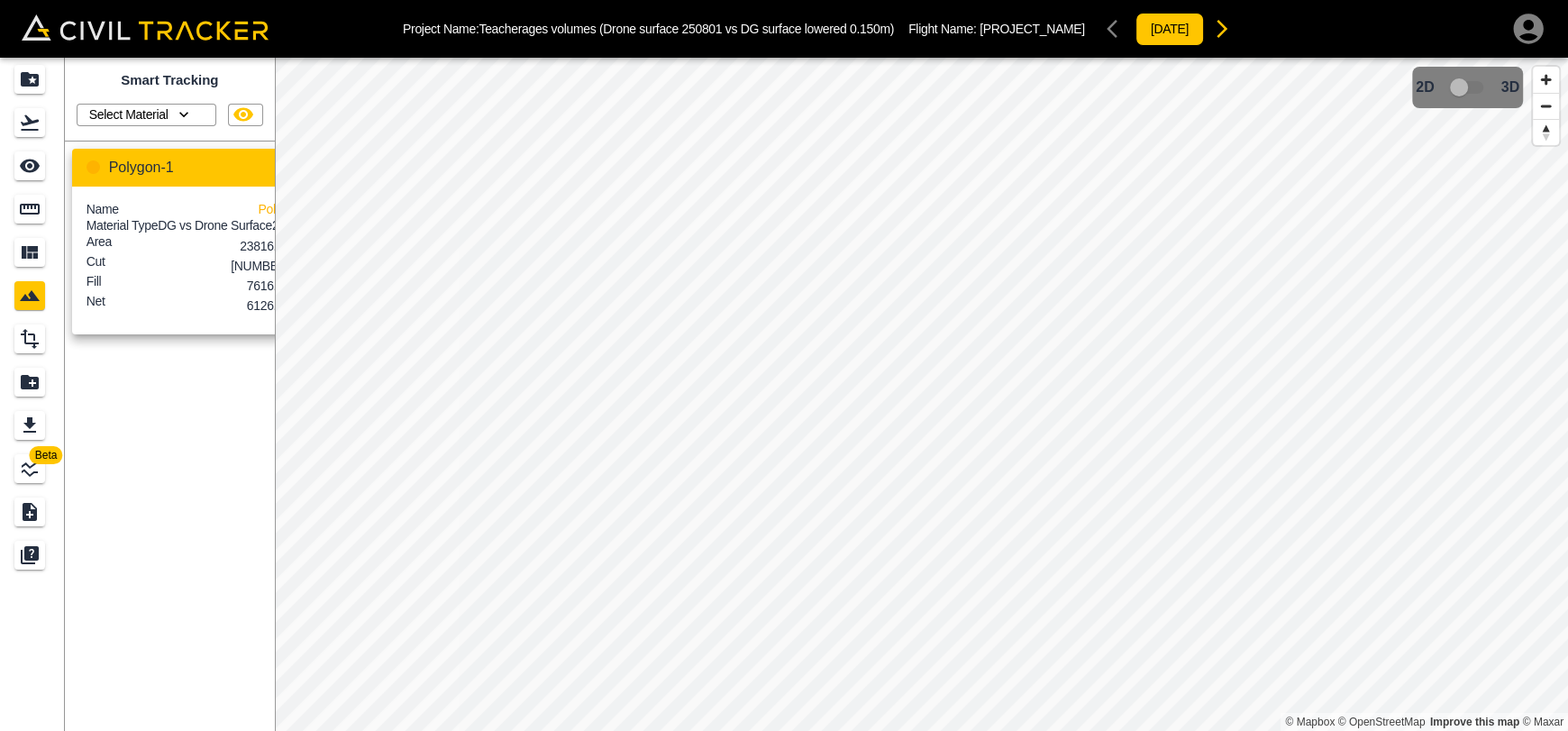 click on "Fill 7616.31   m   3" at bounding box center (199, 283) 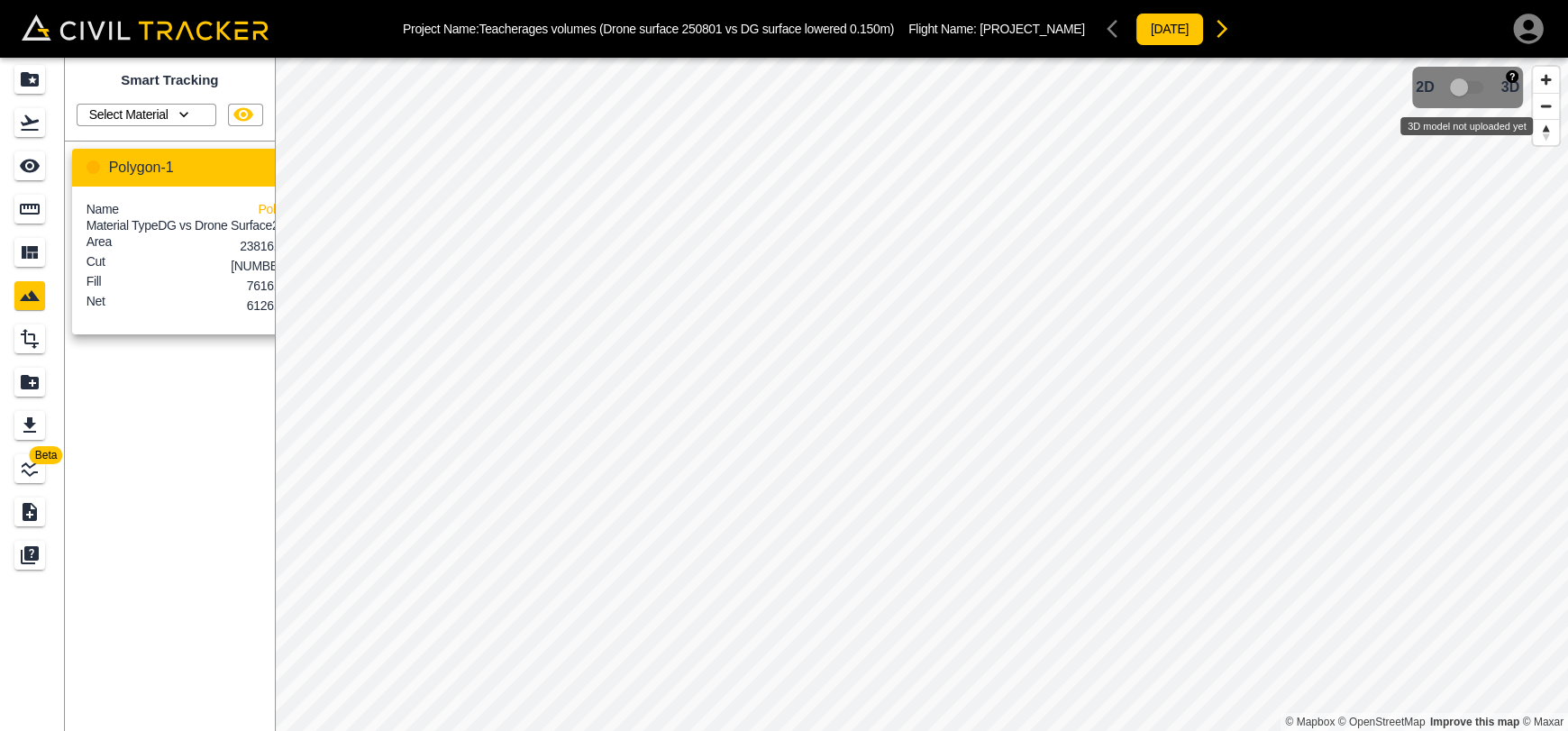 click at bounding box center [1468, 87] 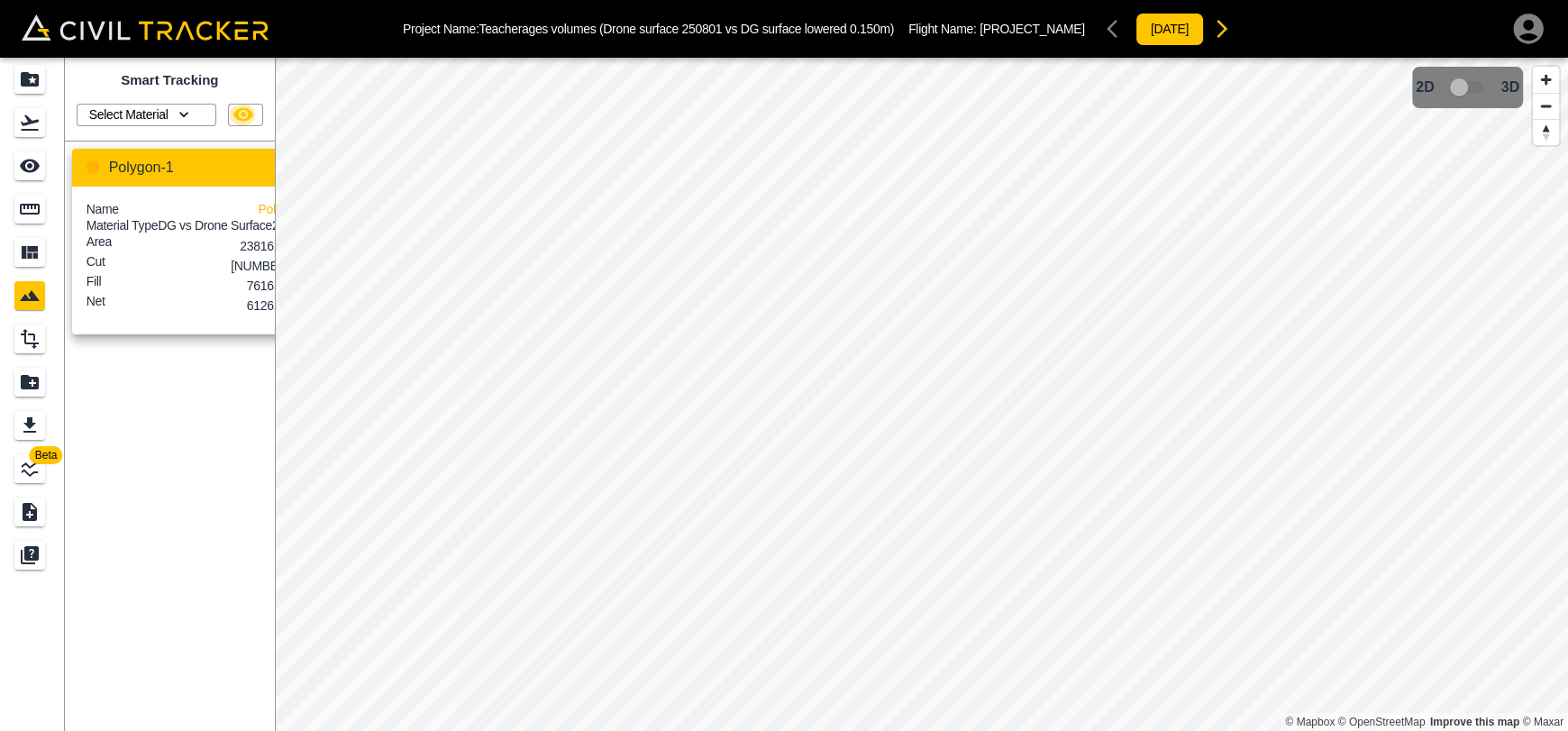 click 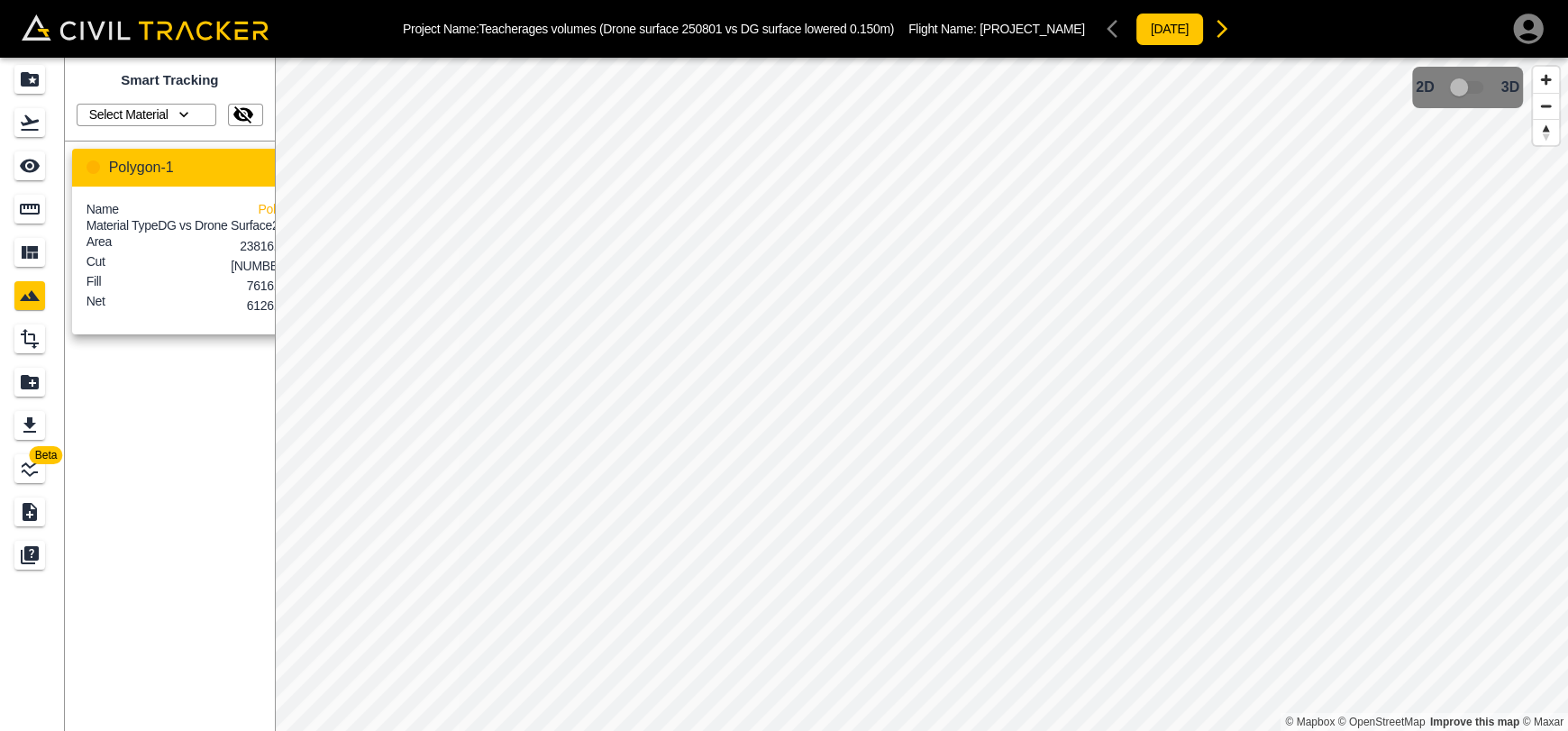 click 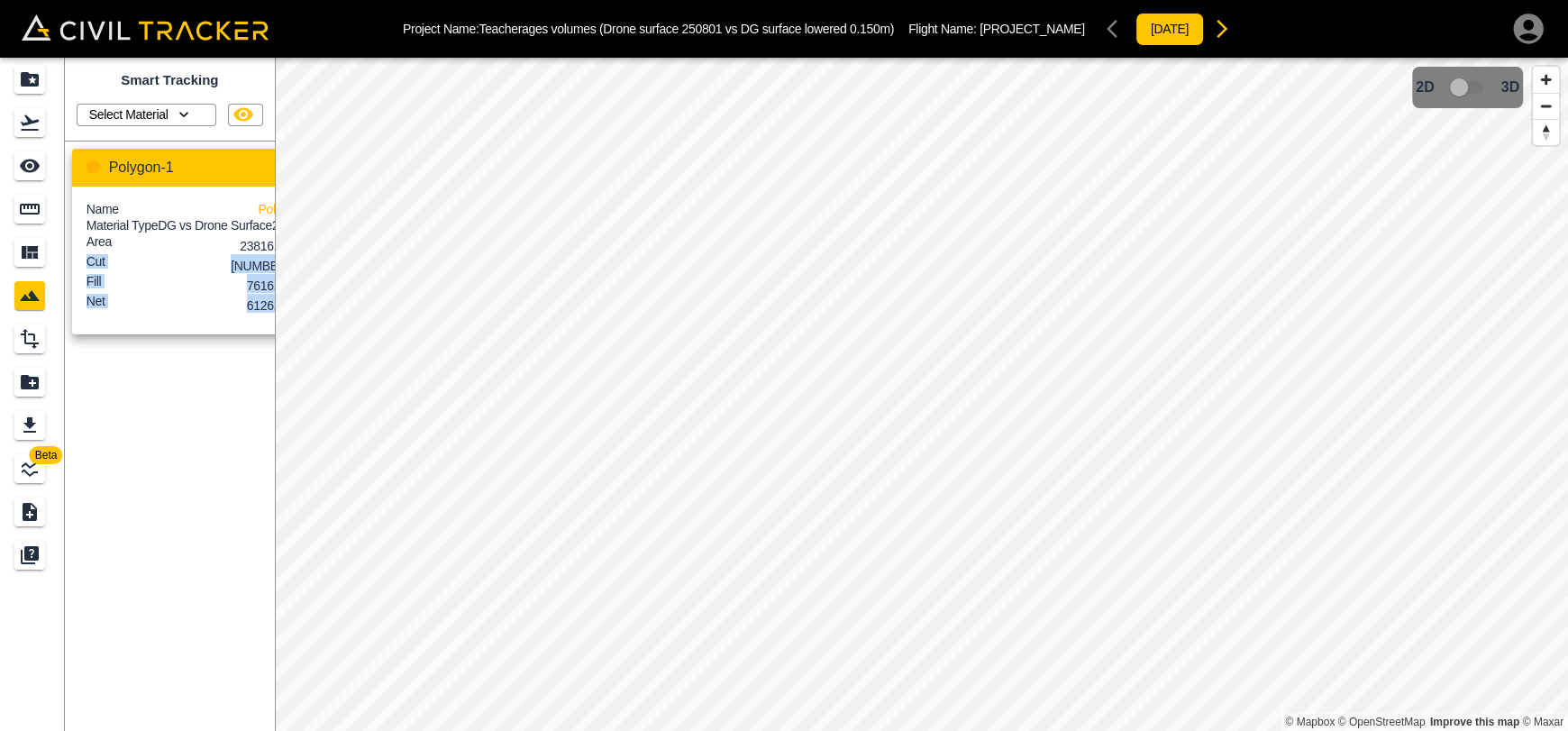 scroll, scrollTop: 0, scrollLeft: 51, axis: horizontal 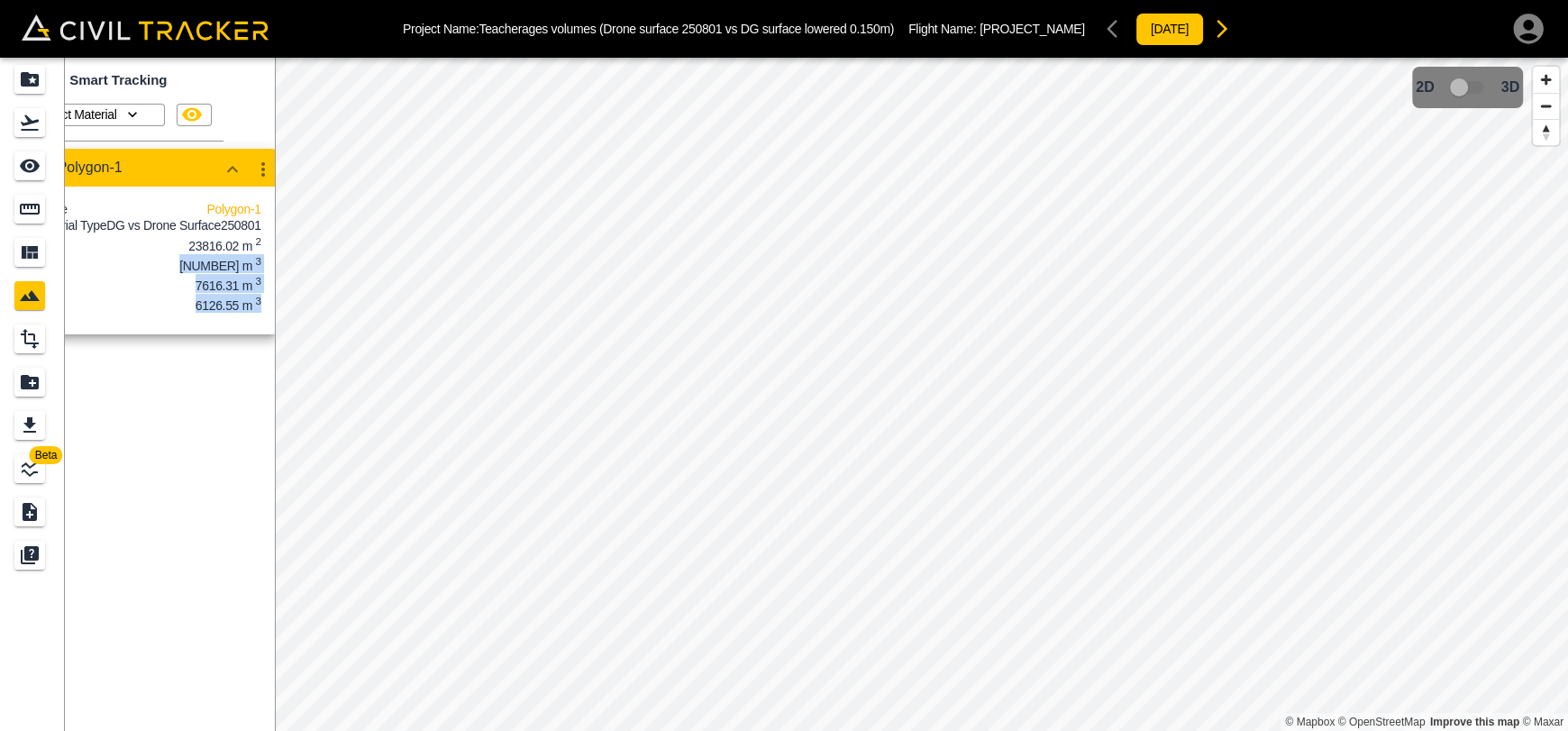 click on "Beta Smart Tracking Select Material   Polygon-1 Name Polygon-1 Material Type DG vs Drone Surface250801 Area 23816.02    m   2 Cut 1489.77   m   3 Fill 7616.31   m   3 Net 6126.55   m   3 © Mapbox   © OpenStreetMap   Improve this map   © Maxar 2D 3D" at bounding box center (784, 394) 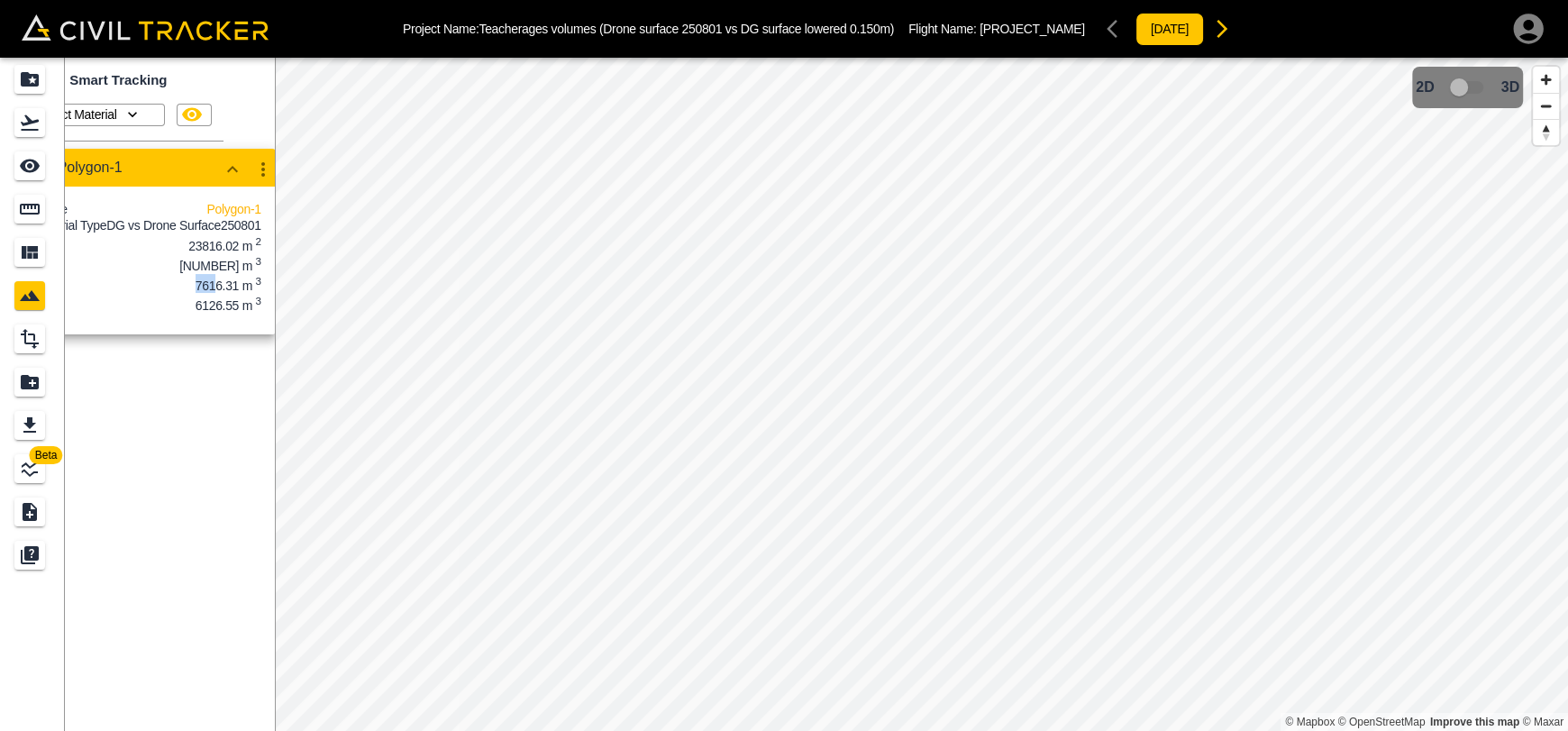 drag, startPoint x: 216, startPoint y: 295, endPoint x: 99, endPoint y: 295, distance: 117 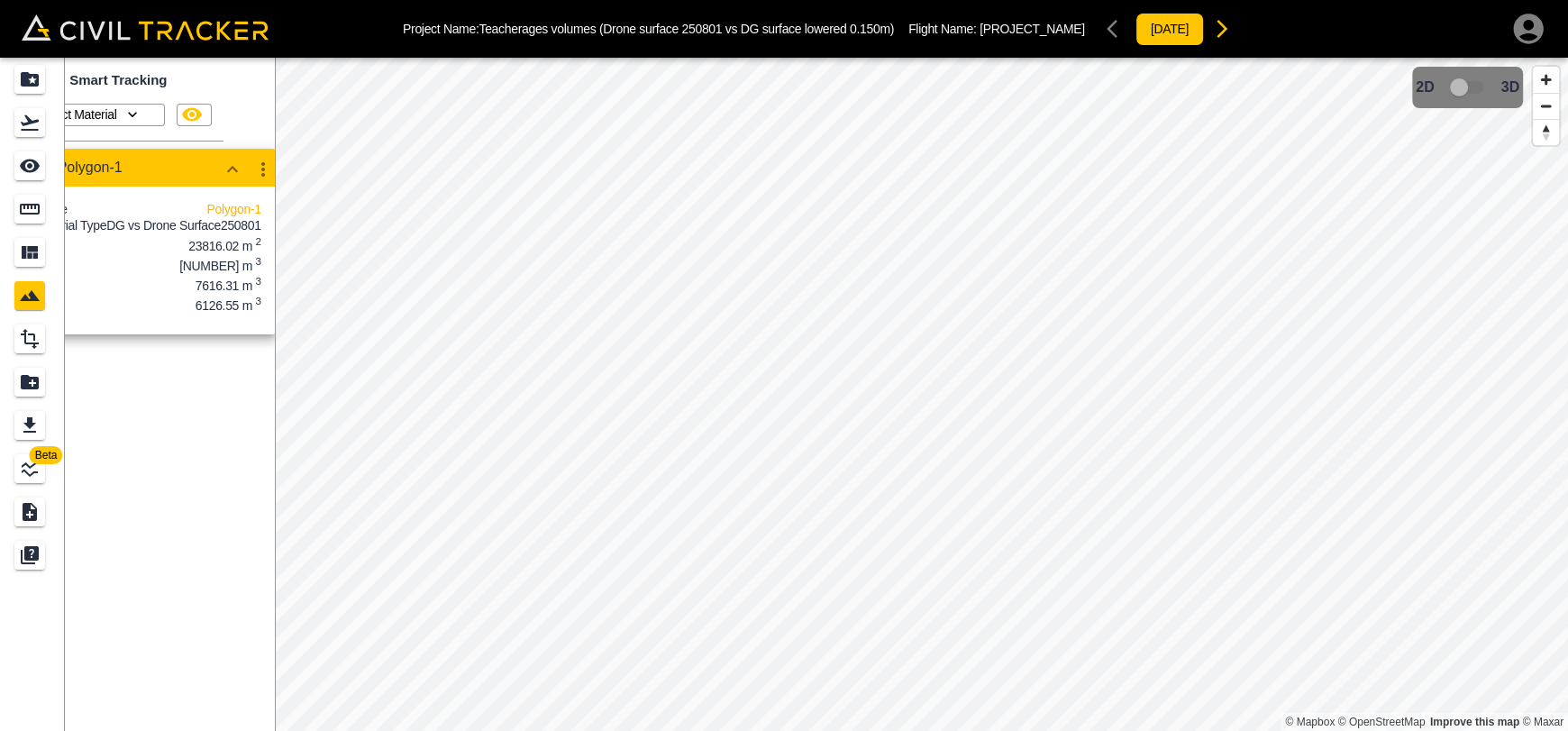 click on "Net 6126.55   m   3" at bounding box center [148, 303] 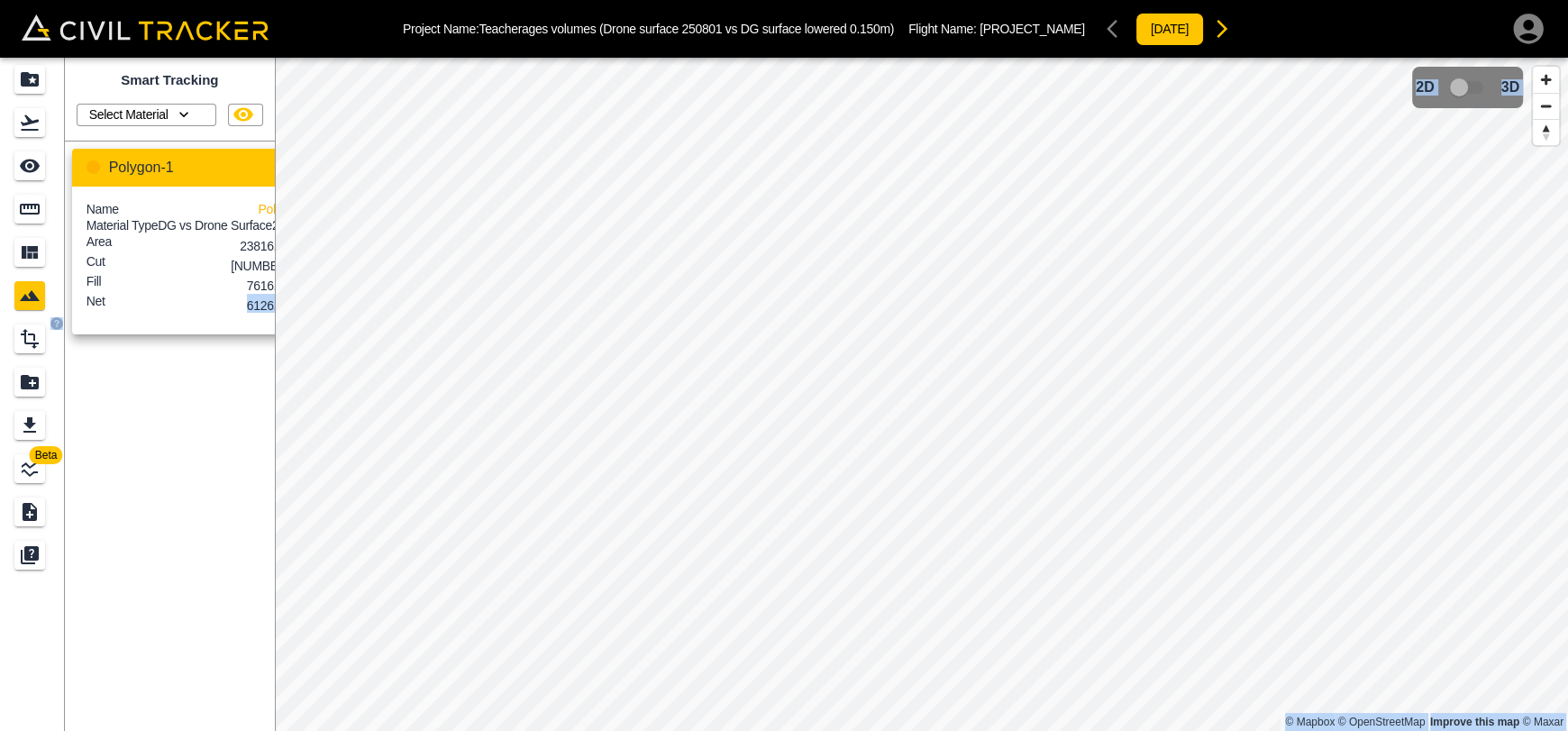 drag, startPoint x: 153, startPoint y: 324, endPoint x: 60, endPoint y: 328, distance: 93.085982 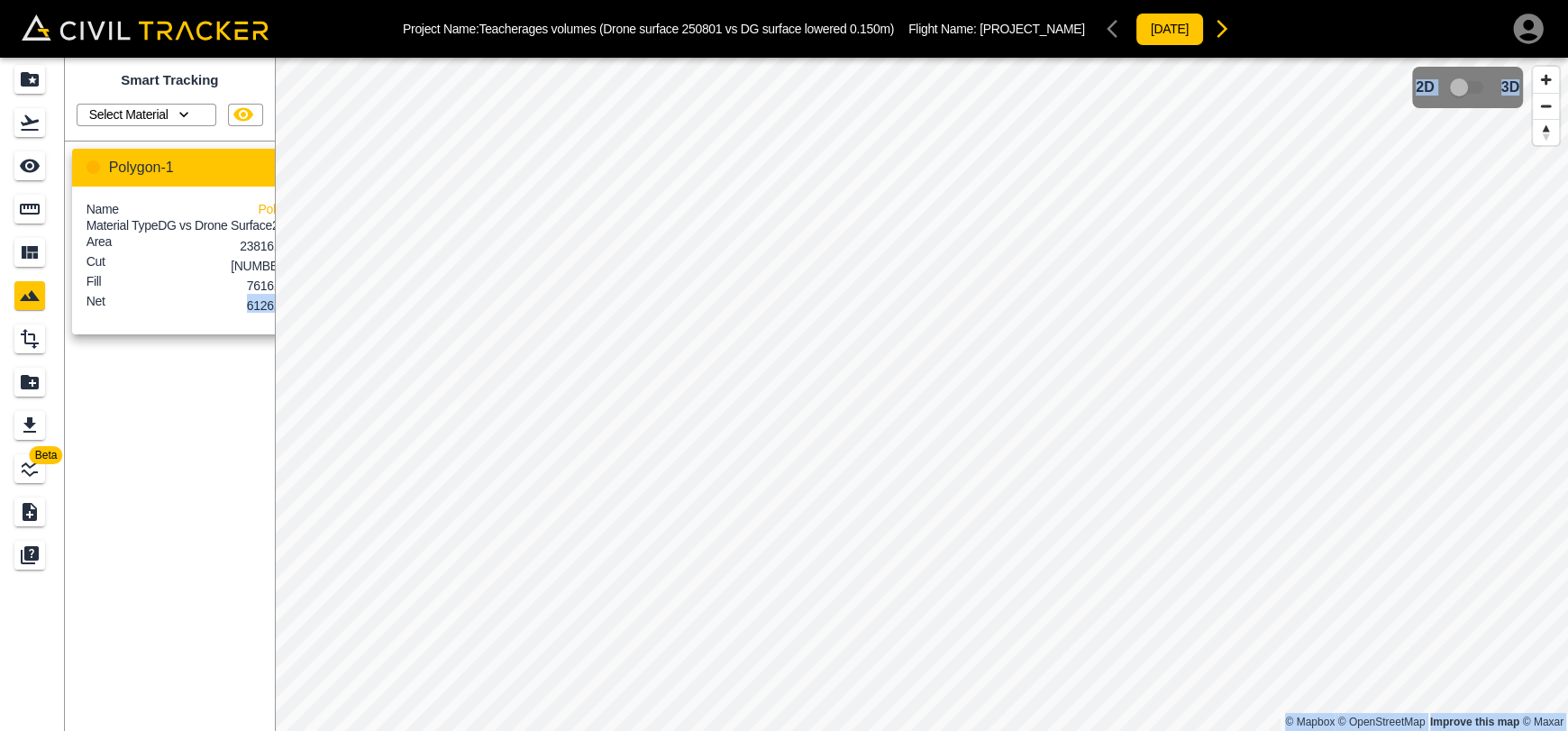 click on "Smart Tracking Select Material   Polygon-1 Name Polygon-1 Material Type DG vs Drone Surface250801 Area 23816.02    m   2 Cut 1489.77   m   3 Fill 7616.31   m   3 Net 6126.55   m   3" at bounding box center (169, 394) 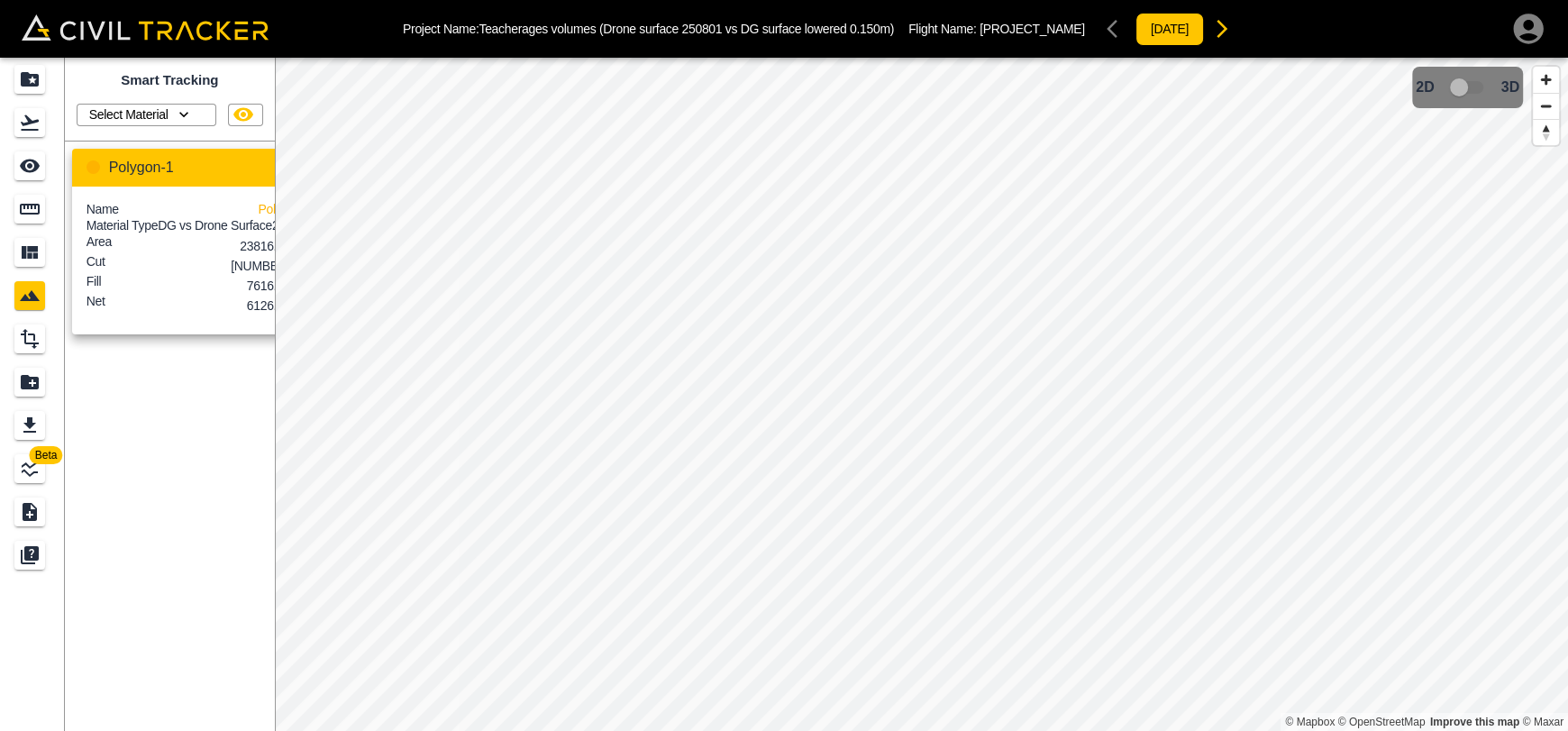 click on "Beta Smart Tracking Select Material   Polygon-1 Name Polygon-1 Material Type DG vs Drone Surface250801 Area 23816.02    m   2 Cut 1489.77   m   3 Fill 7616.31   m   3 Net 6126.55   m   3 © Mapbox   © OpenStreetMap   Improve this map   © Maxar 2D 3D" at bounding box center (784, 394) 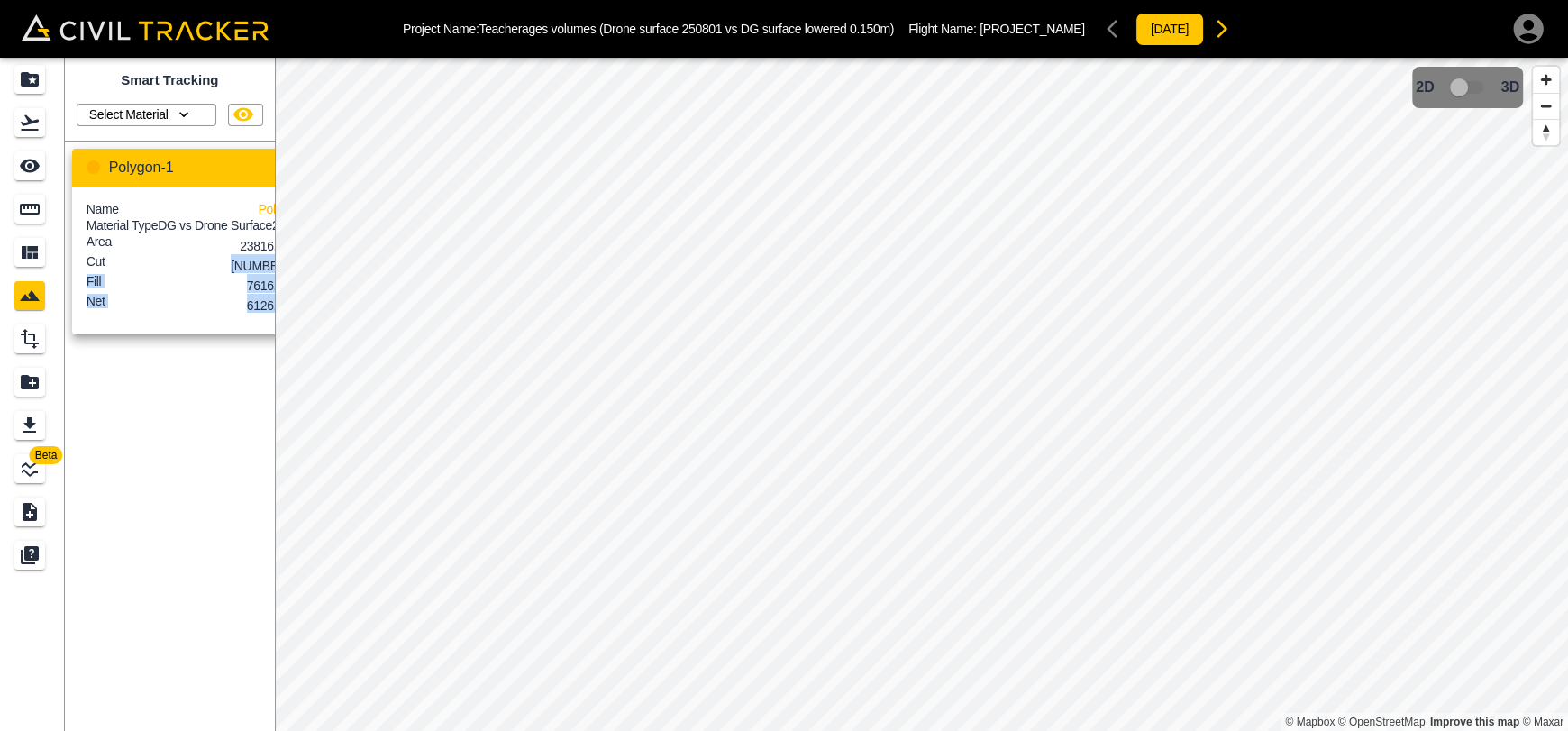 scroll, scrollTop: 0, scrollLeft: 51, axis: horizontal 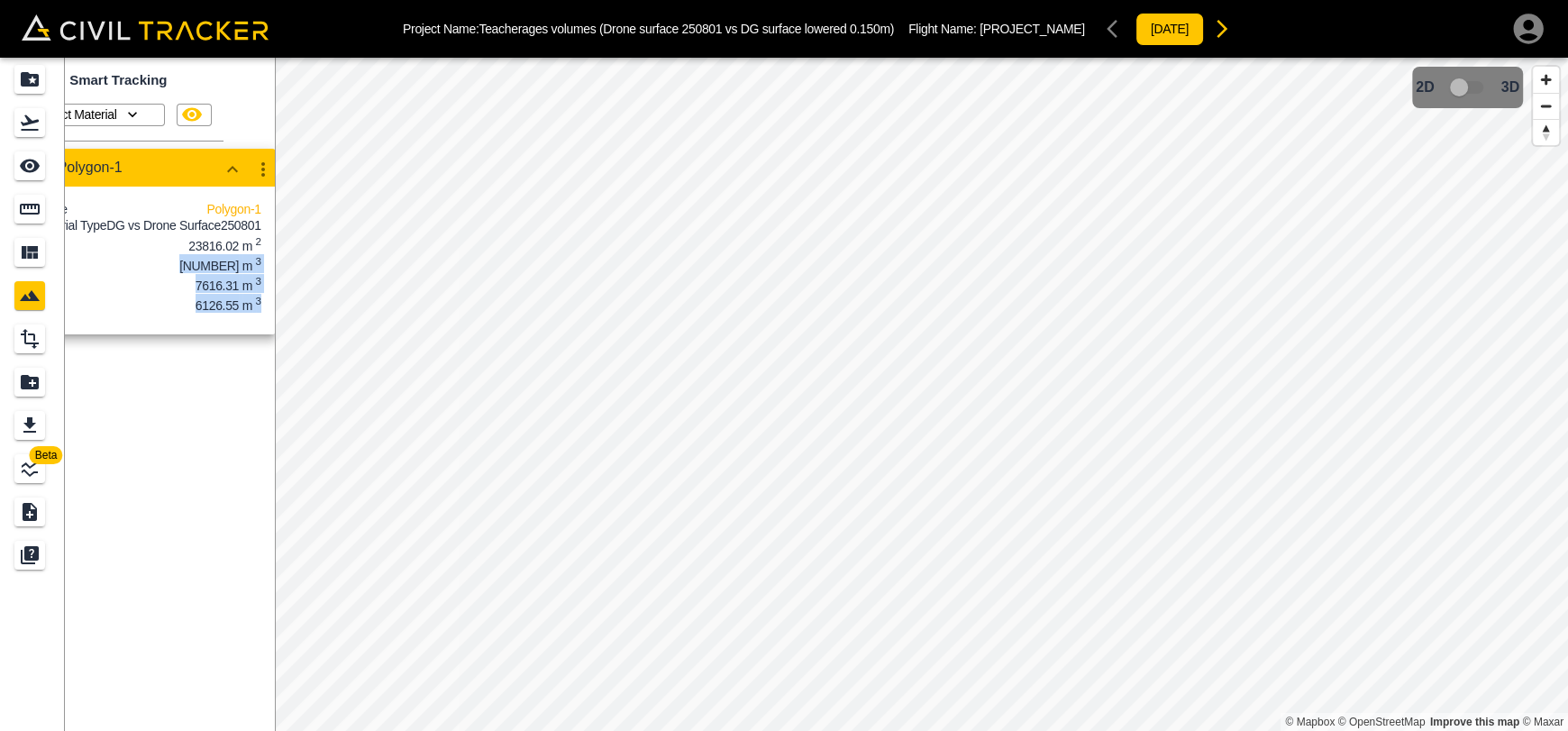 click on "Beta Smart Tracking Select Material   Polygon-1 Name Polygon-1 Material Type DG vs Drone Surface250801 Area 23816.02    m   2 Cut 1489.77   m   3 Fill 7616.31   m   3 Net 6126.55   m   3 © Mapbox   © OpenStreetMap   Improve this map   © Maxar 2D 3D" at bounding box center [784, 394] 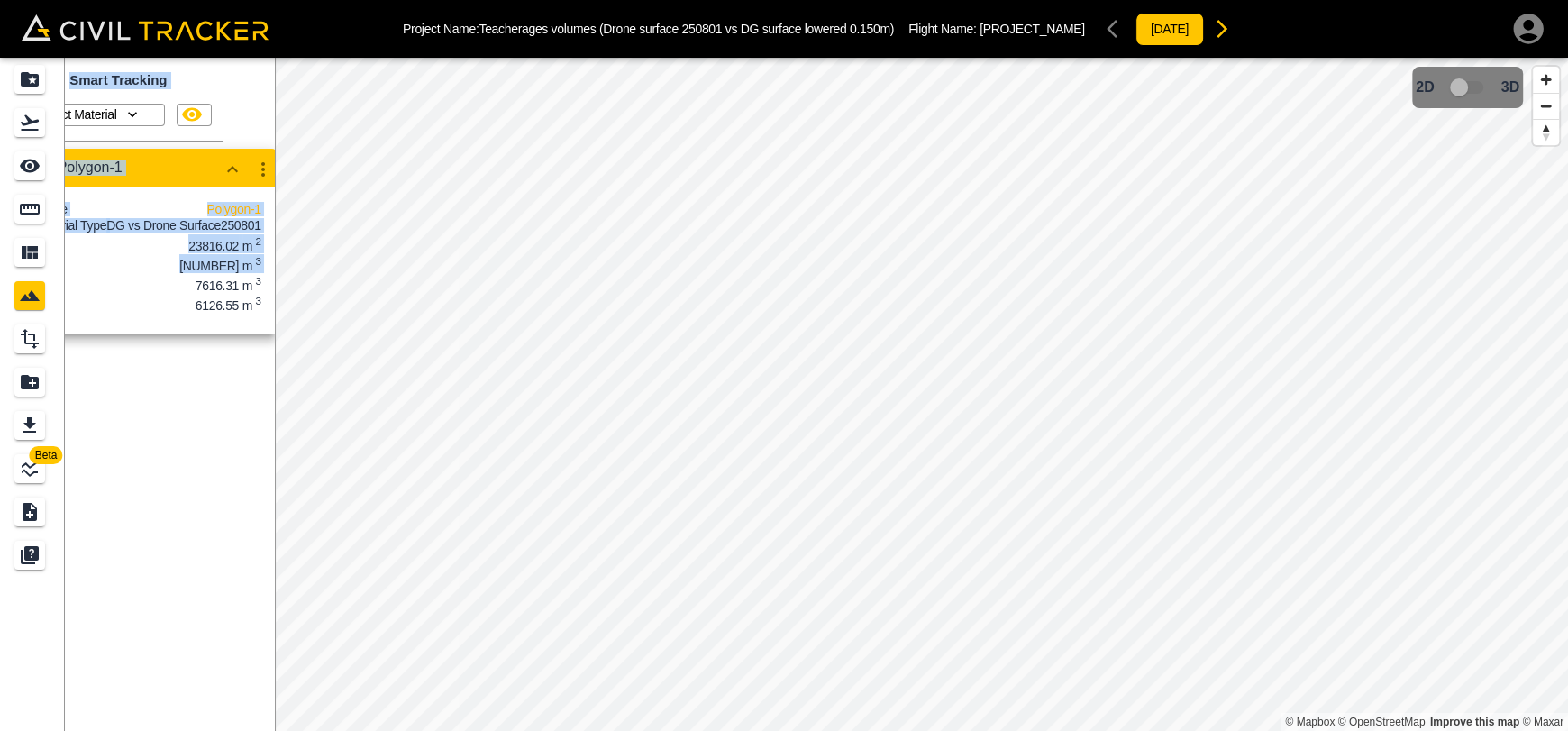scroll, scrollTop: 0, scrollLeft: 0, axis: both 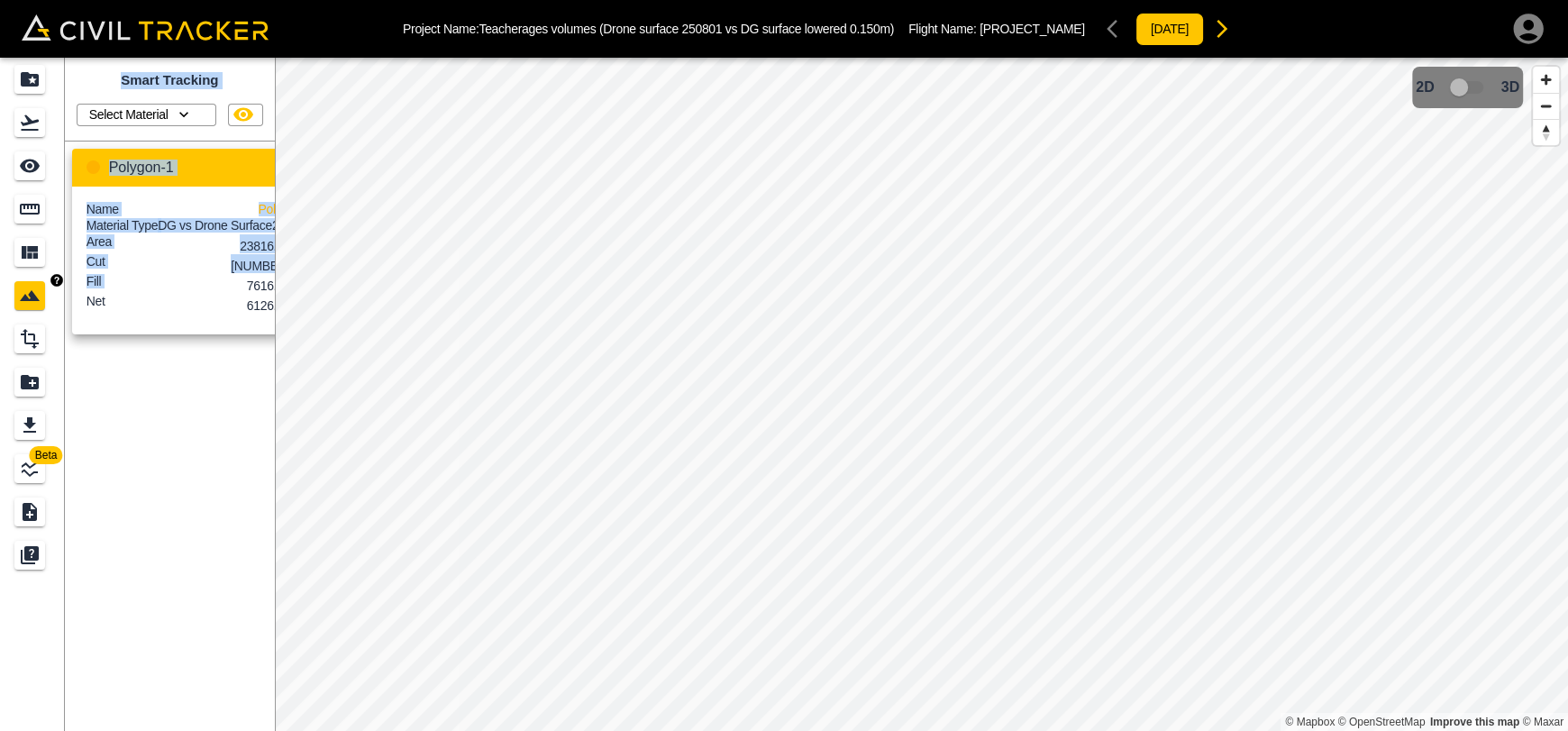 drag, startPoint x: 155, startPoint y: 303, endPoint x: 46, endPoint y: 310, distance: 109.224539 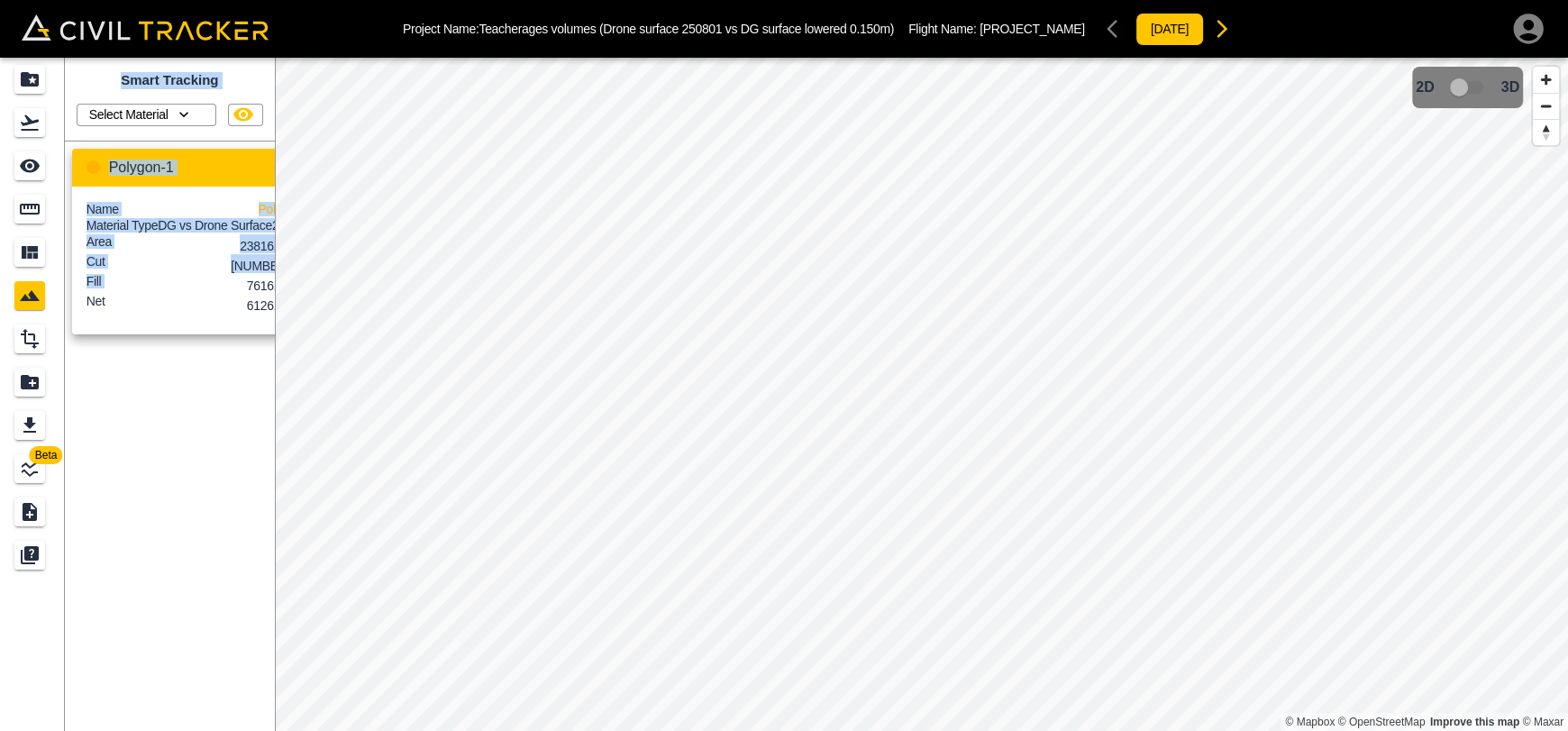 click on "Fill 7616.31   m   3" at bounding box center (199, 283) 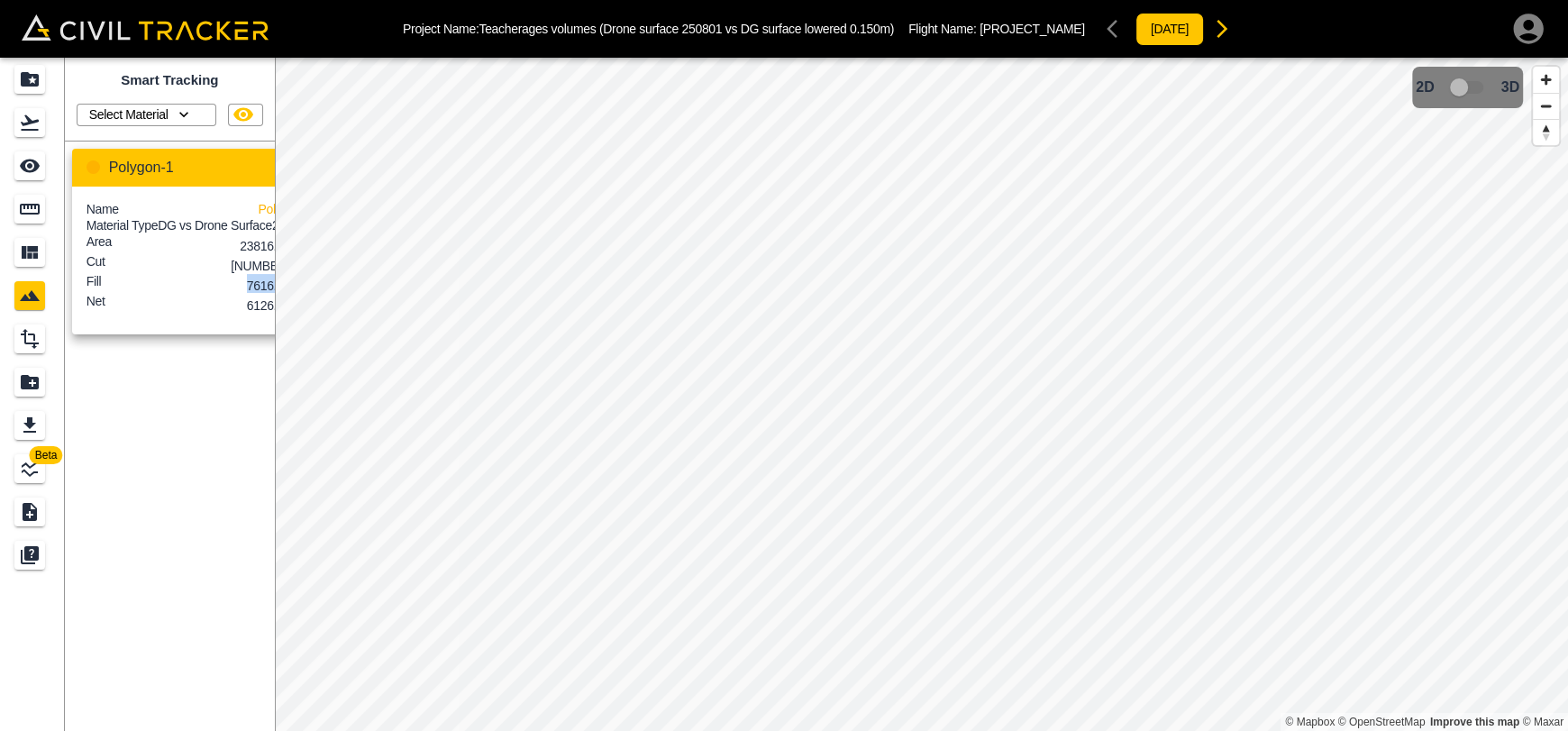 scroll, scrollTop: 0, scrollLeft: 51, axis: horizontal 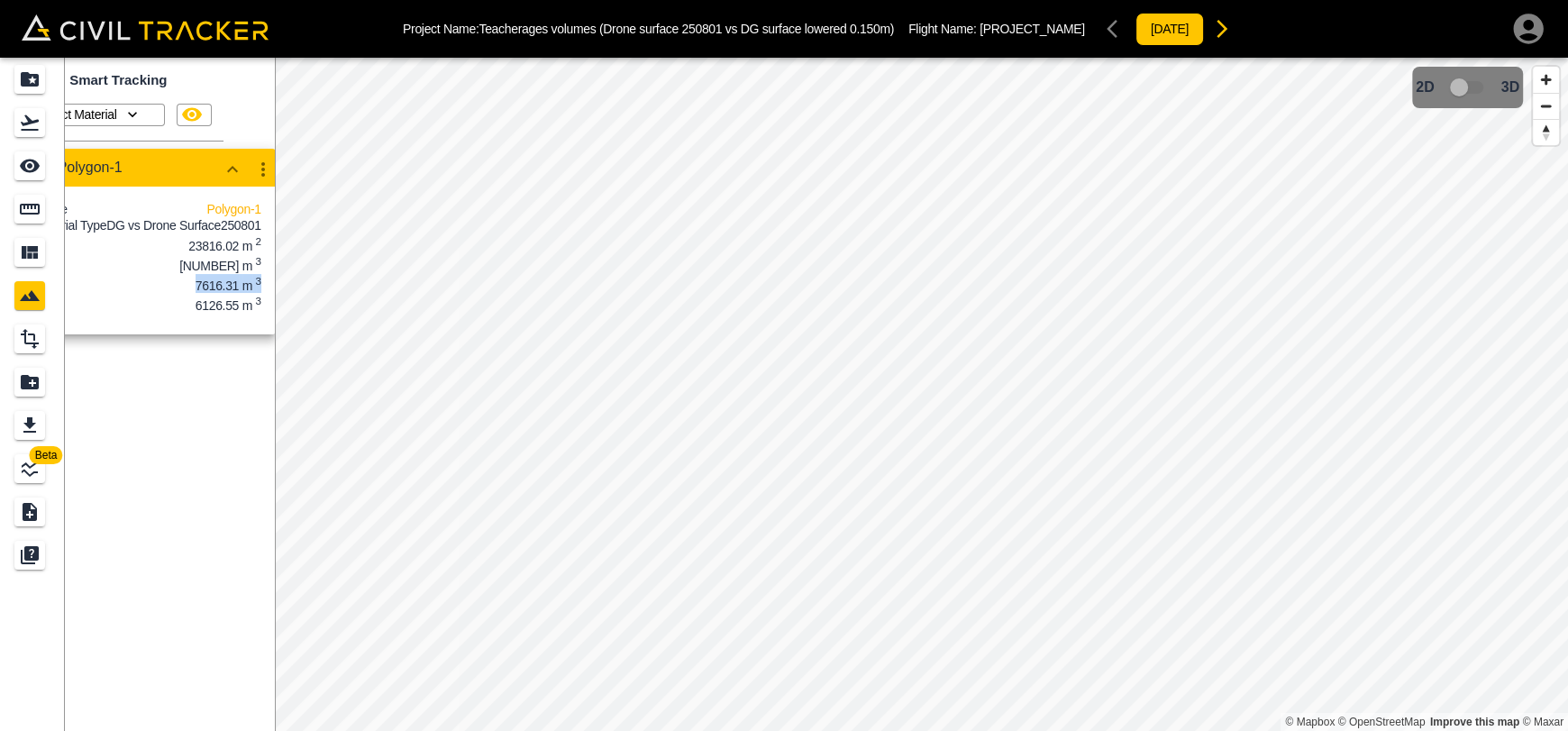 drag, startPoint x: 192, startPoint y: 302, endPoint x: 269, endPoint y: 297, distance: 77.162167 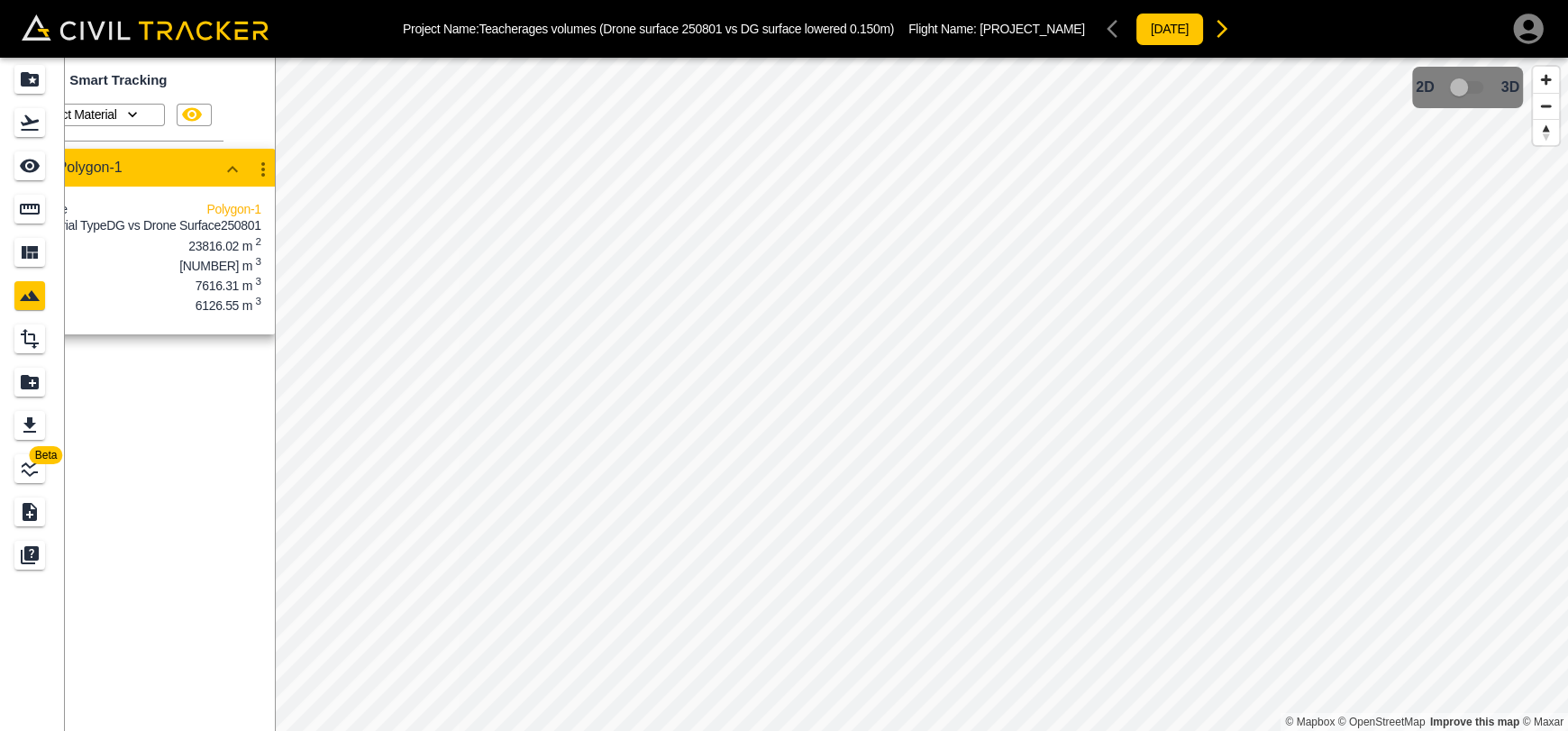 click on "Smart Tracking Select Material   Polygon-1 Name Polygon-1 Material Type DG vs Drone Surface250801 Area 23816.02    m   2 Cut 1489.77   m   3 Fill 7616.31   m   3 Net 6126.55   m   3" at bounding box center [169, 394] 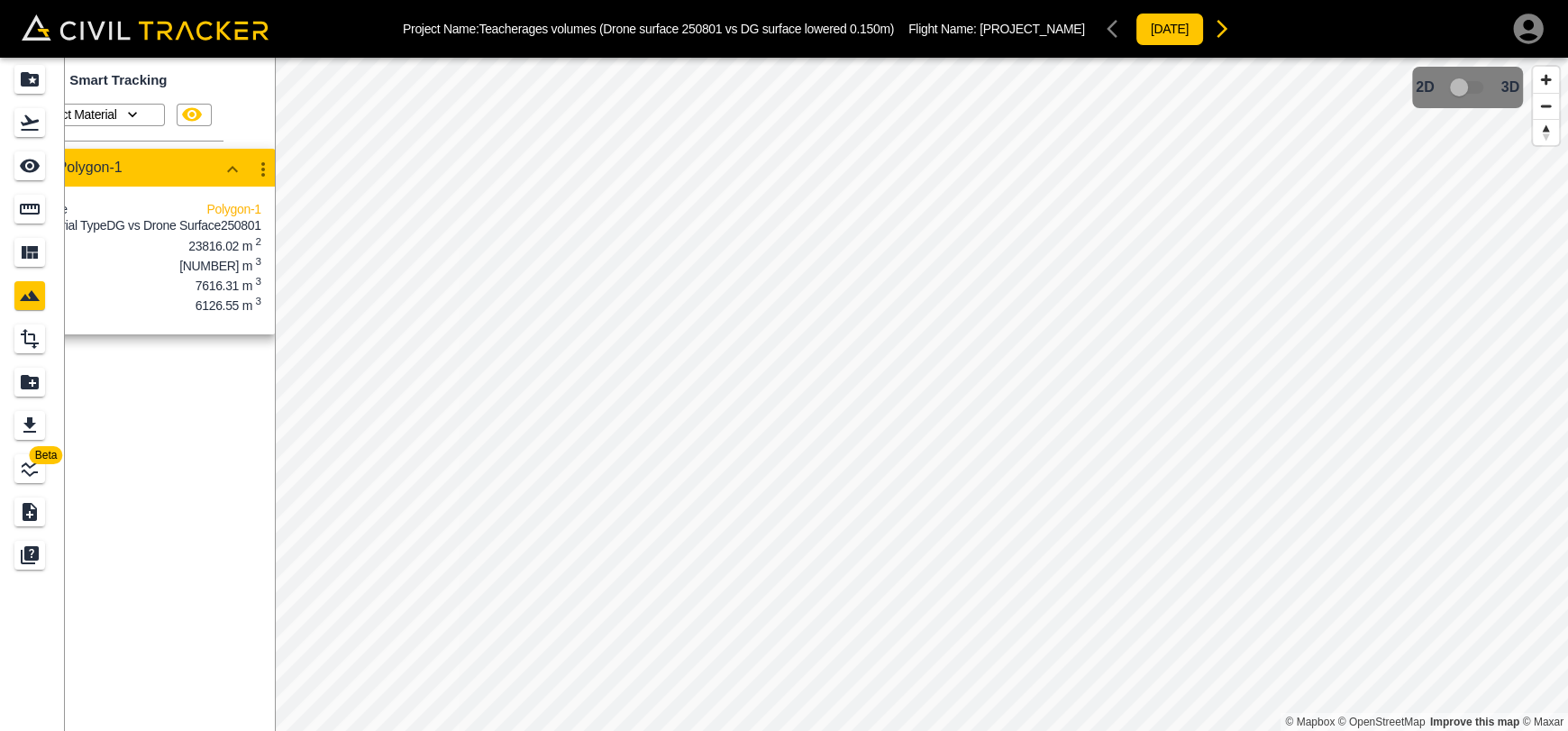 click 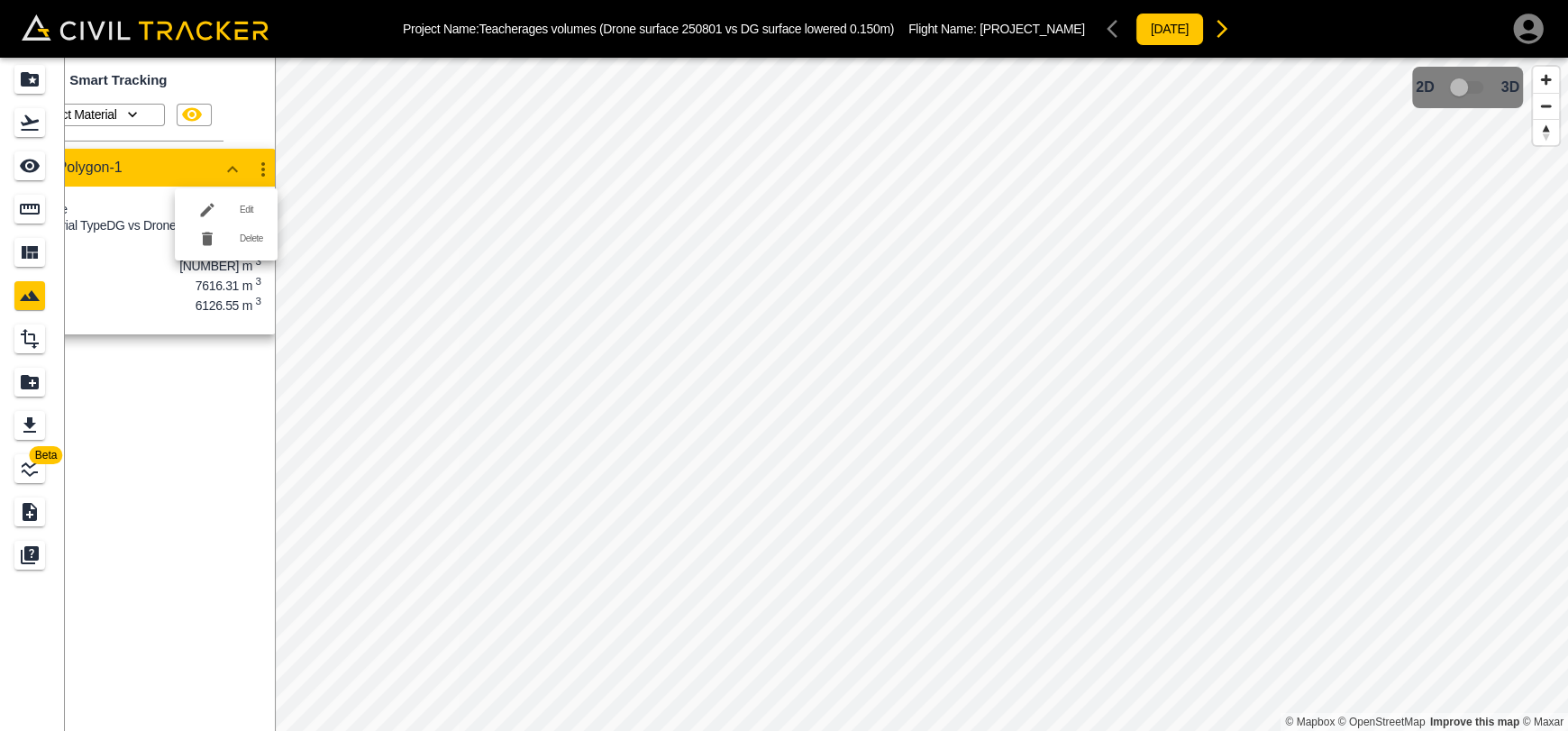 click on "Edit" at bounding box center [226, 210] 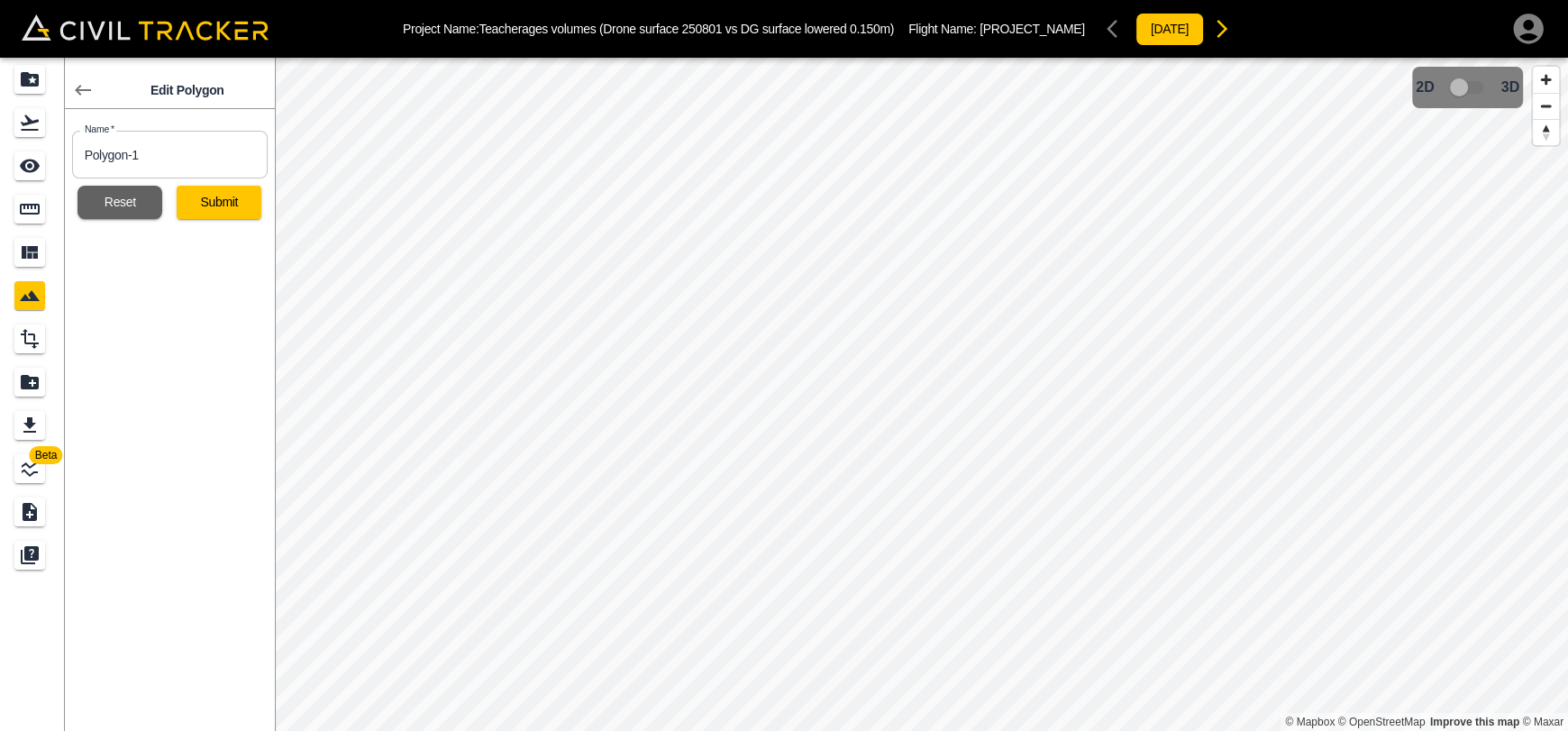 click 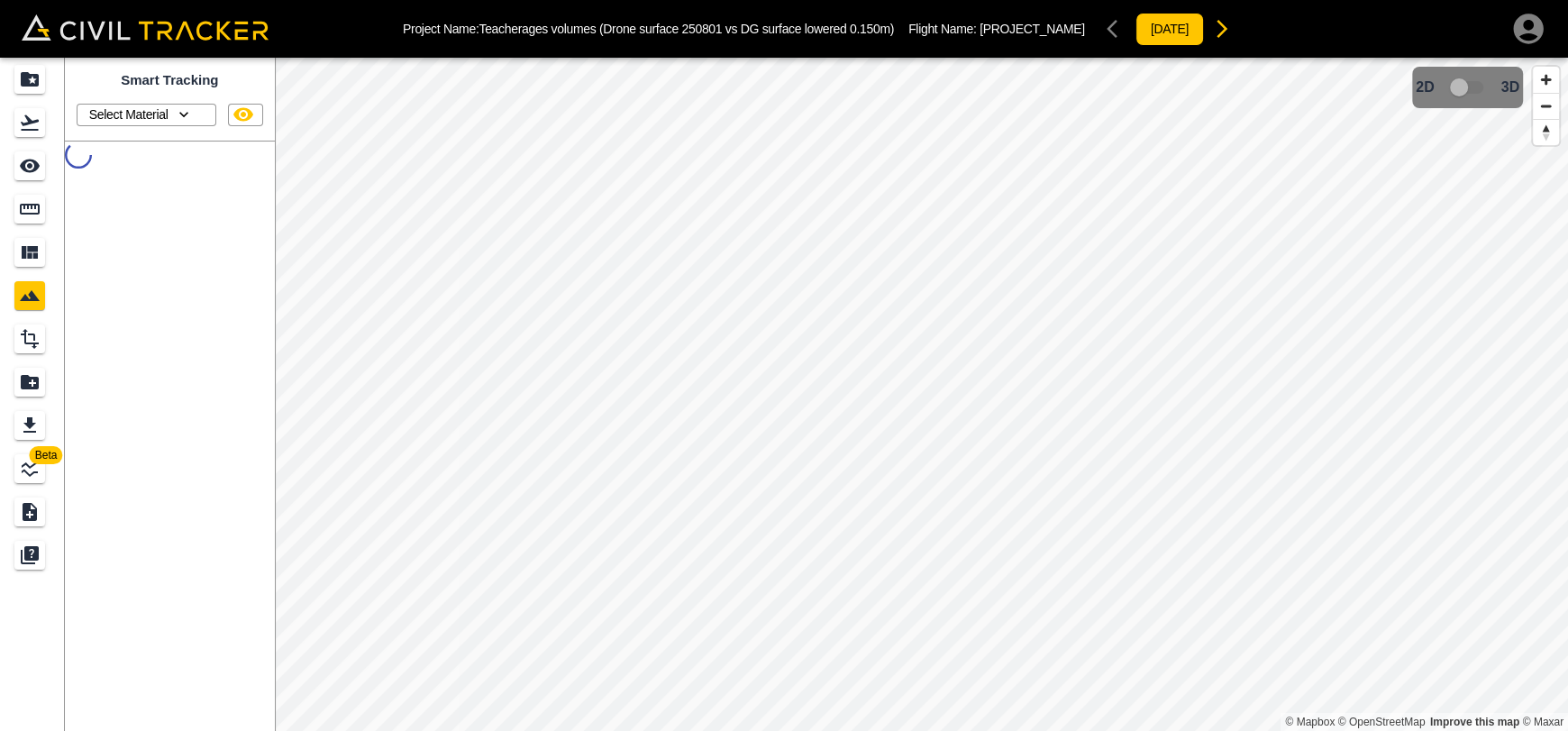click 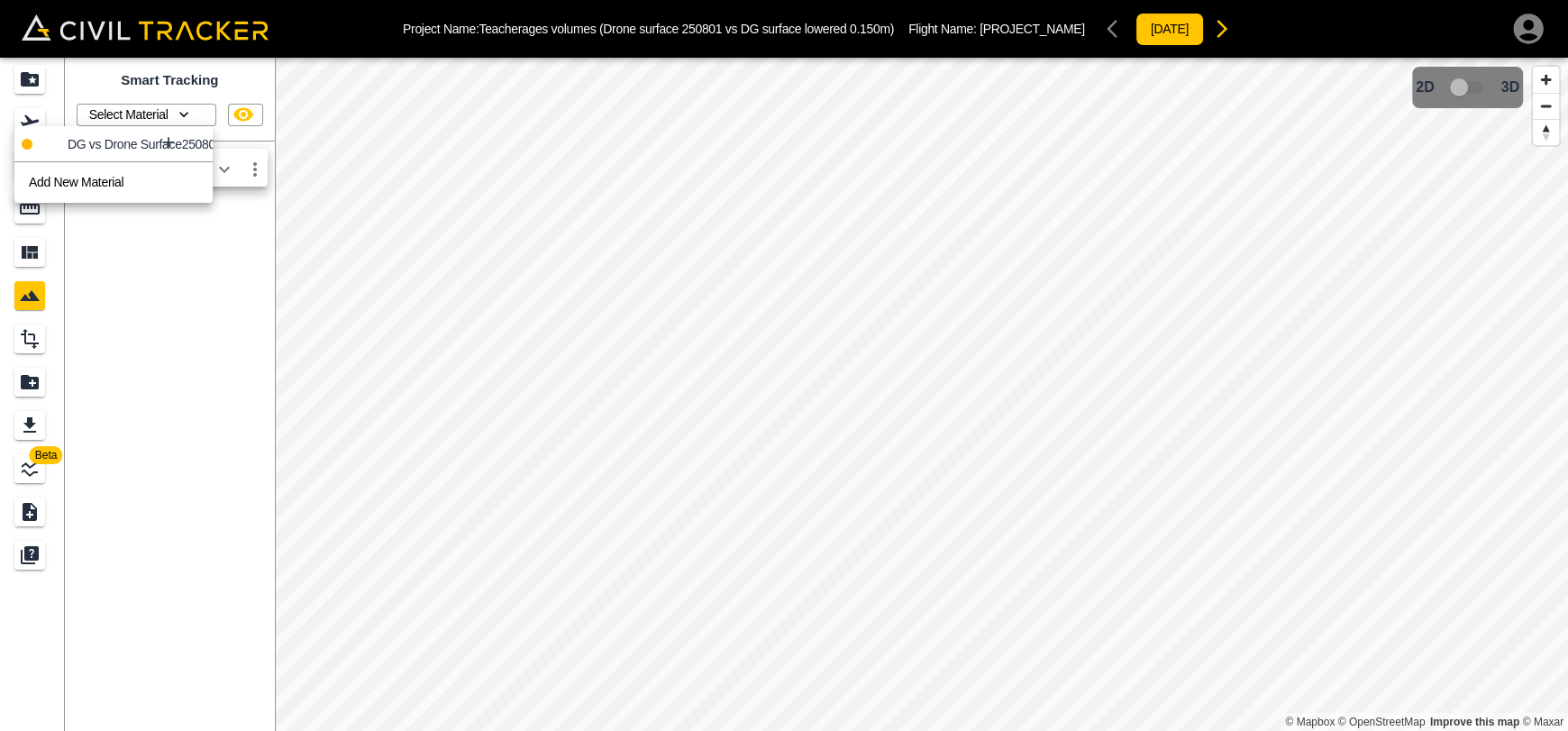 drag, startPoint x: 232, startPoint y: 252, endPoint x: 122, endPoint y: 282, distance: 114.017543 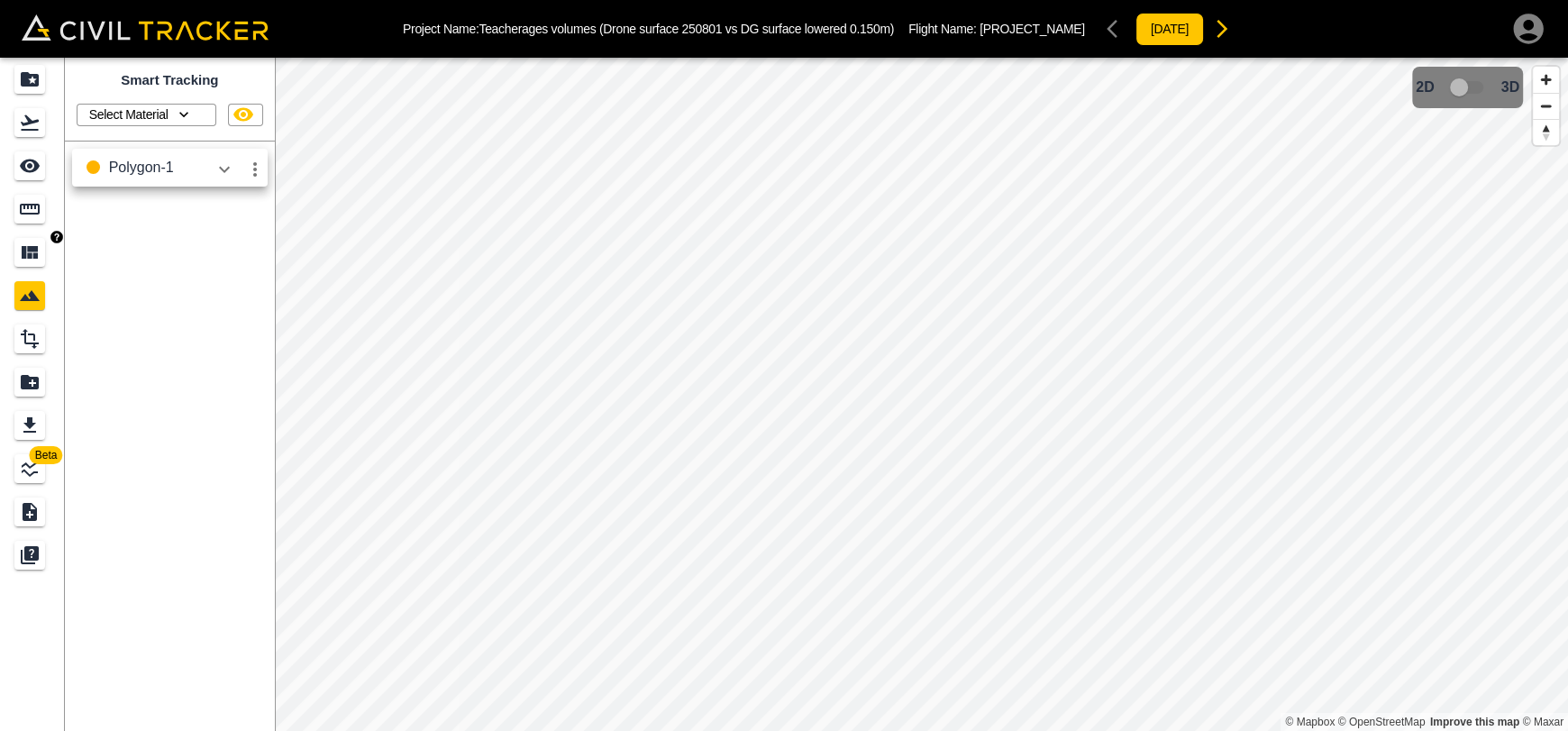 click 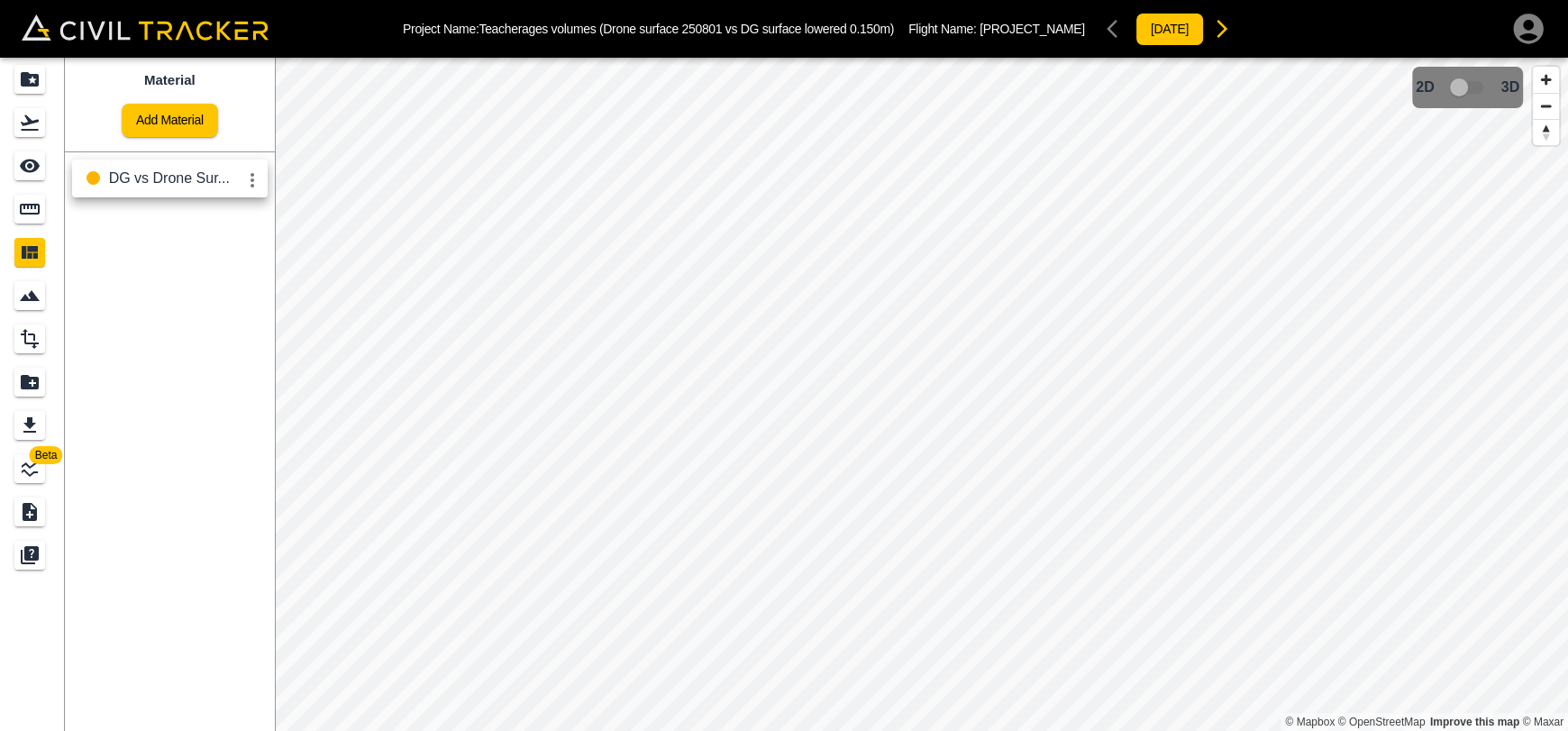 click 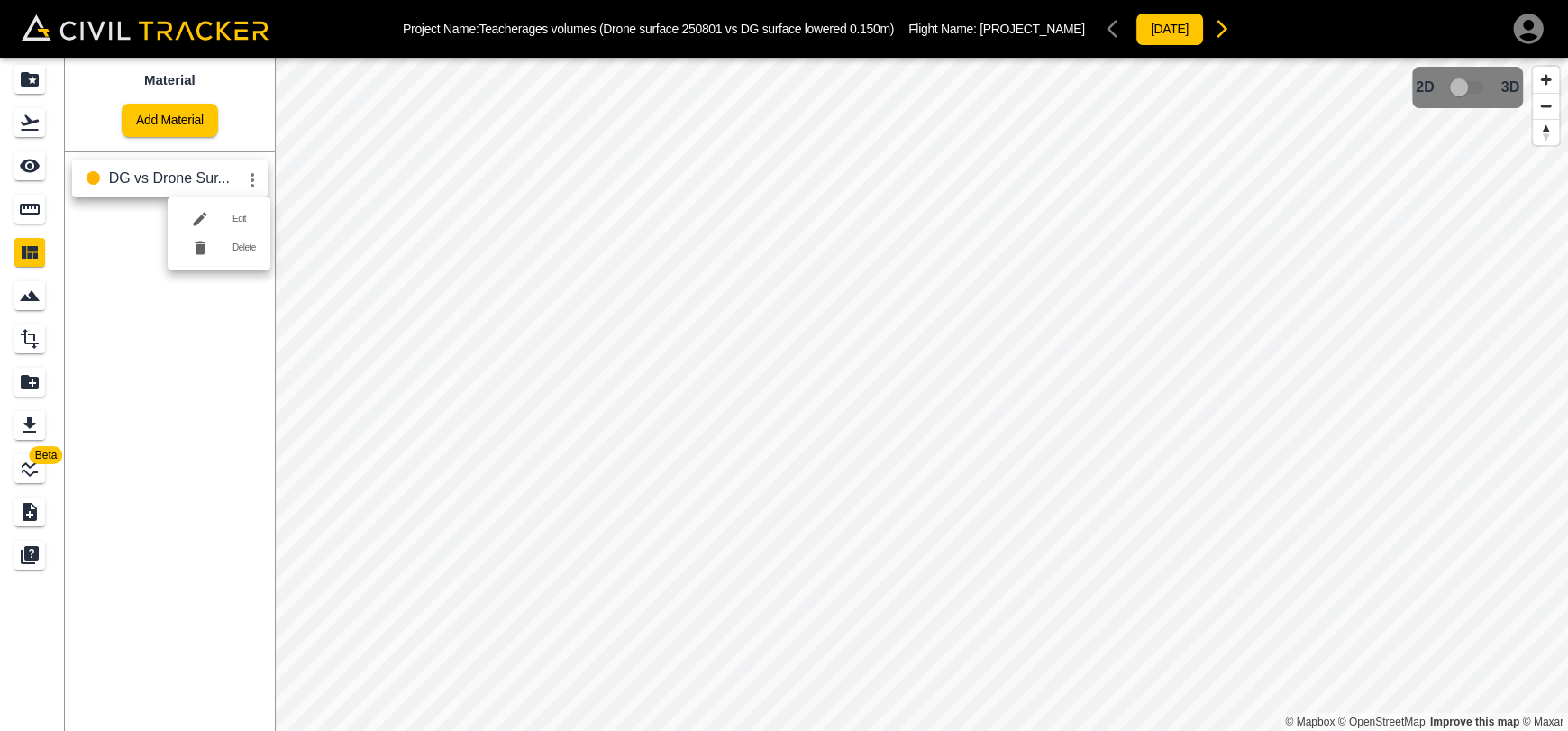 click at bounding box center [207, 219] 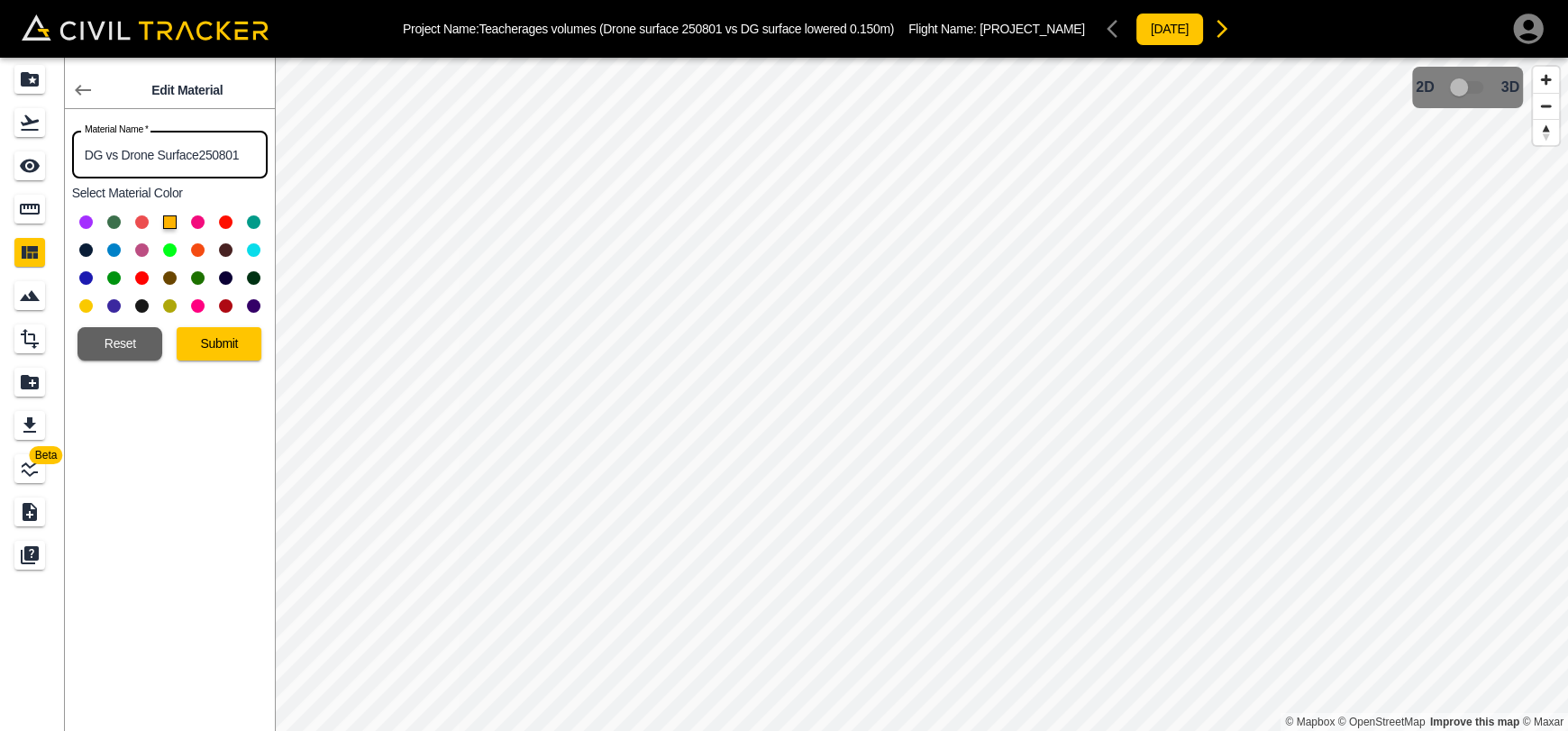 click on "DG vs Drone Surface250801" at bounding box center [169, 154] 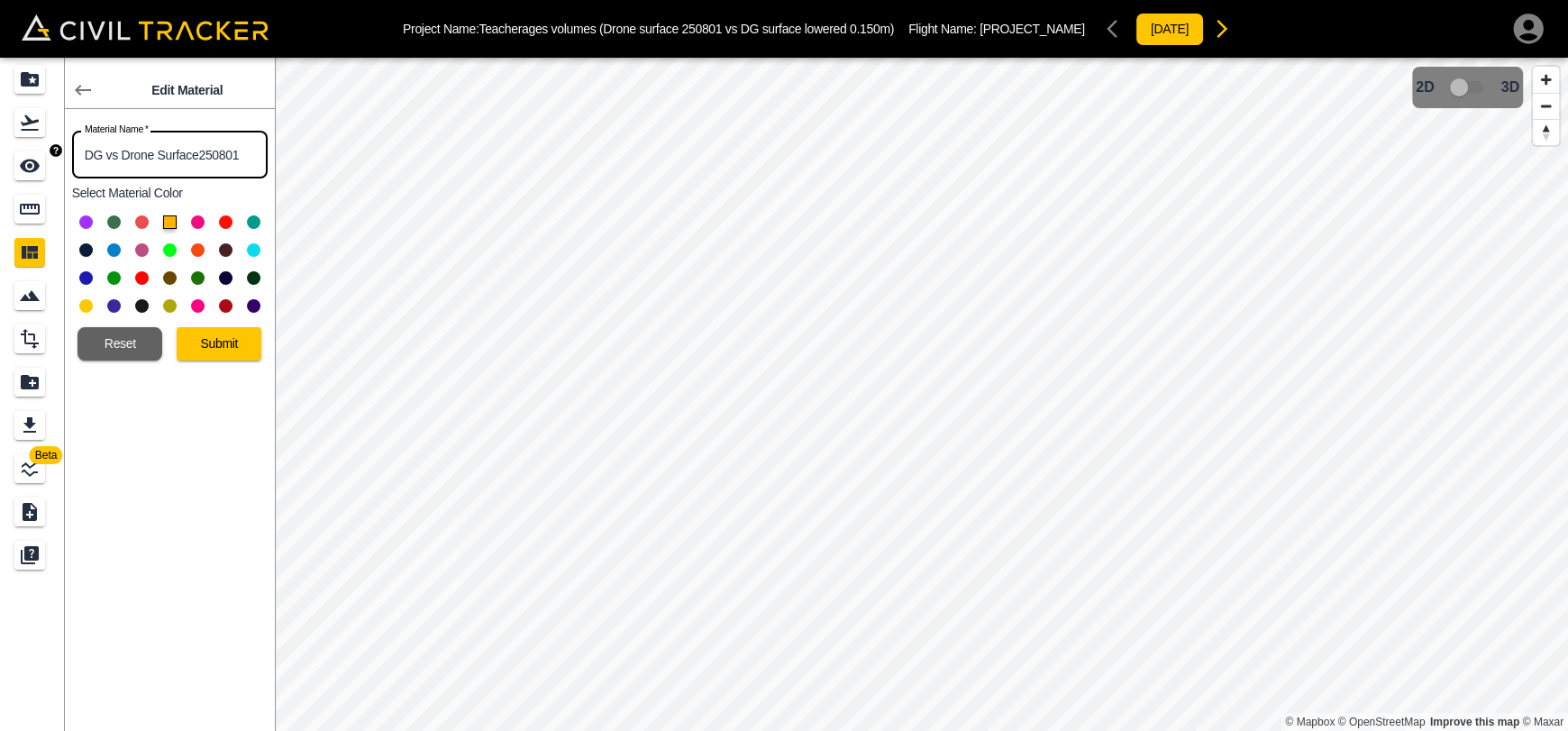 drag, startPoint x: 242, startPoint y: 157, endPoint x: 25, endPoint y: 162, distance: 217.0576 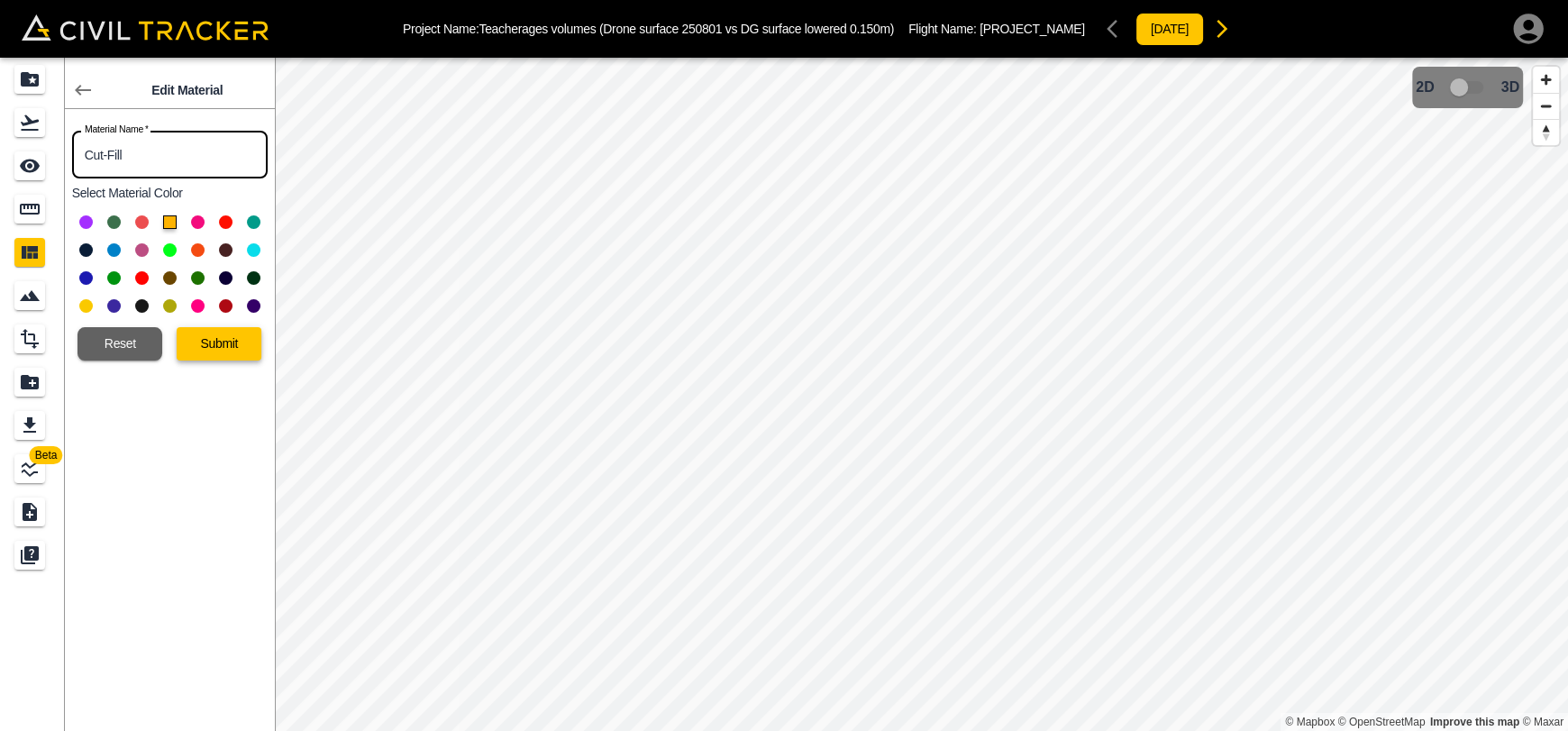 type on "Cut-Fill" 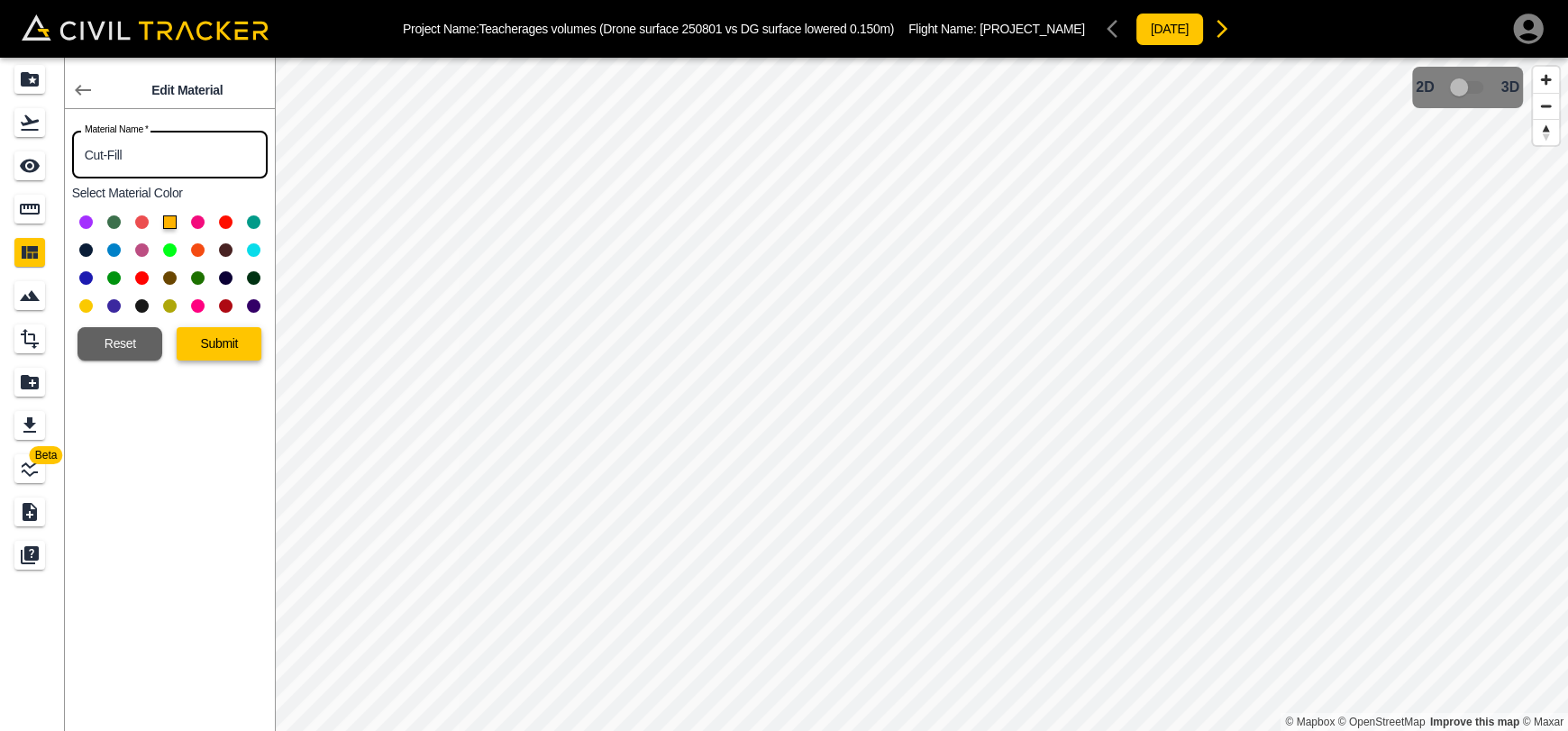 click on "Submit" at bounding box center (219, 343) 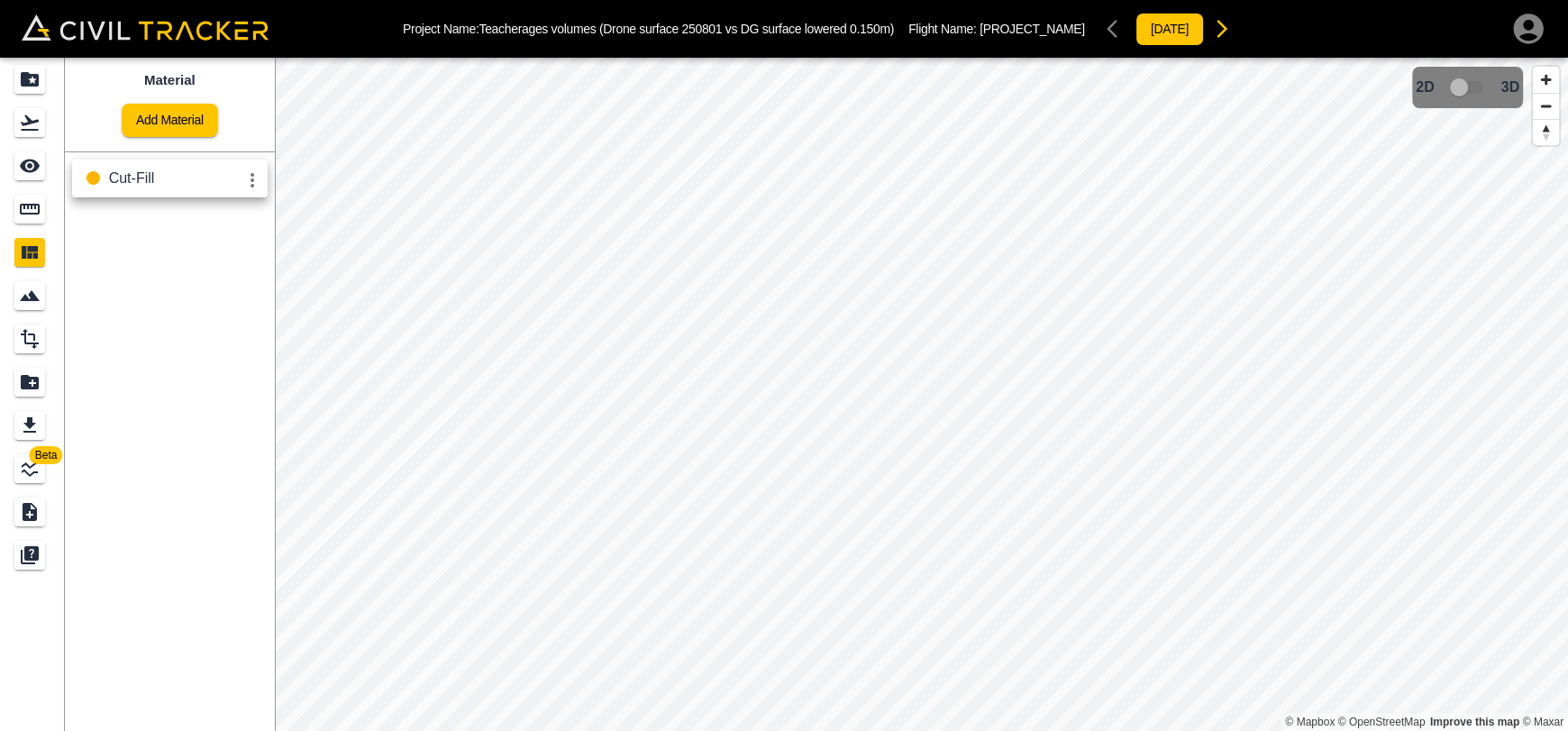 click on "Material Add Material   Cut-Fill" at bounding box center [169, 394] 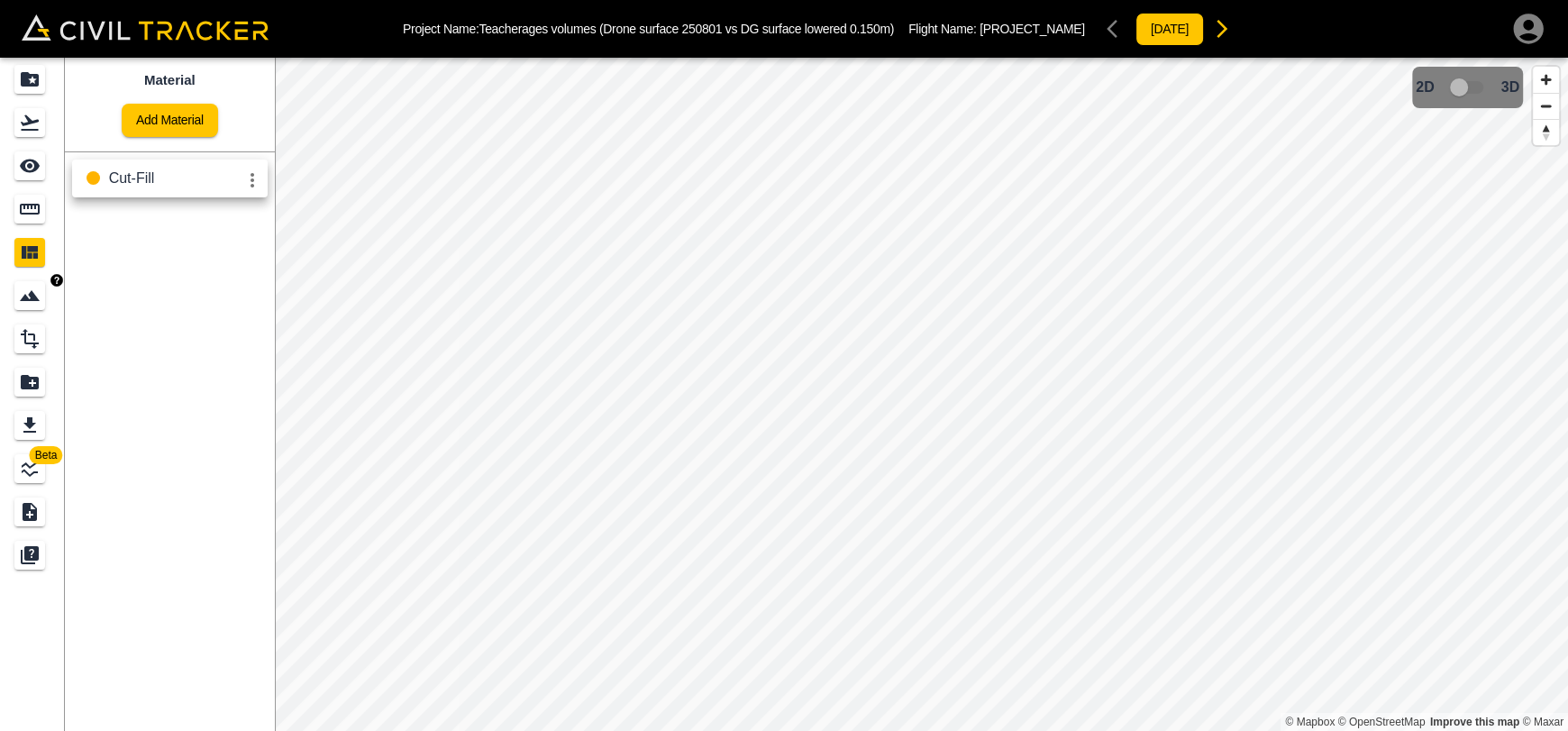 click 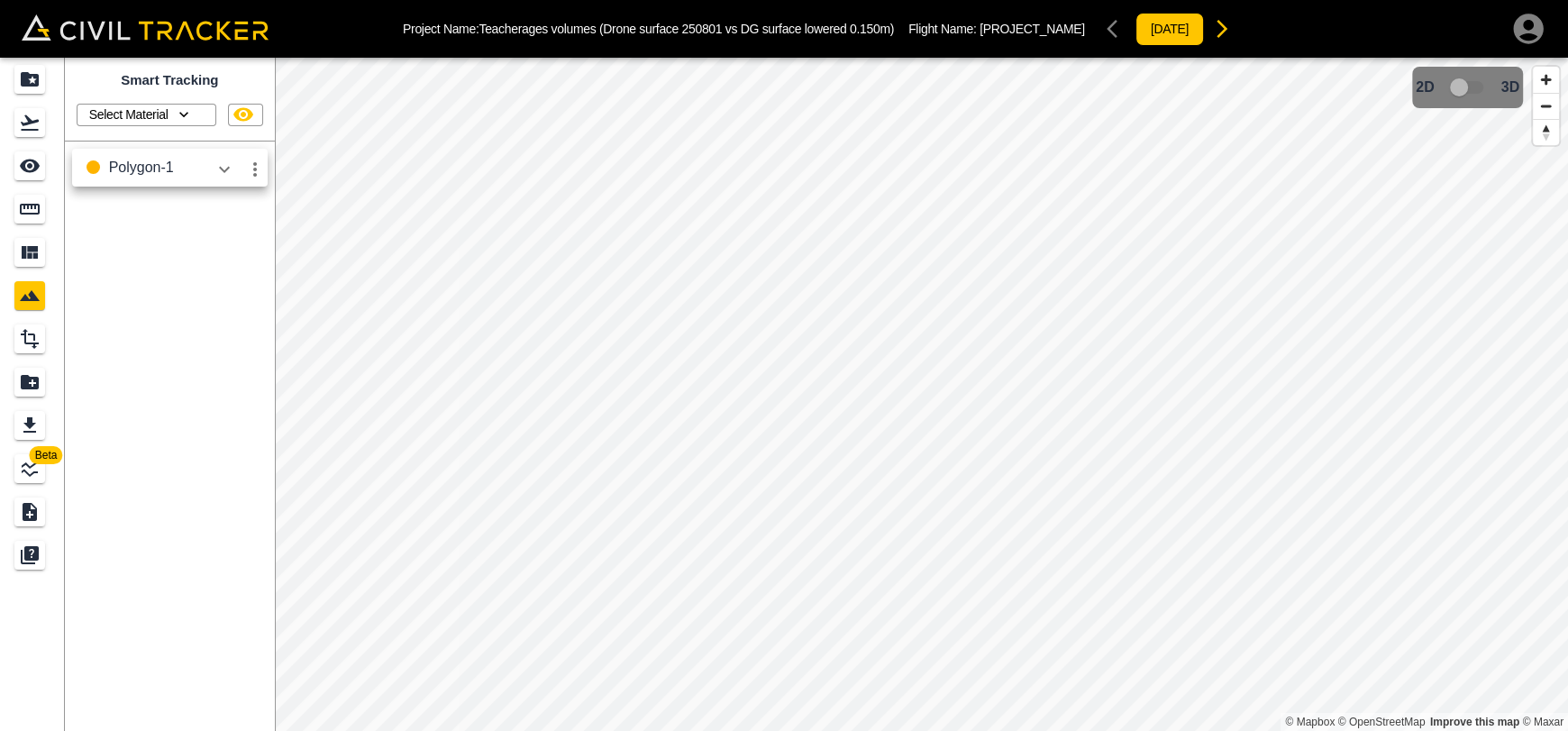 click at bounding box center (224, 169) 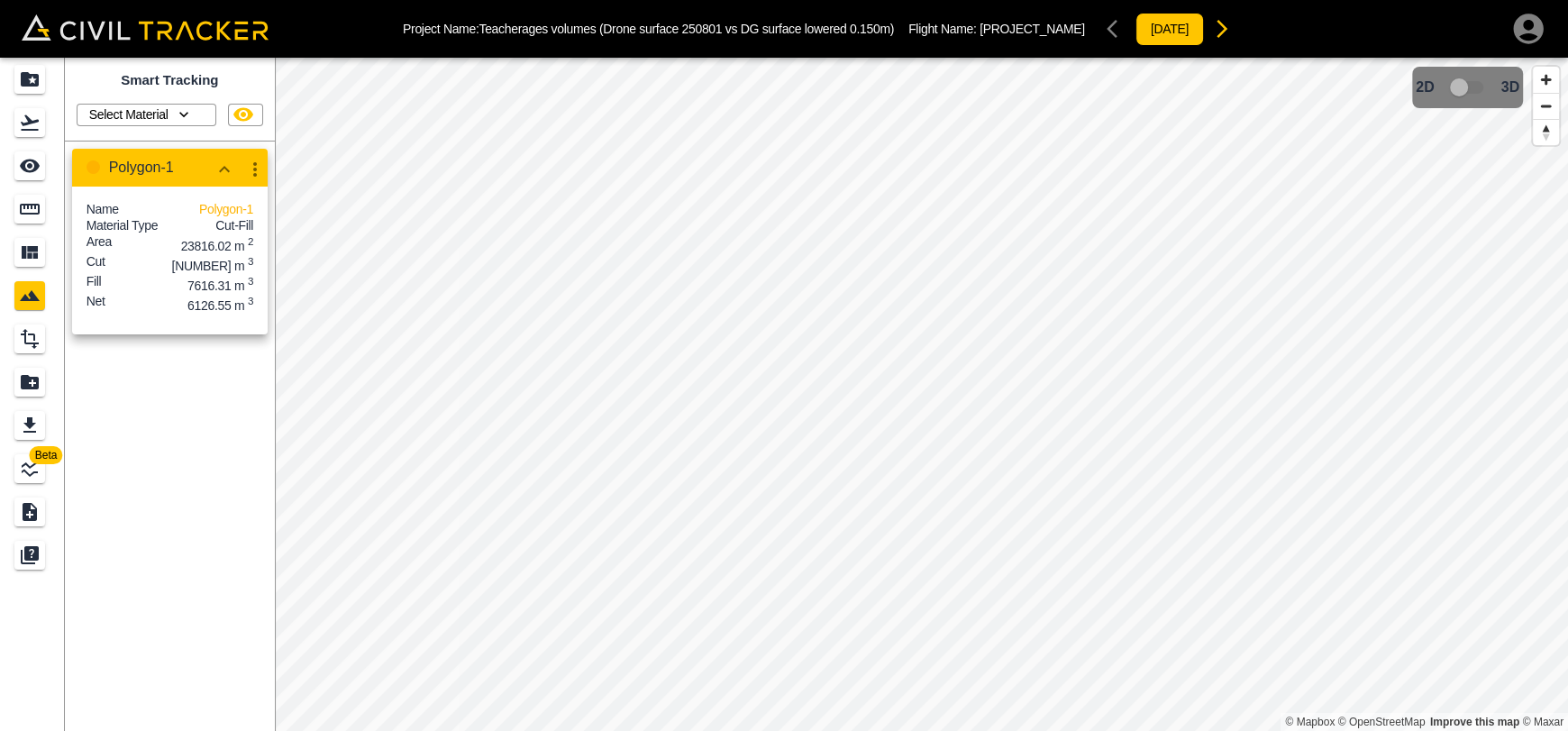 click on "Smart Tracking Select Material   Polygon-1 Name Polygon-1 Material Type Cut-Fill Area 23816.02    m   2 Cut 1489.77   m   3 Fill 7616.31   m   3 Net 6126.55   m   3" at bounding box center [169, 394] 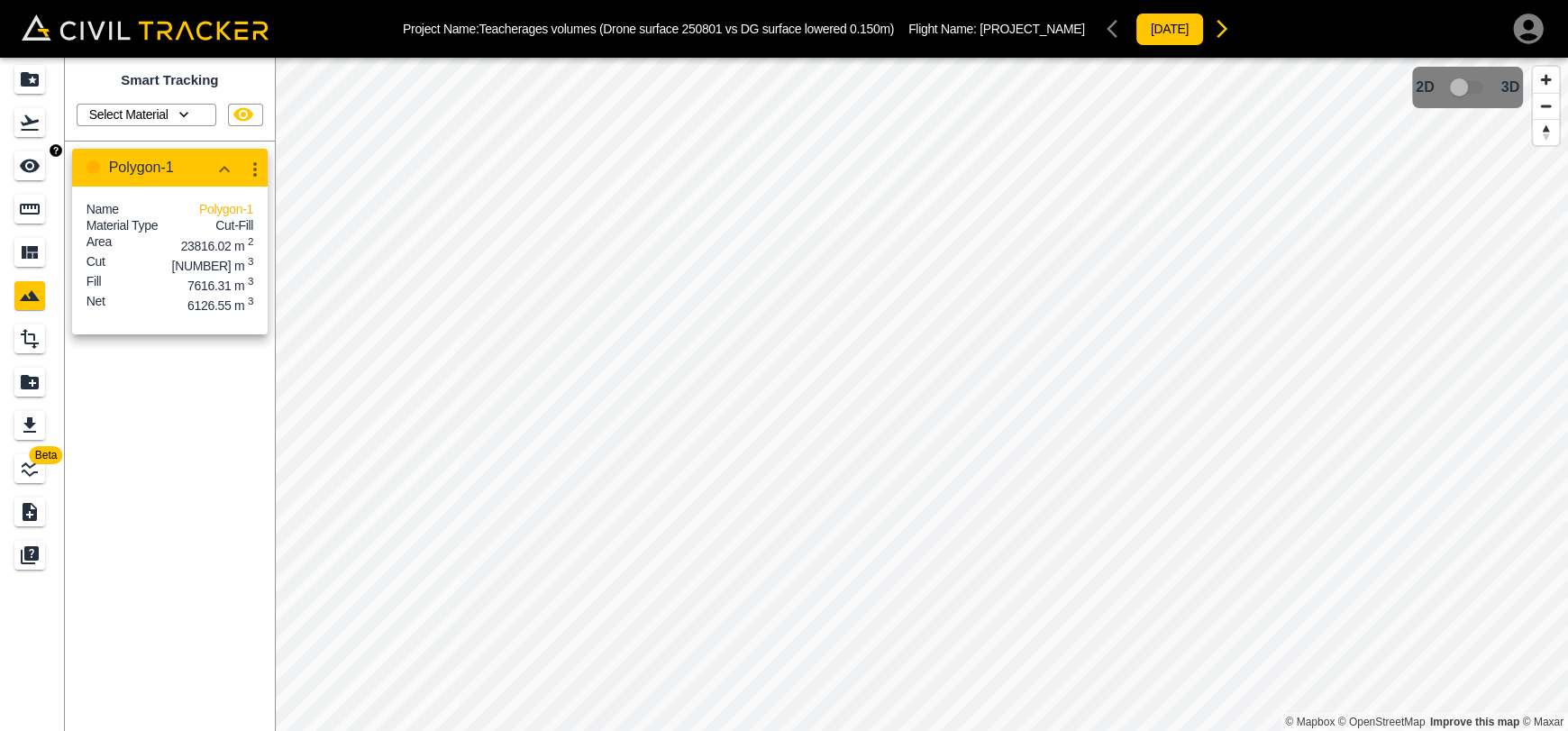 click at bounding box center (32, 166) 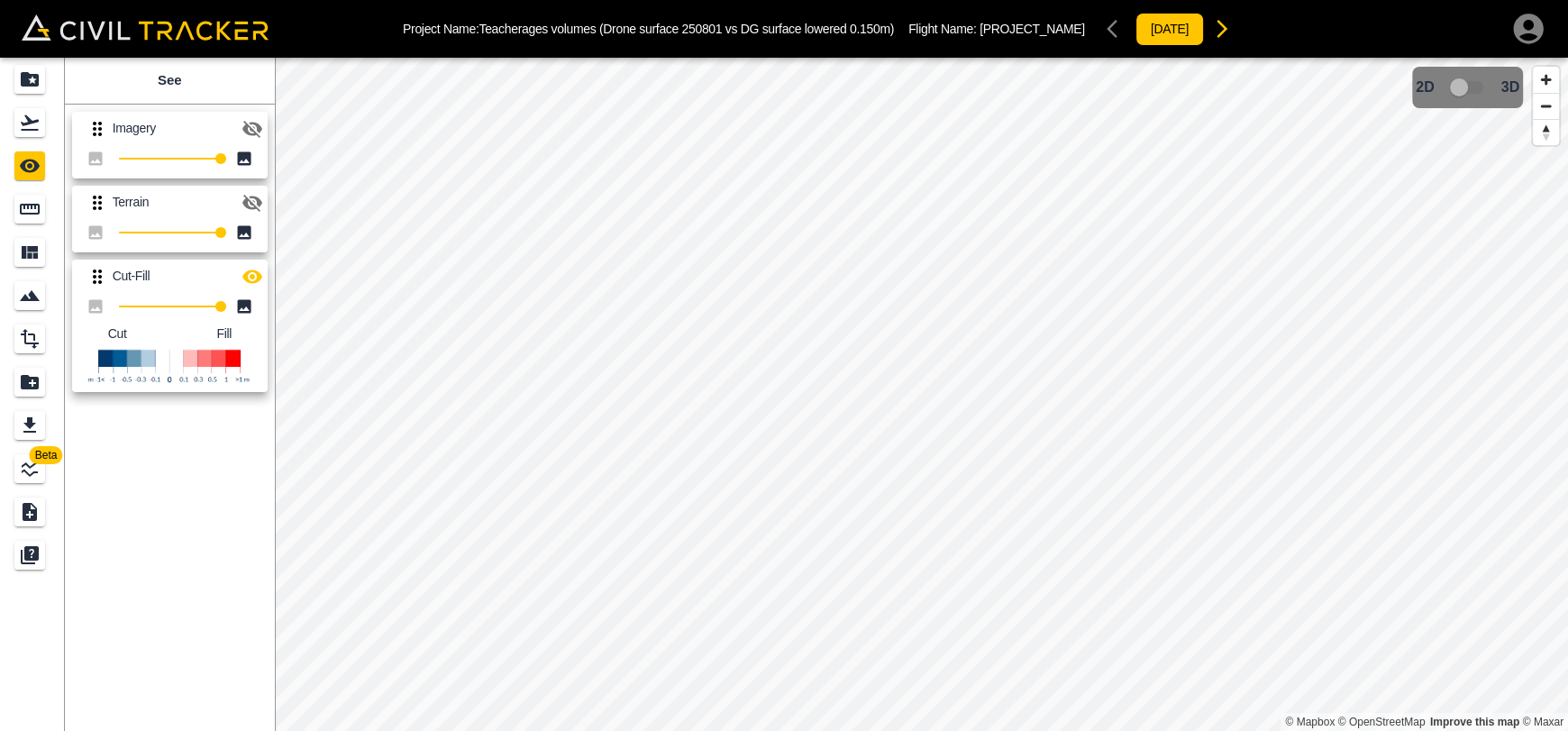 click 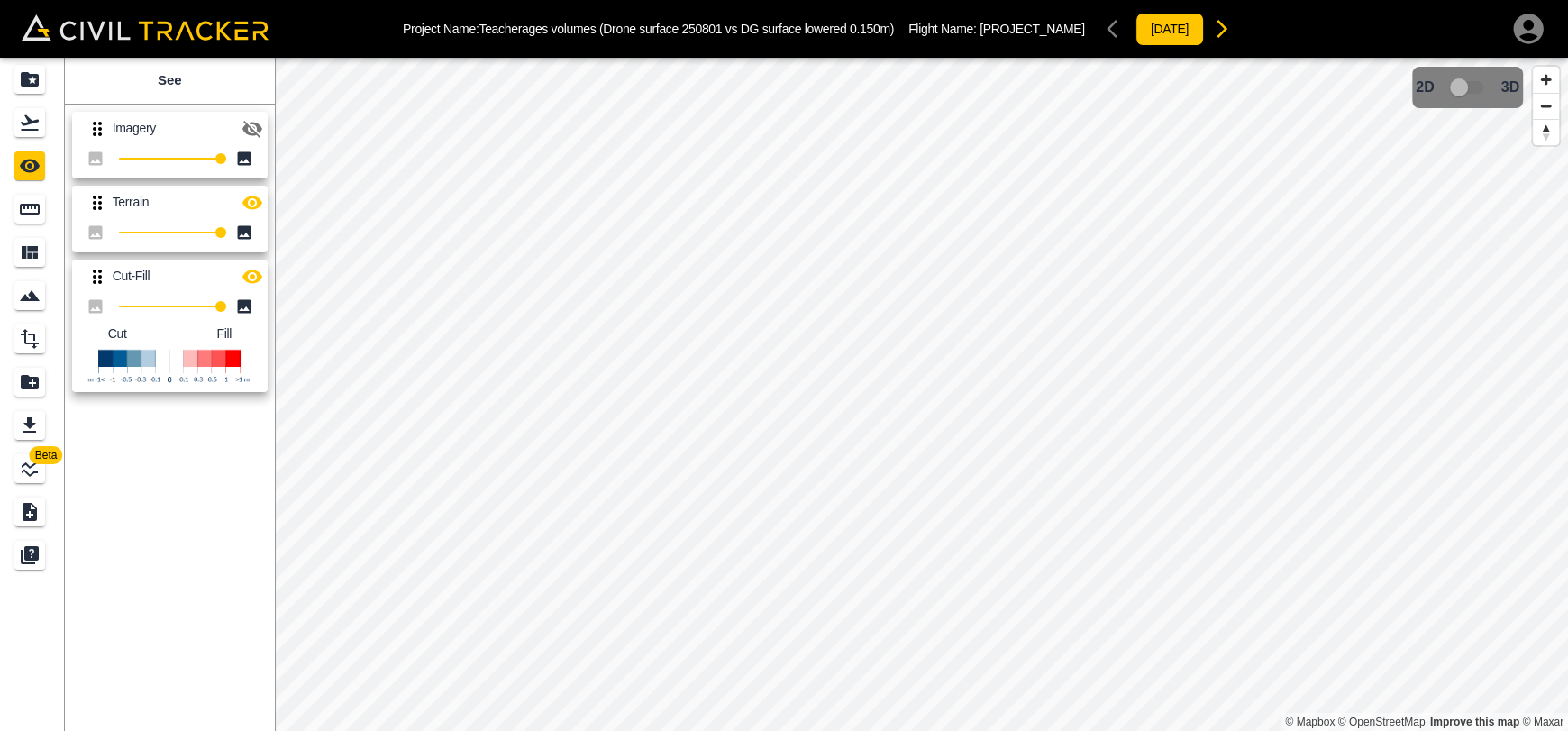 click 